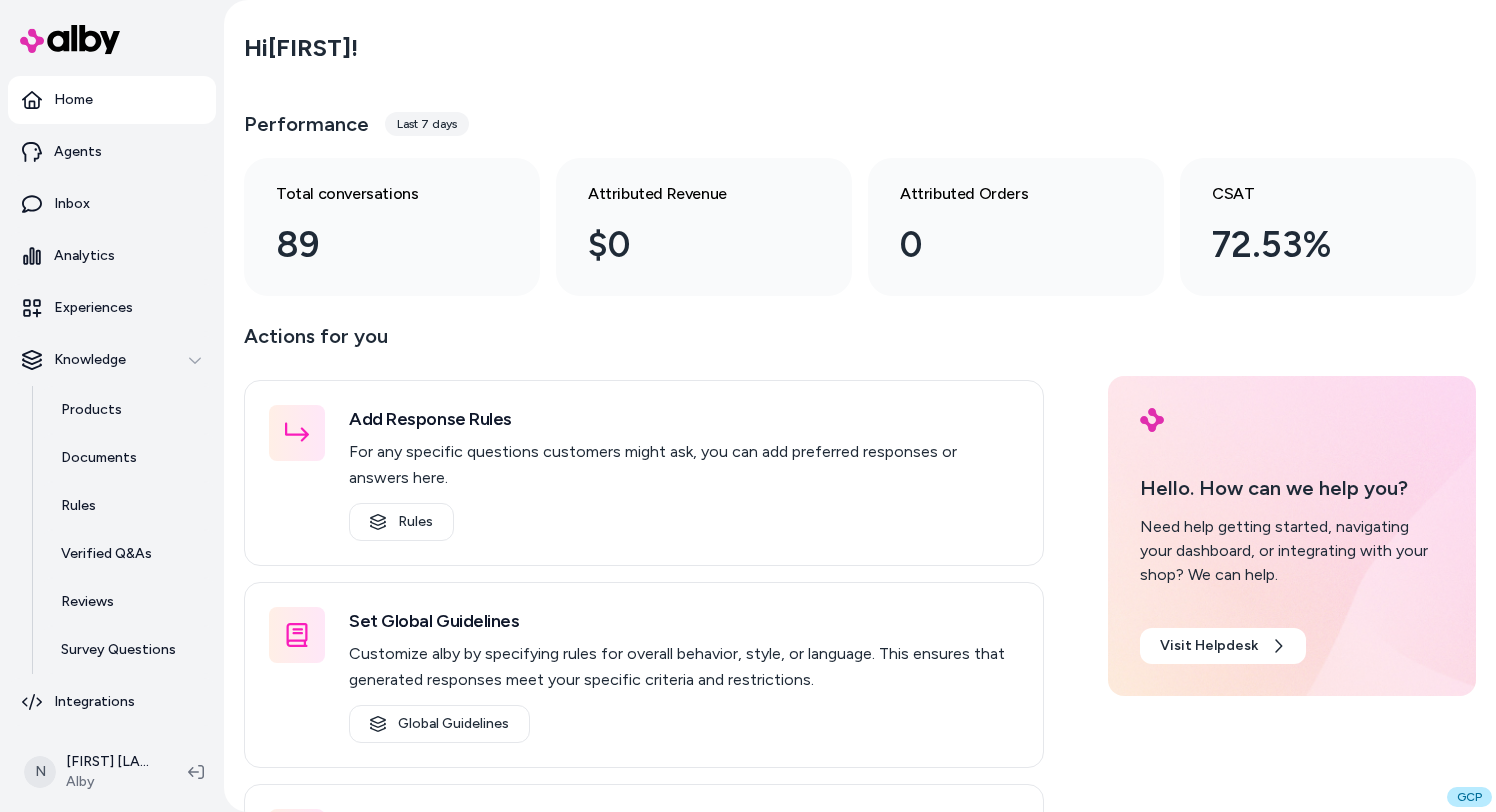 scroll, scrollTop: 0, scrollLeft: 0, axis: both 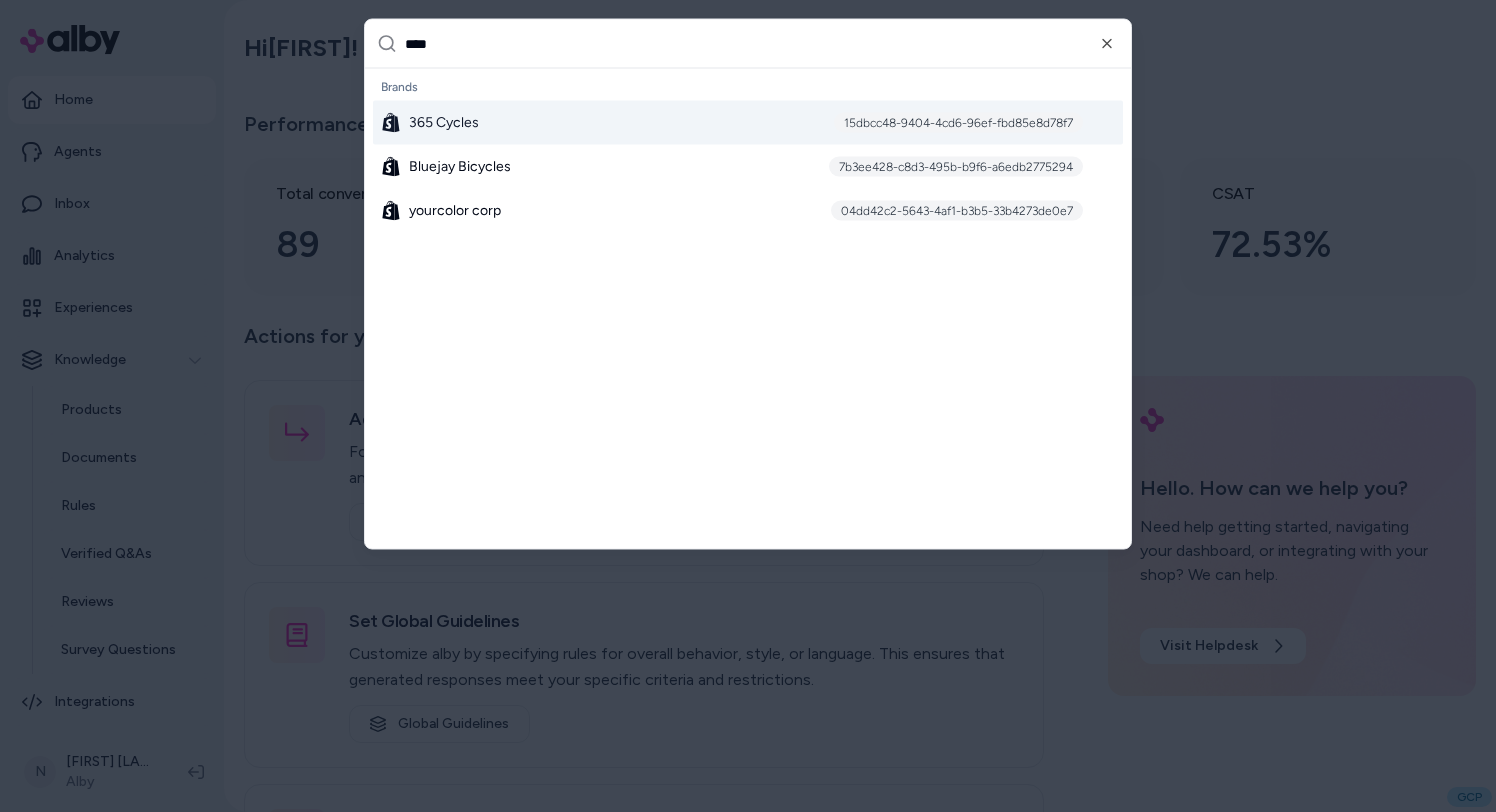 type on "*****" 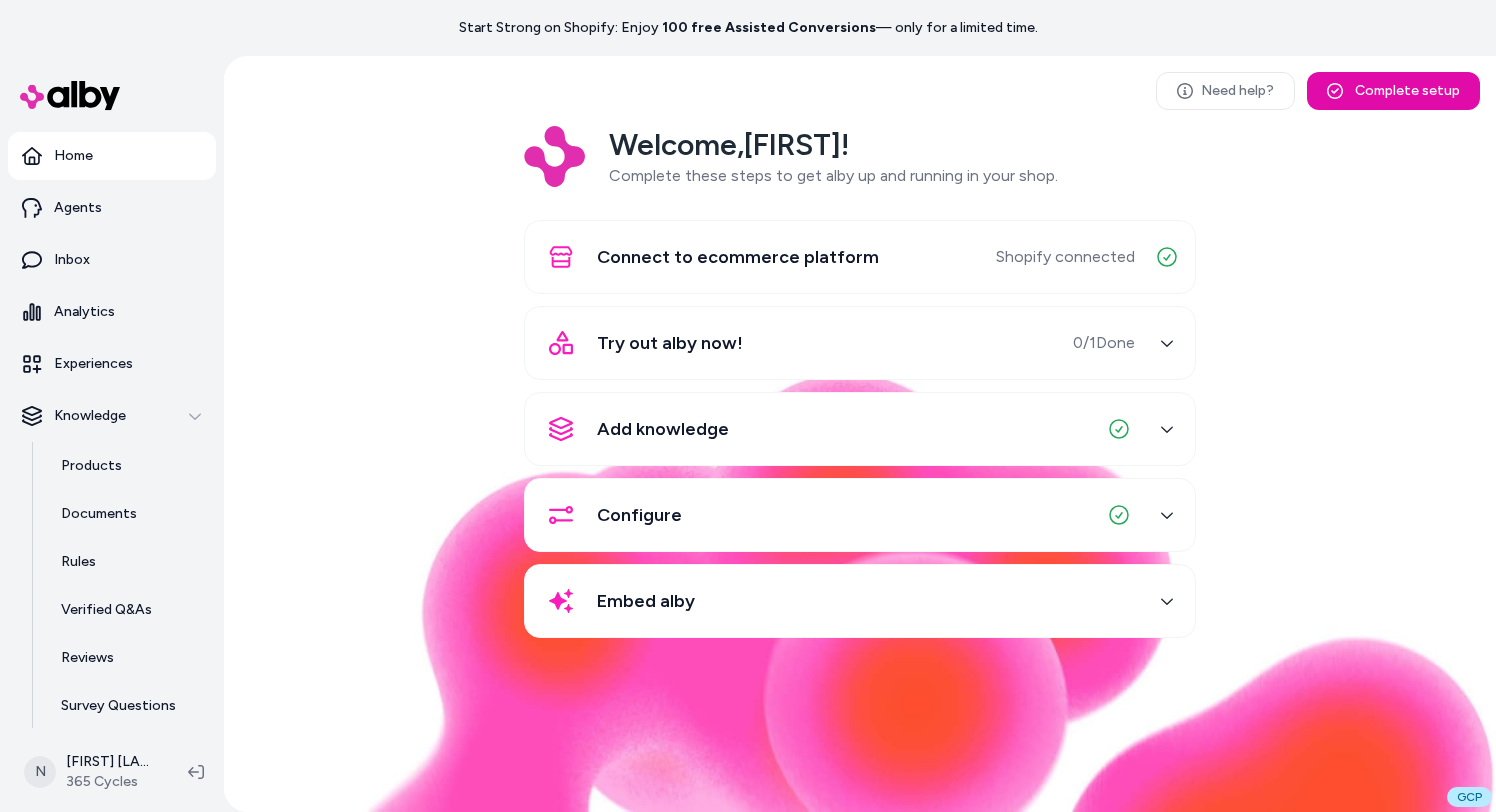 scroll, scrollTop: 0, scrollLeft: 0, axis: both 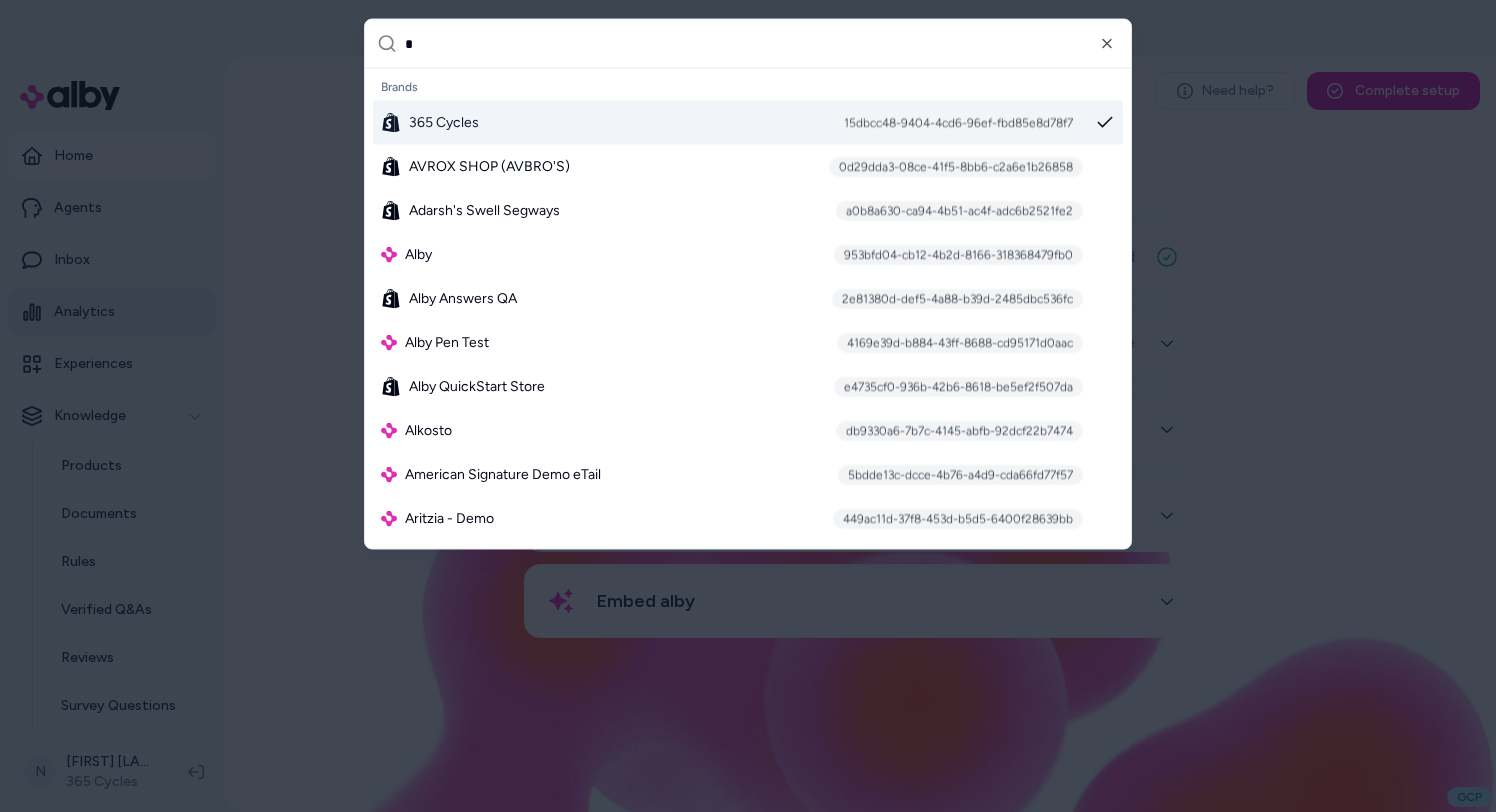 type on "**" 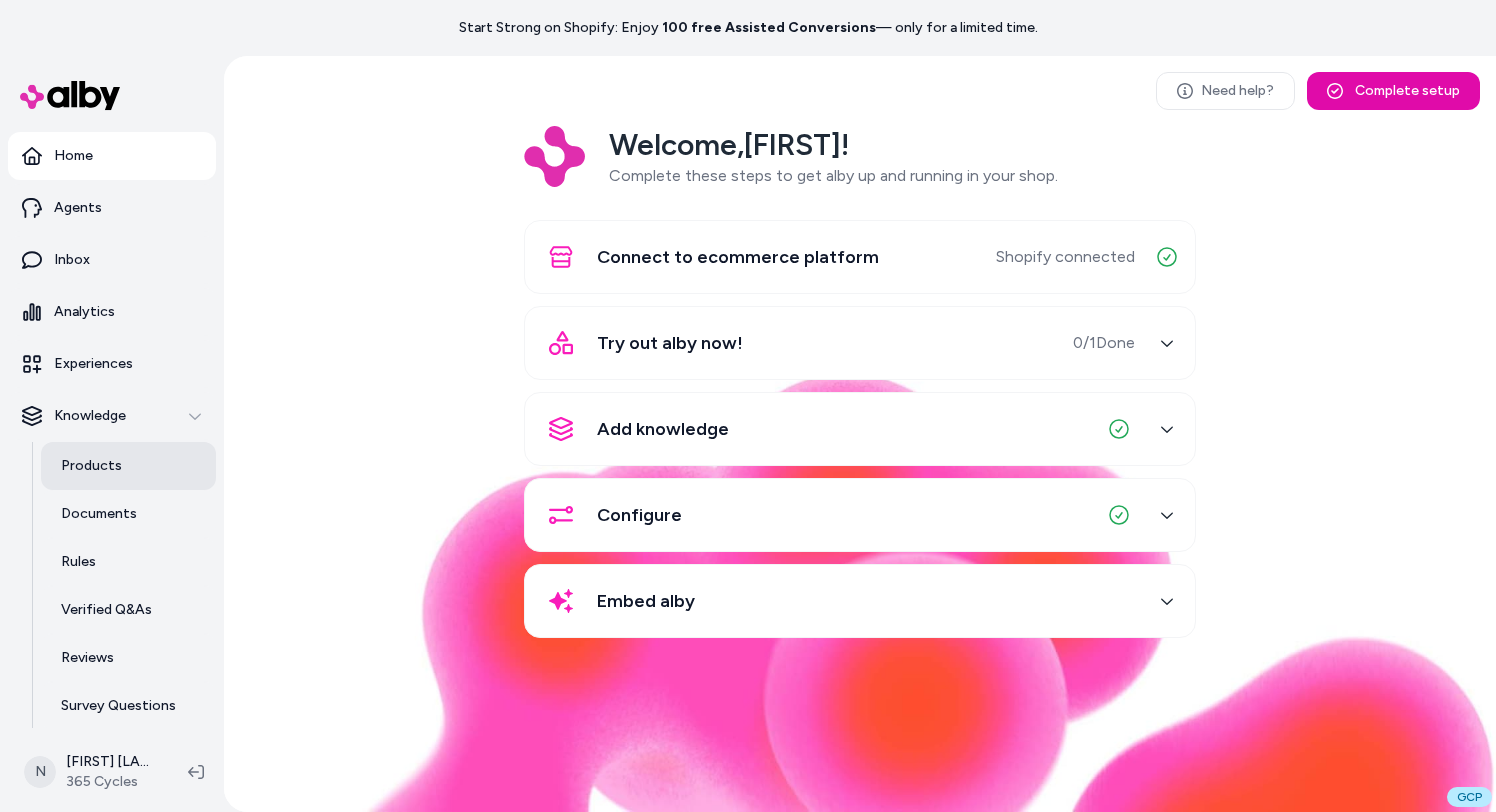 click on "Products" at bounding box center (91, 466) 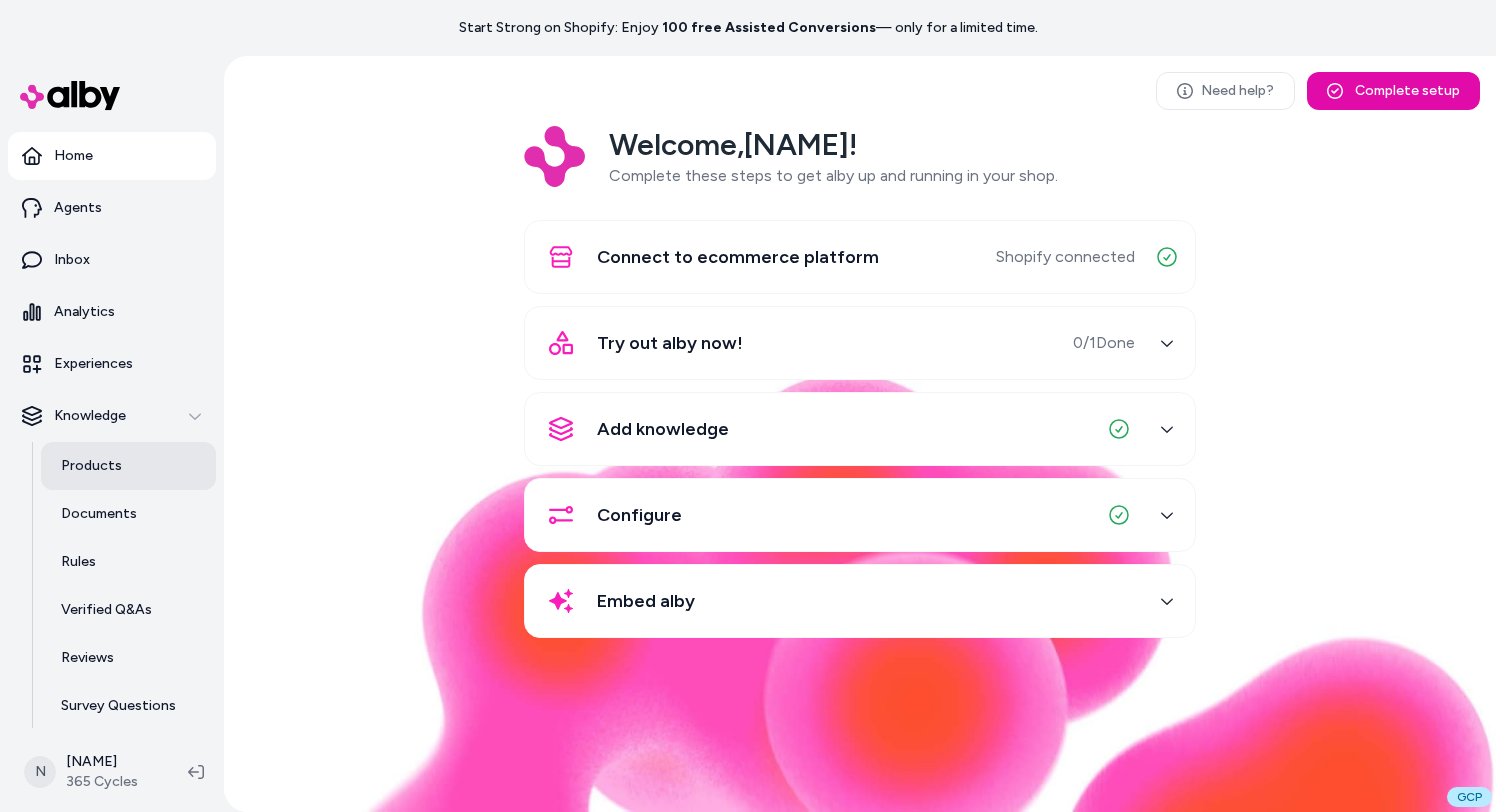 scroll, scrollTop: 0, scrollLeft: 0, axis: both 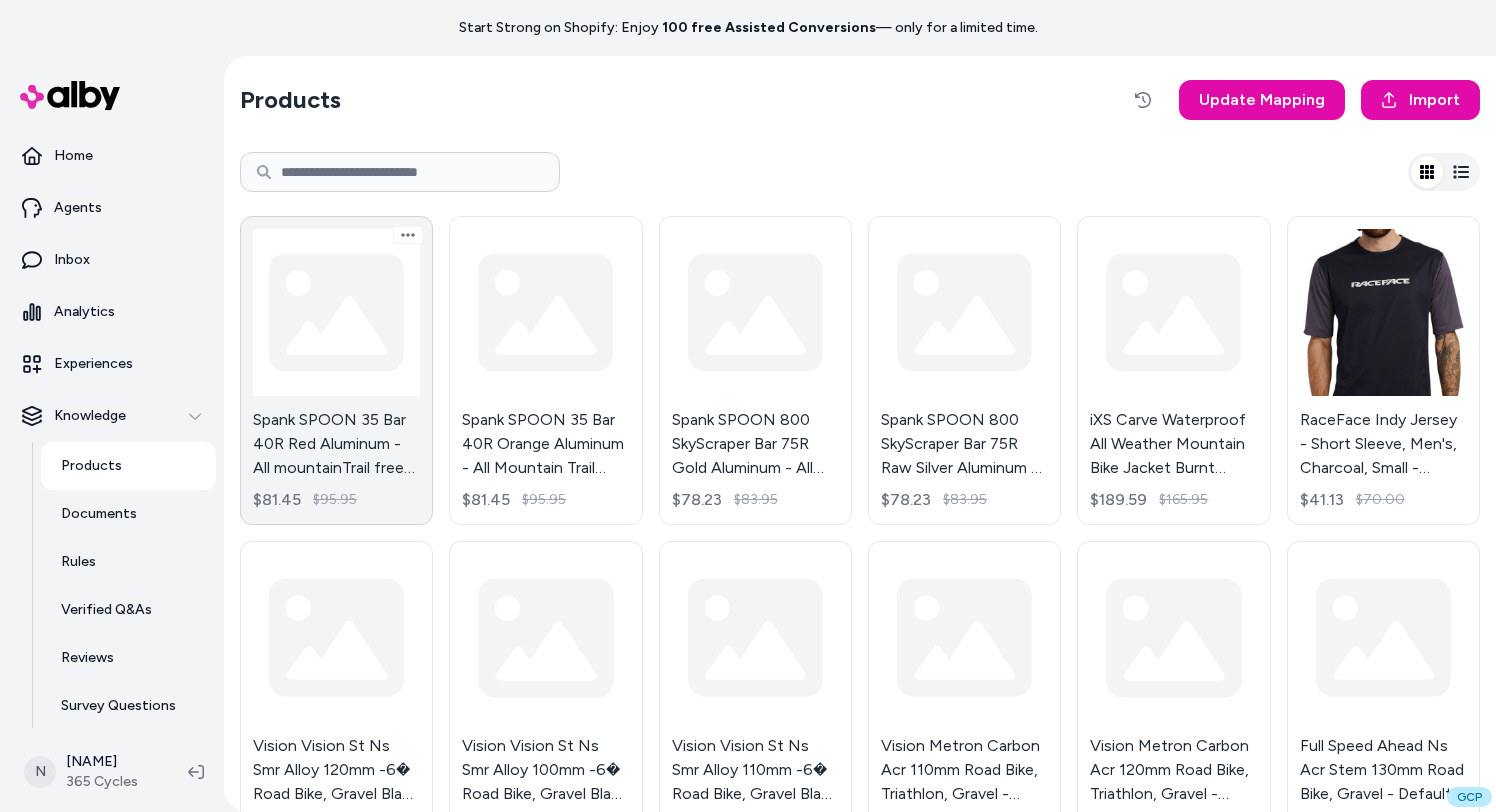 click on "Spank SPOON 35 Bar 40R Red Aluminum - All mountainTrail free ride EBike - Default Title $81.45 $95.95" at bounding box center [336, 370] 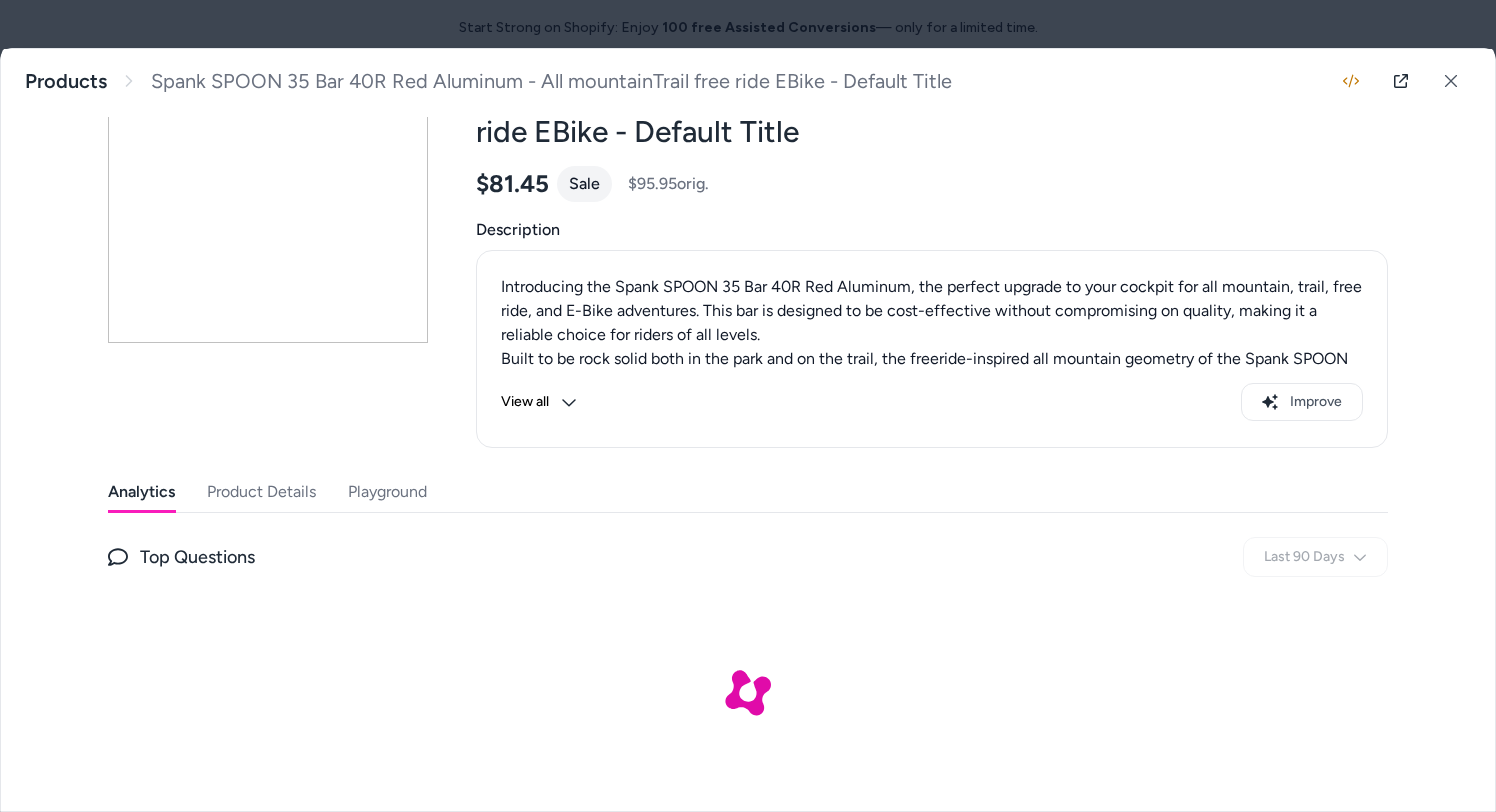scroll, scrollTop: 136, scrollLeft: 0, axis: vertical 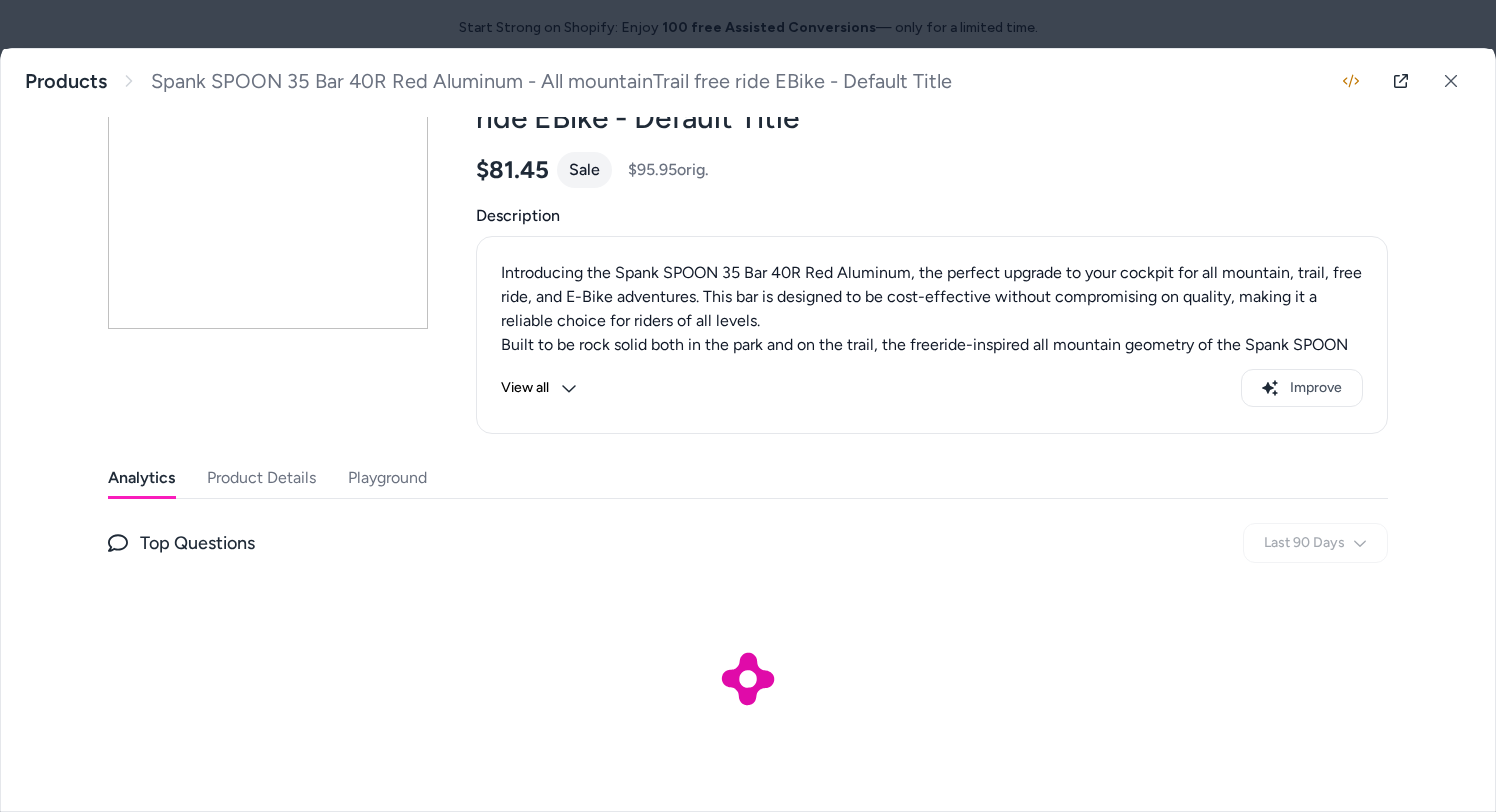 click on "Product Details" at bounding box center [261, 478] 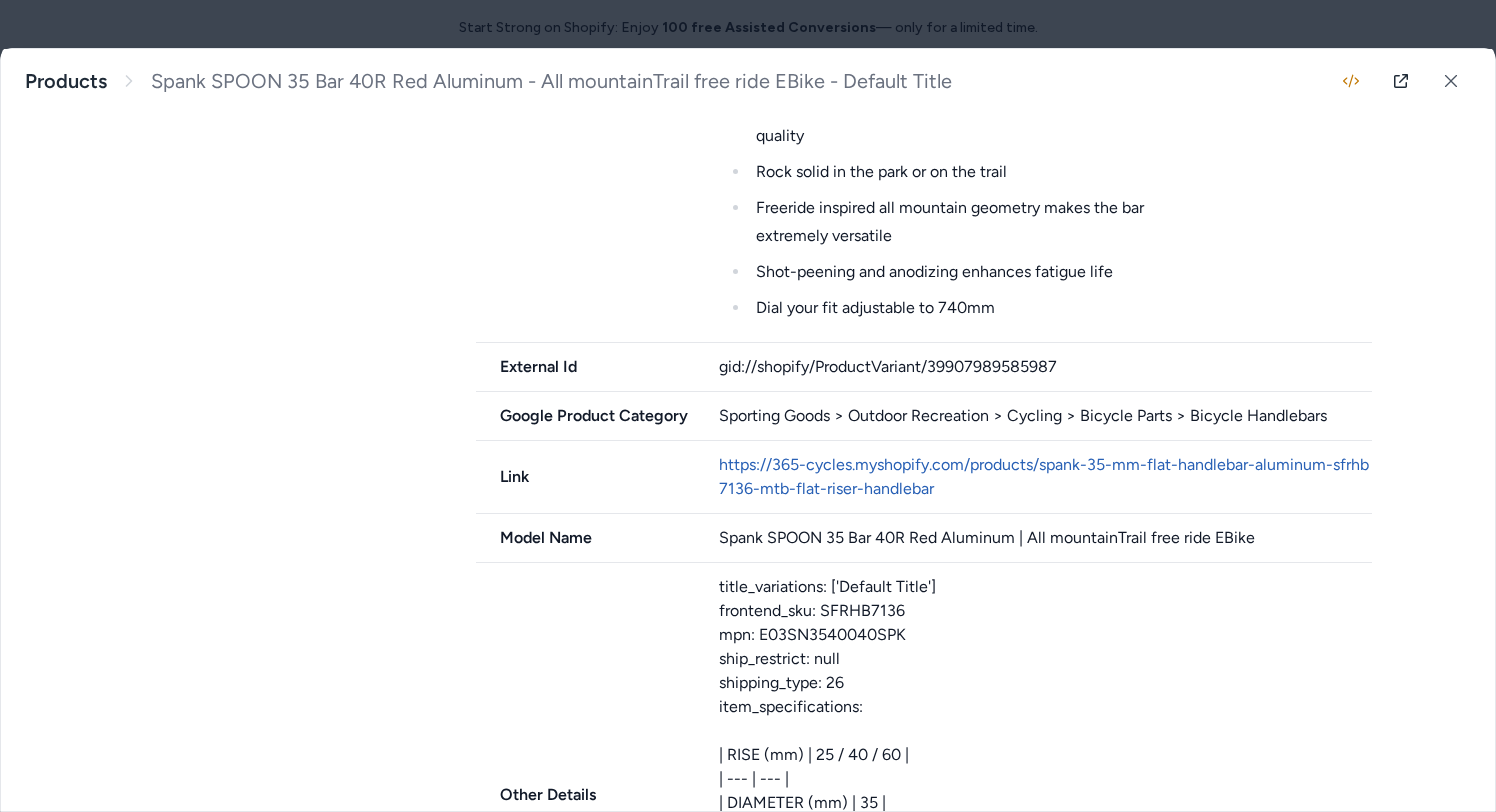 scroll, scrollTop: 1745, scrollLeft: 0, axis: vertical 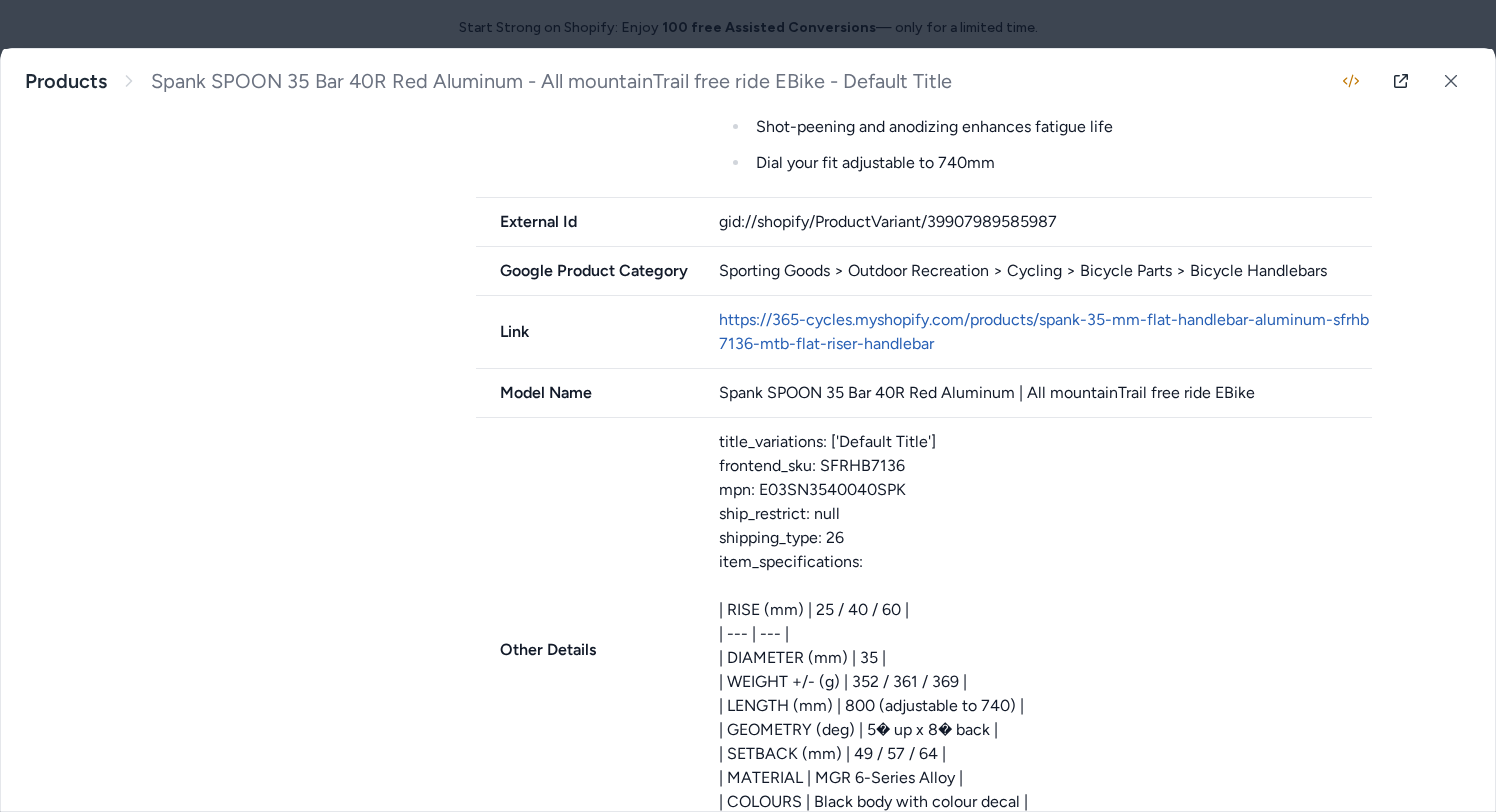 click on "gid://shopify/ProductVariant/39907989585987" at bounding box center [1046, 222] 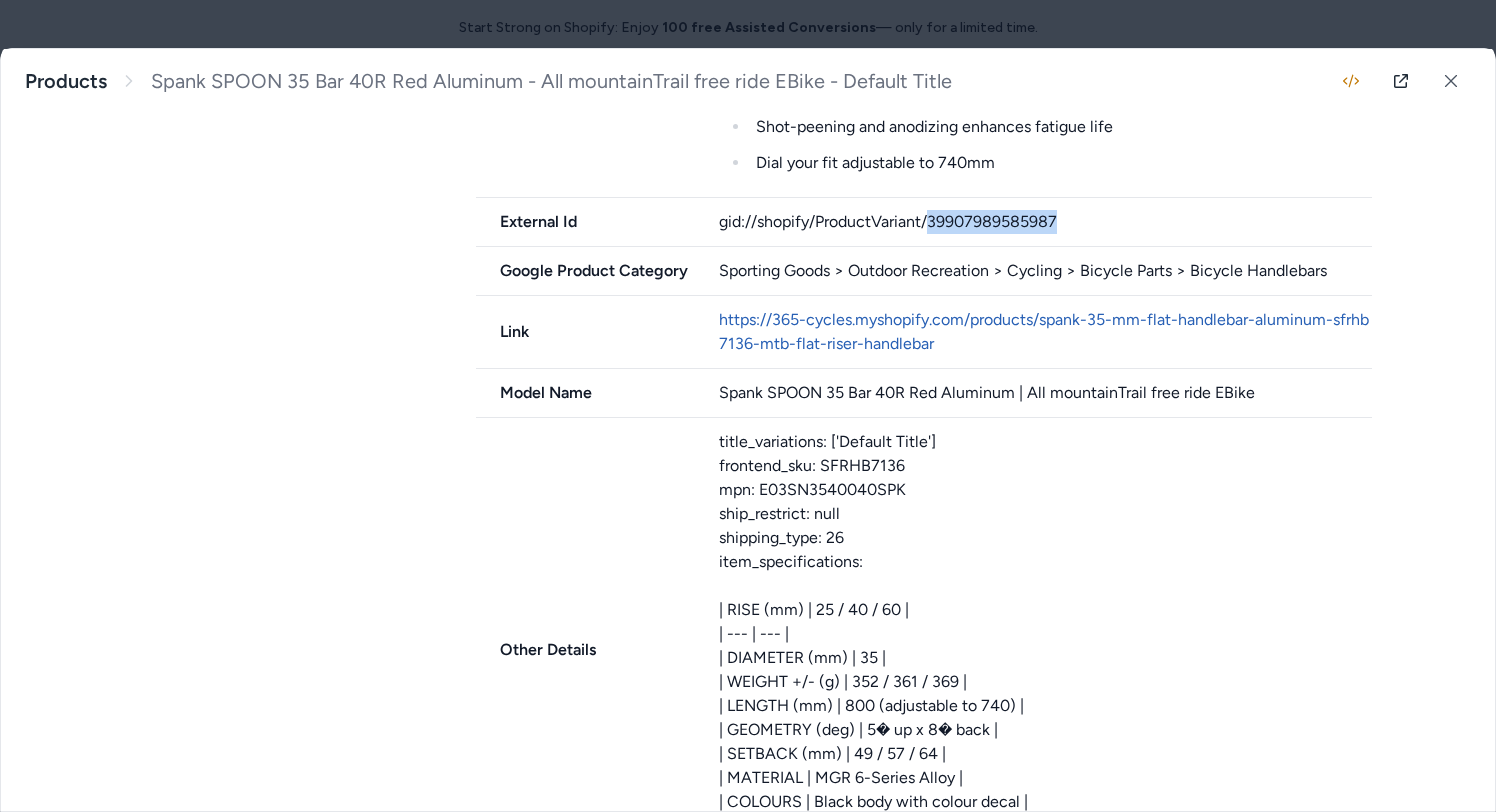 click on "gid://shopify/ProductVariant/39907989585987" at bounding box center [1046, 222] 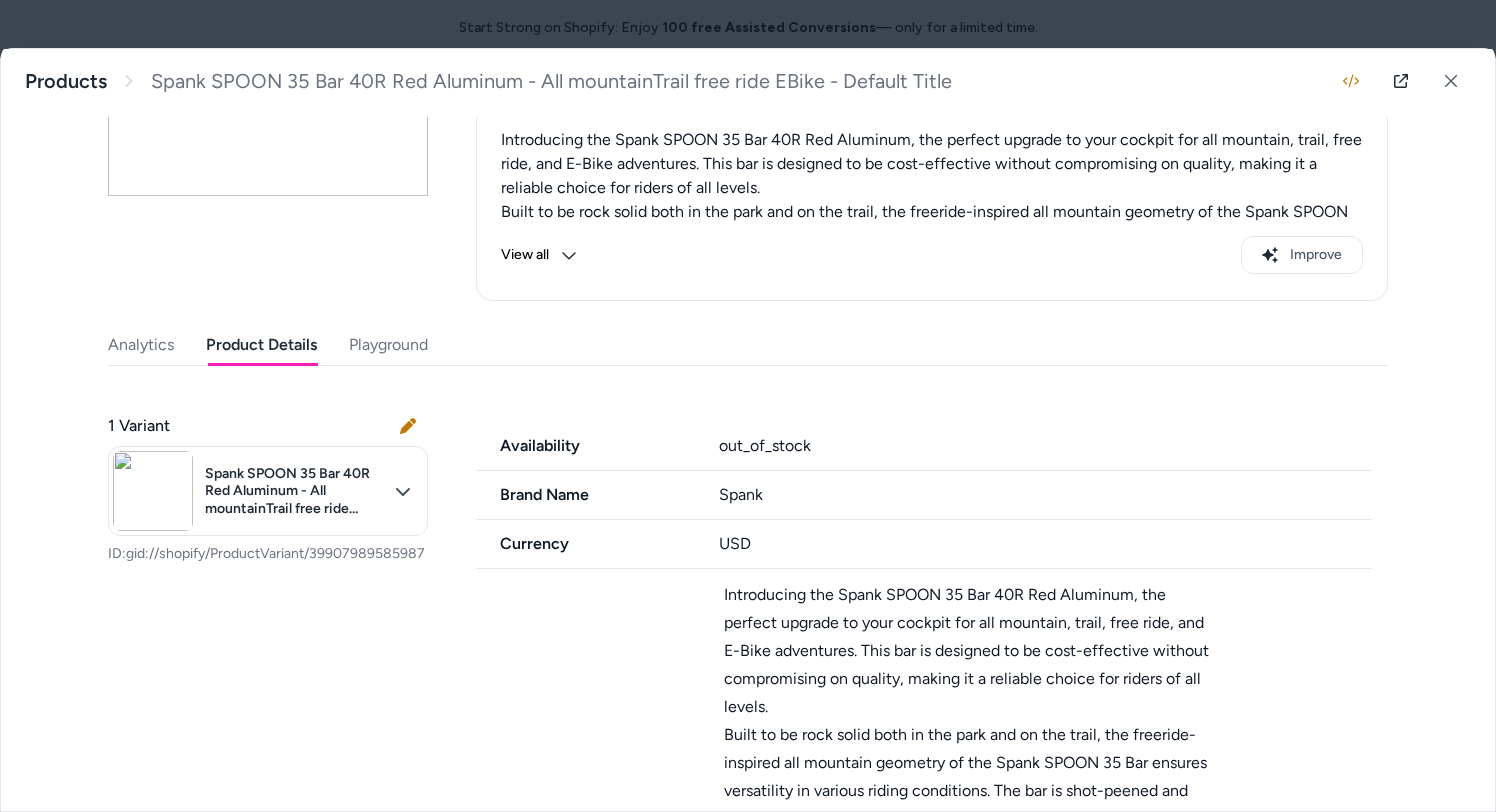 scroll, scrollTop: 0, scrollLeft: 0, axis: both 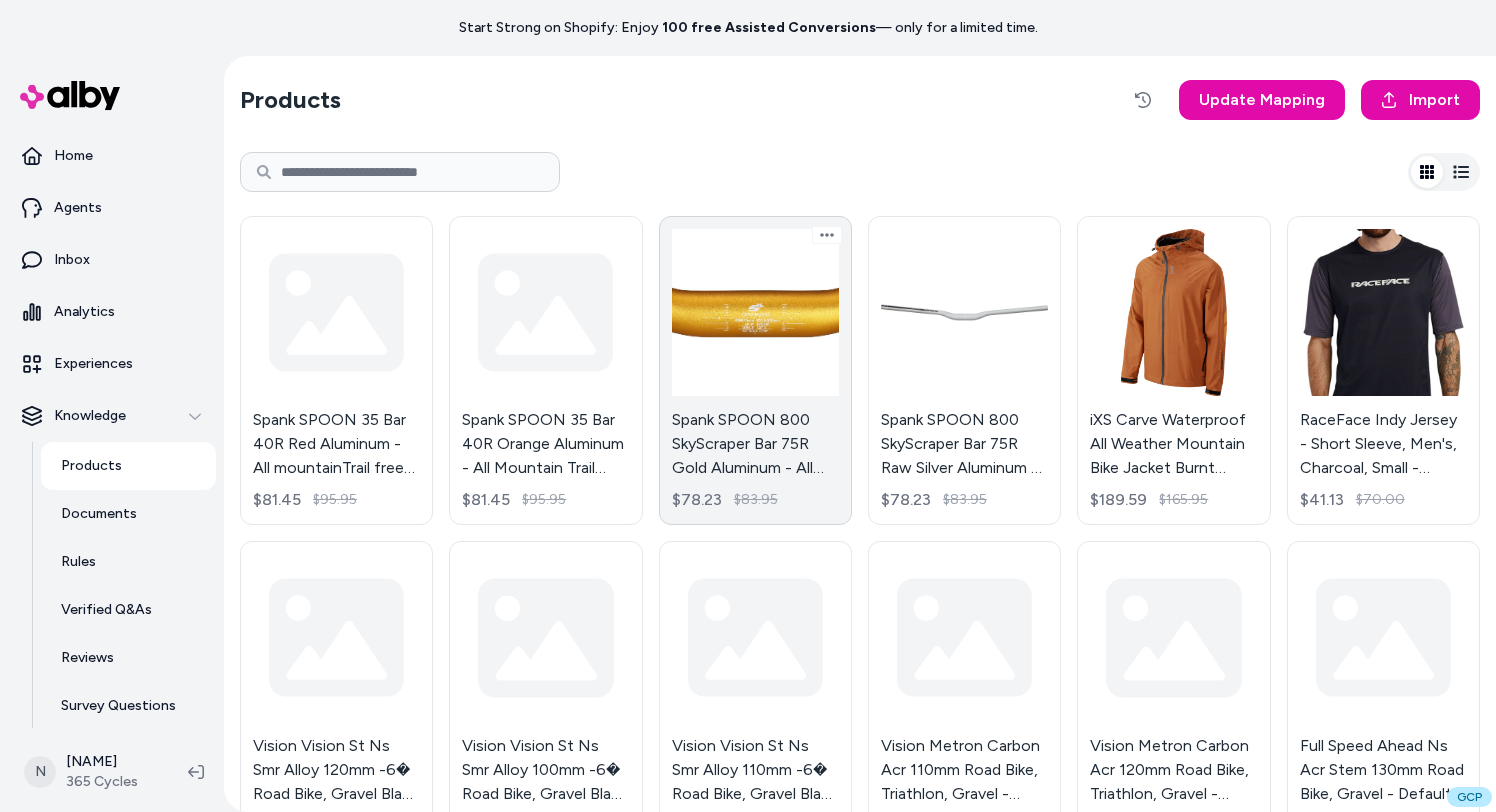 click on "Spank SPOON 800 SkyScraper Bar 75R Gold Aluminum - All Mountain Trail E-Bike - Default Title $78.23 $83.95" at bounding box center (755, 370) 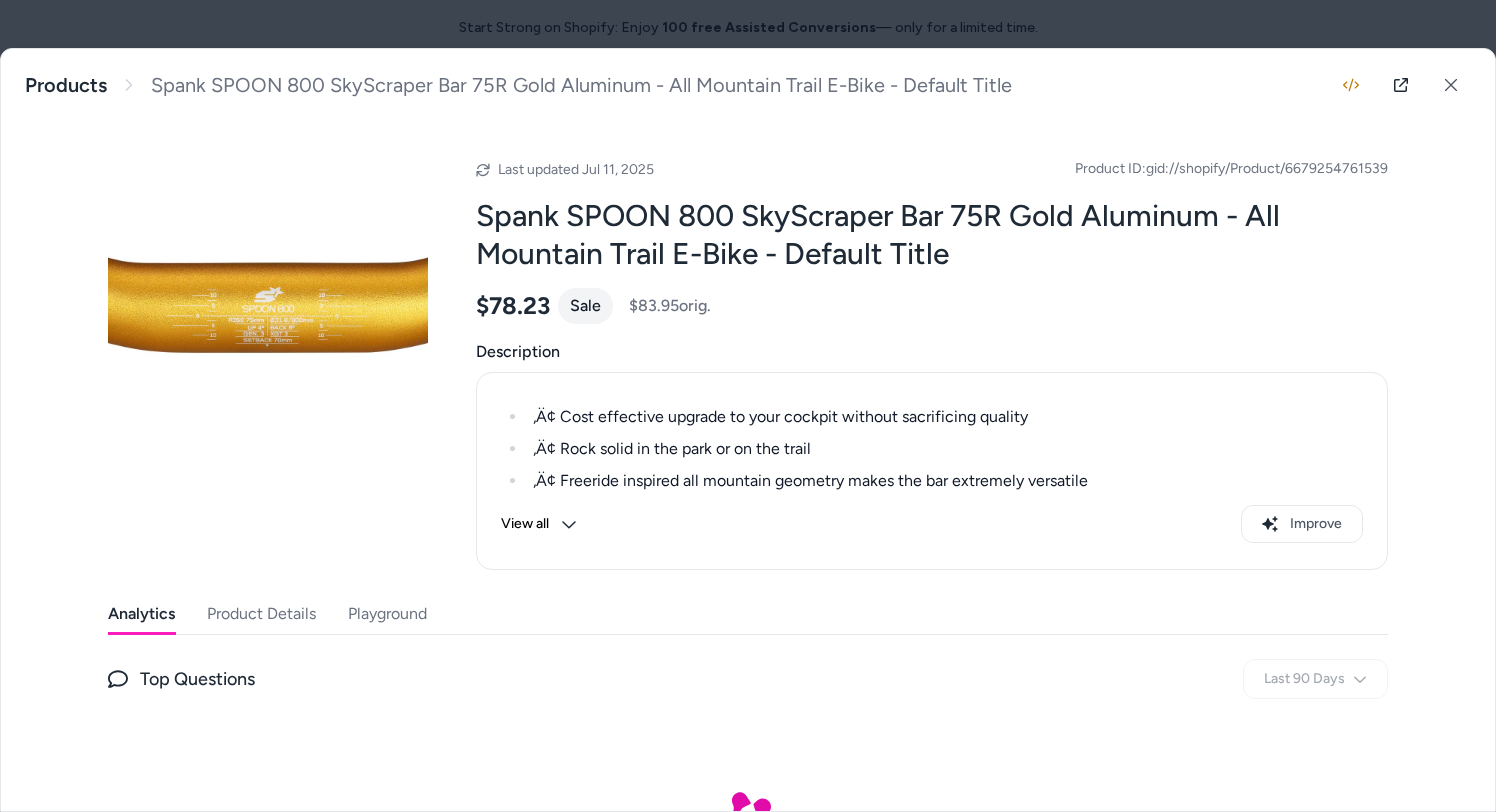 scroll, scrollTop: 136, scrollLeft: 0, axis: vertical 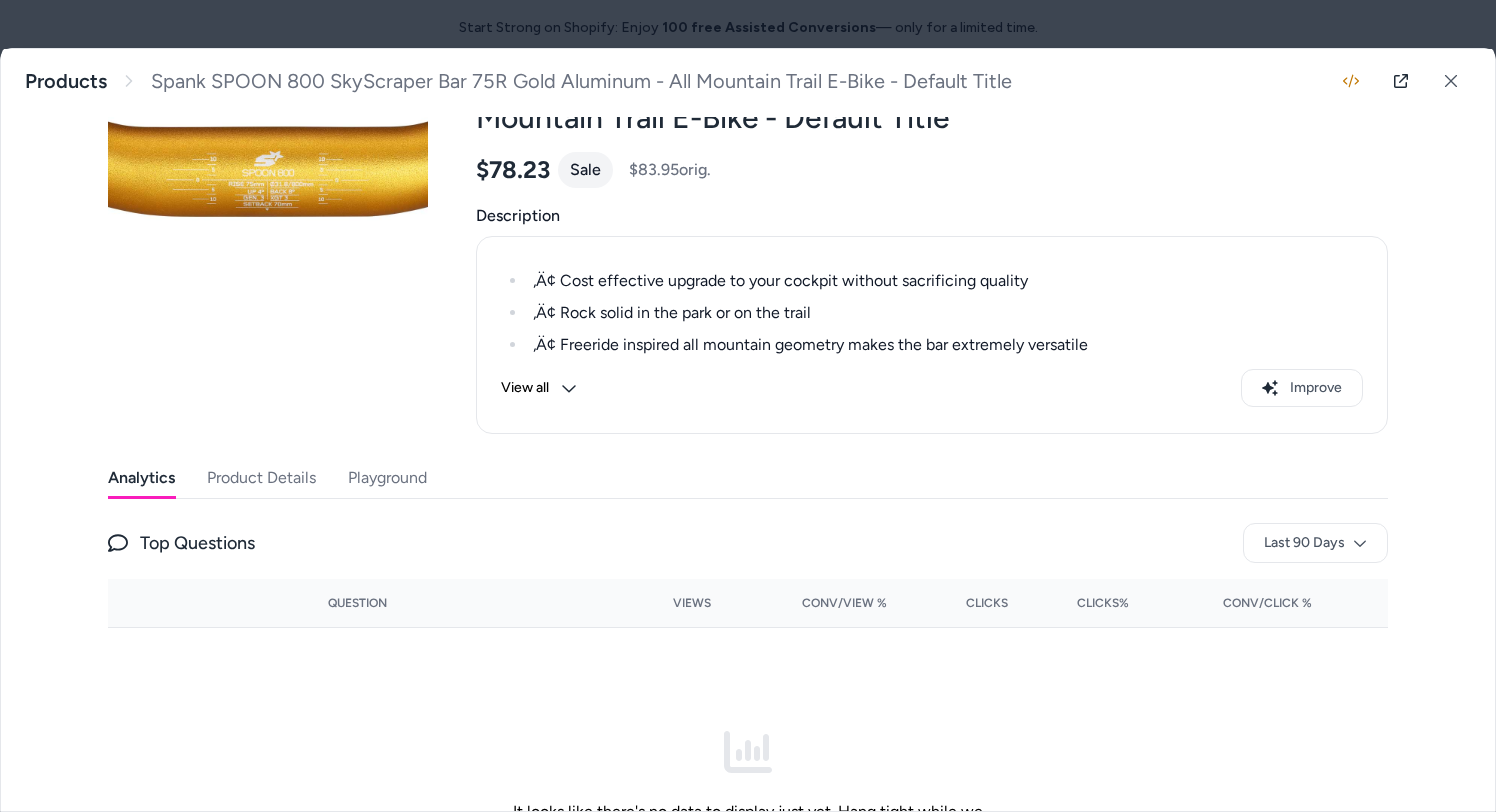 click on "Product Details" at bounding box center (261, 478) 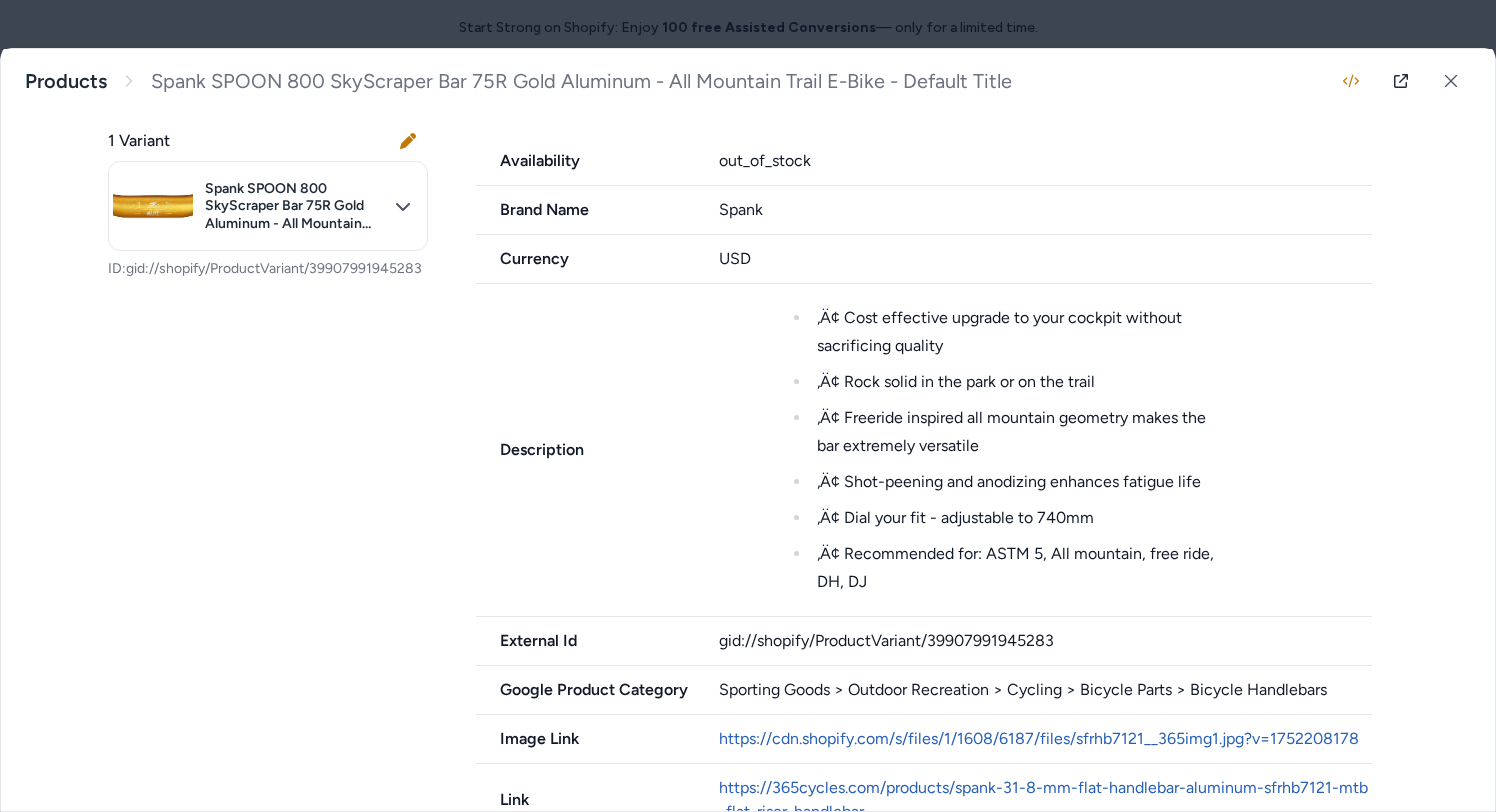 scroll, scrollTop: 904, scrollLeft: 0, axis: vertical 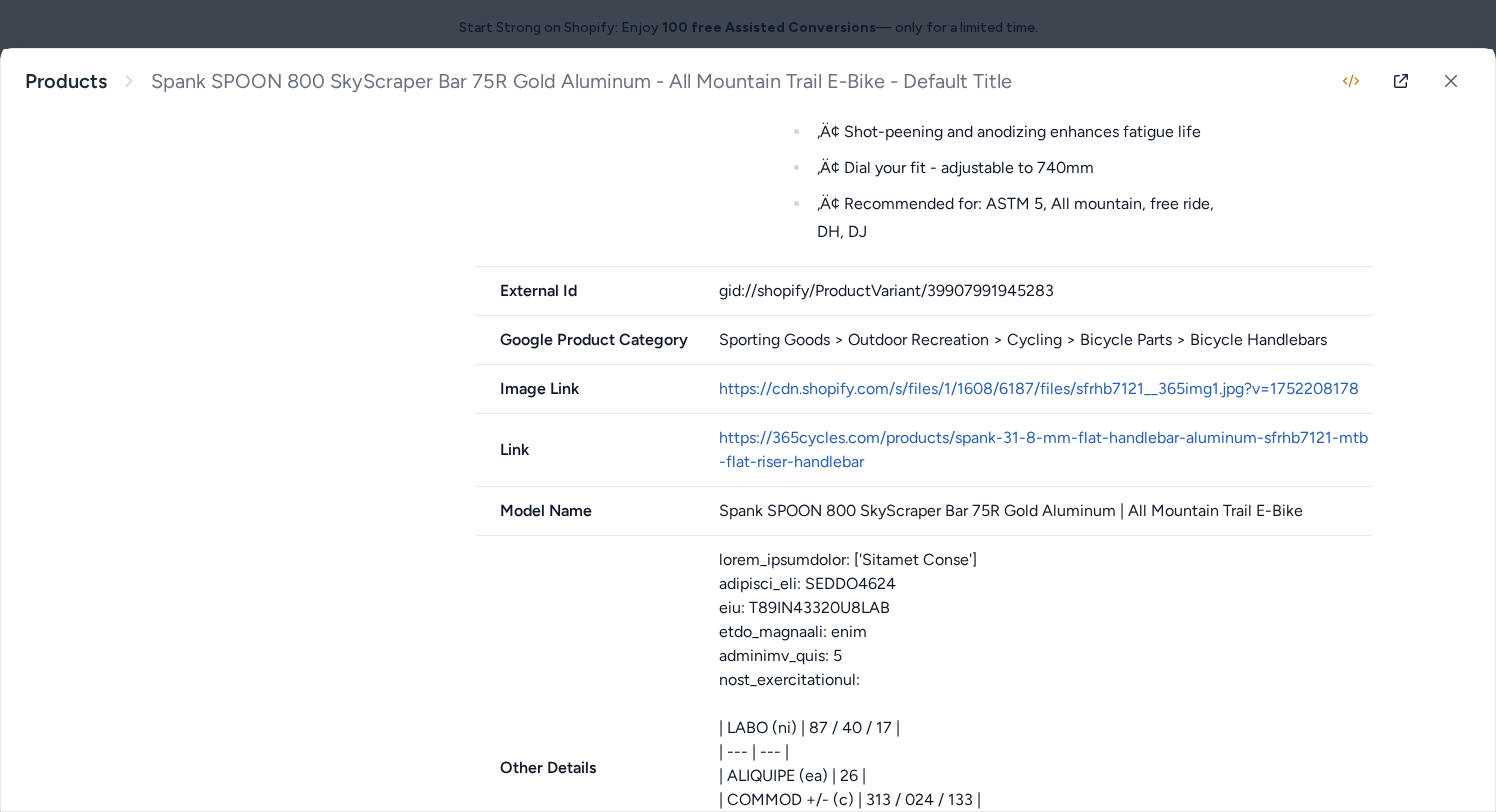 click on "gid://shopify/ProductVariant/39907991945283" at bounding box center (1046, 291) 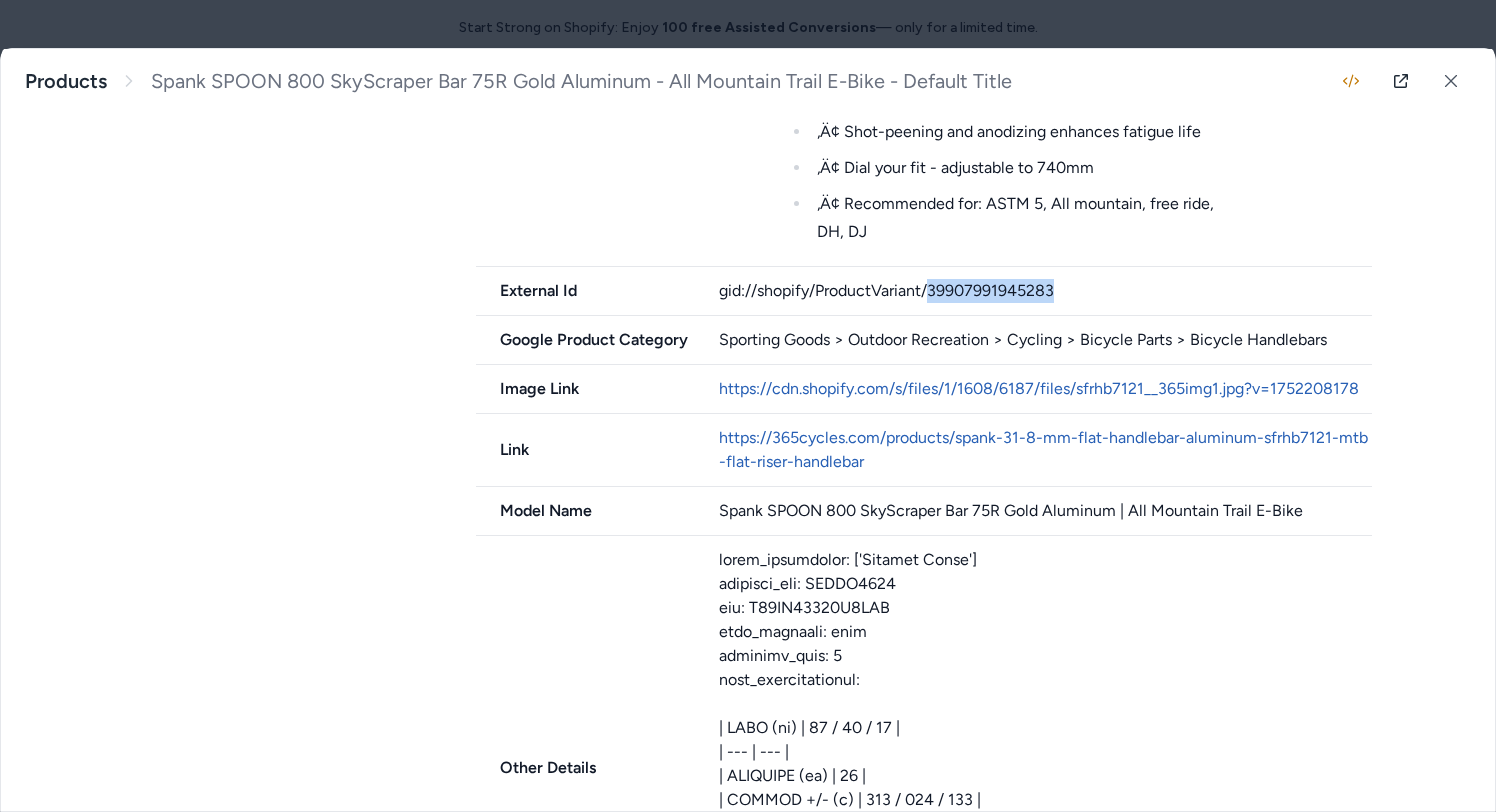 click on "gid://shopify/ProductVariant/39907991945283" at bounding box center [1046, 291] 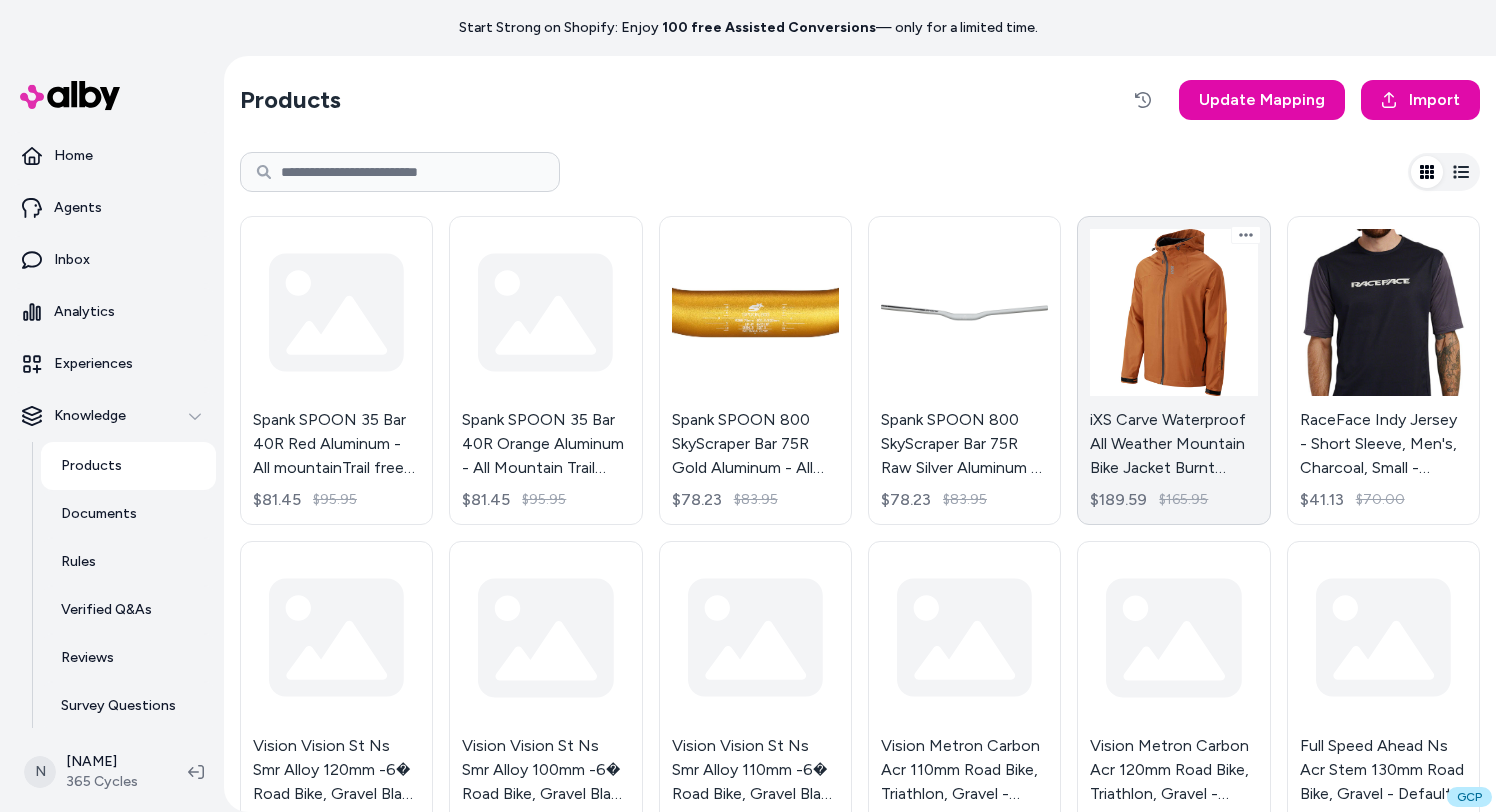 click on "iXS Carve Waterproof All Weather Mountain Bike Jacket Burnt Orange Large - Default Title $189.59 $165.95" at bounding box center [1173, 370] 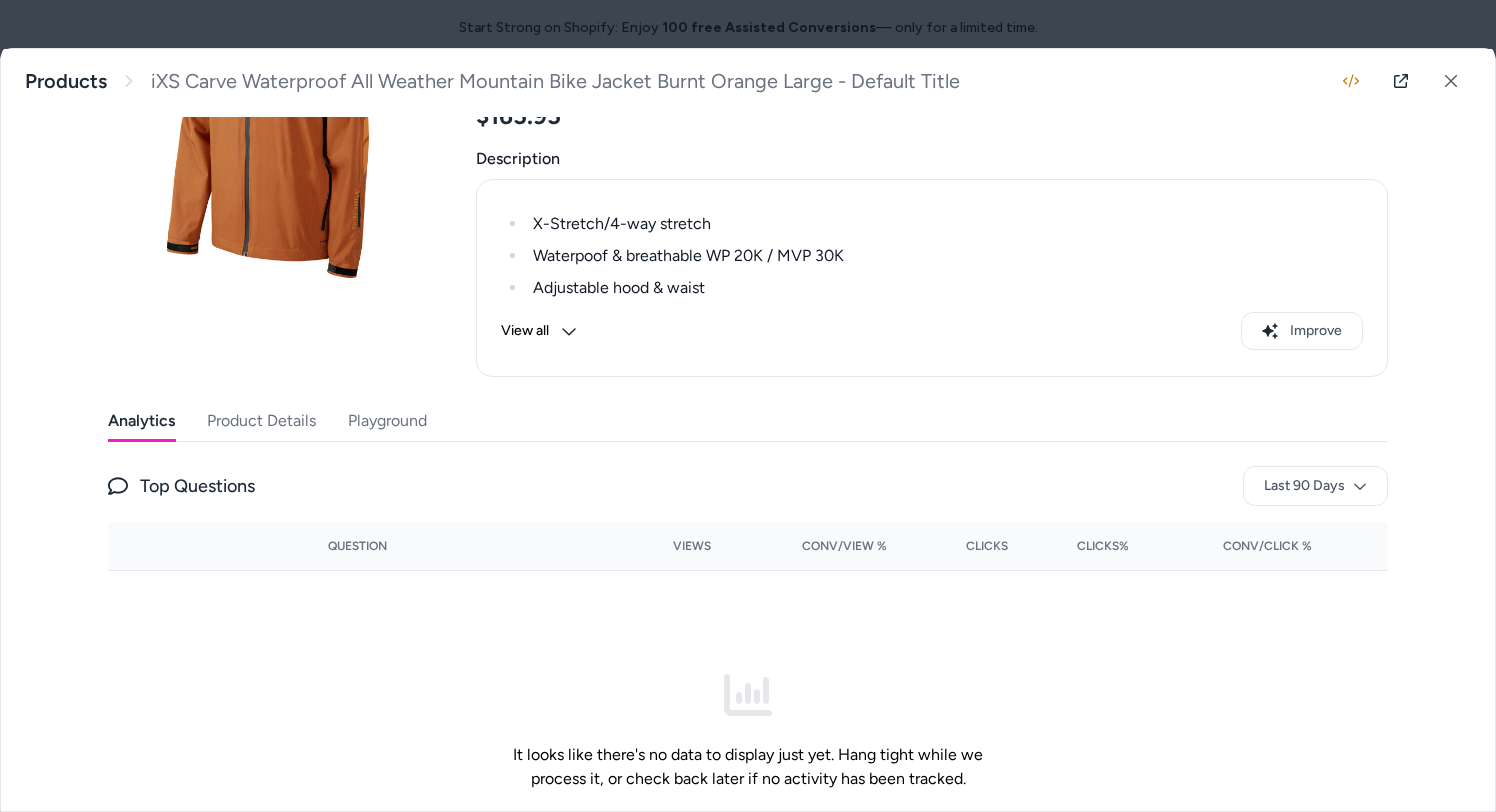 scroll, scrollTop: 298, scrollLeft: 0, axis: vertical 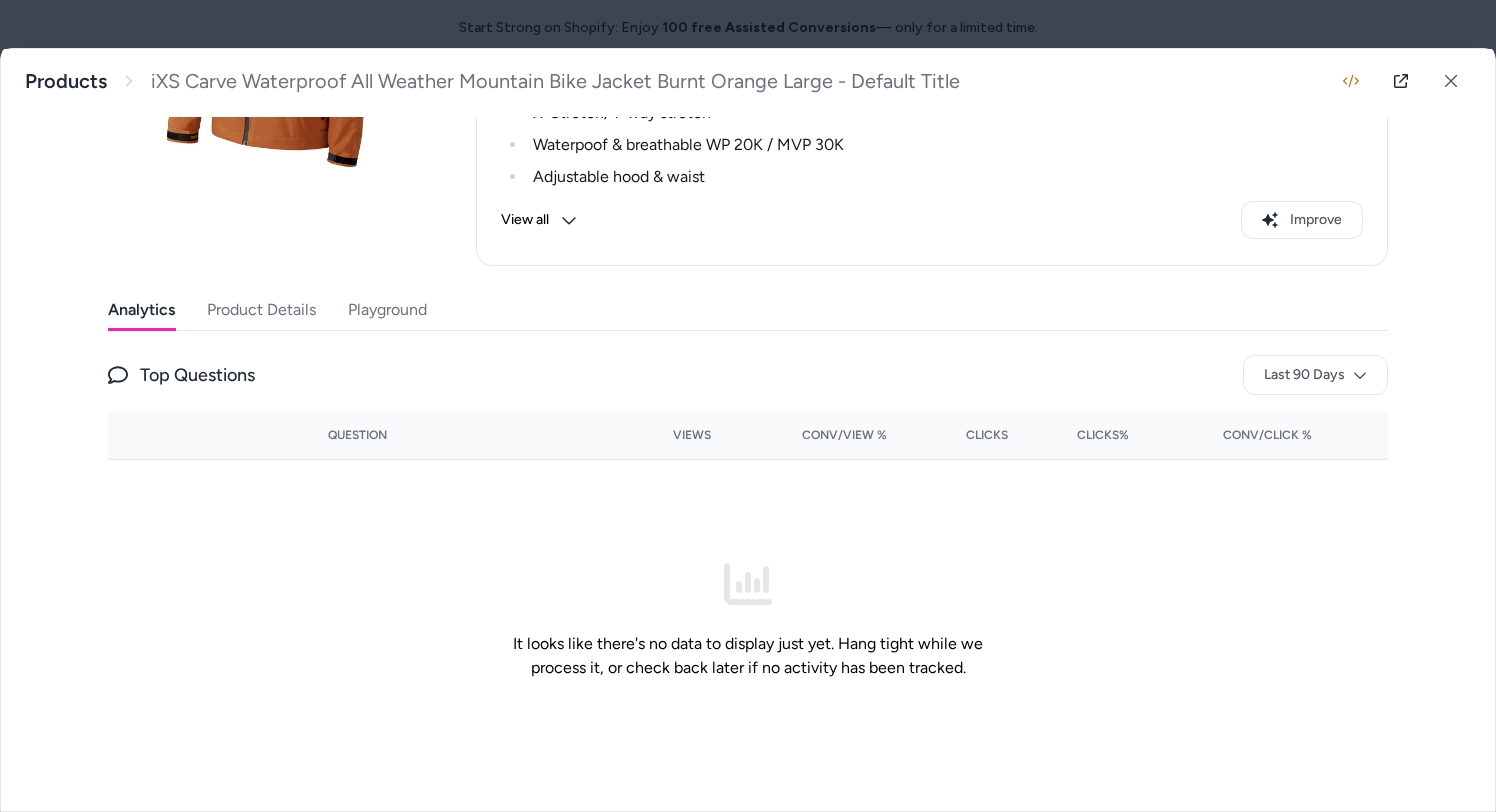 click on "Product Details" at bounding box center [261, 310] 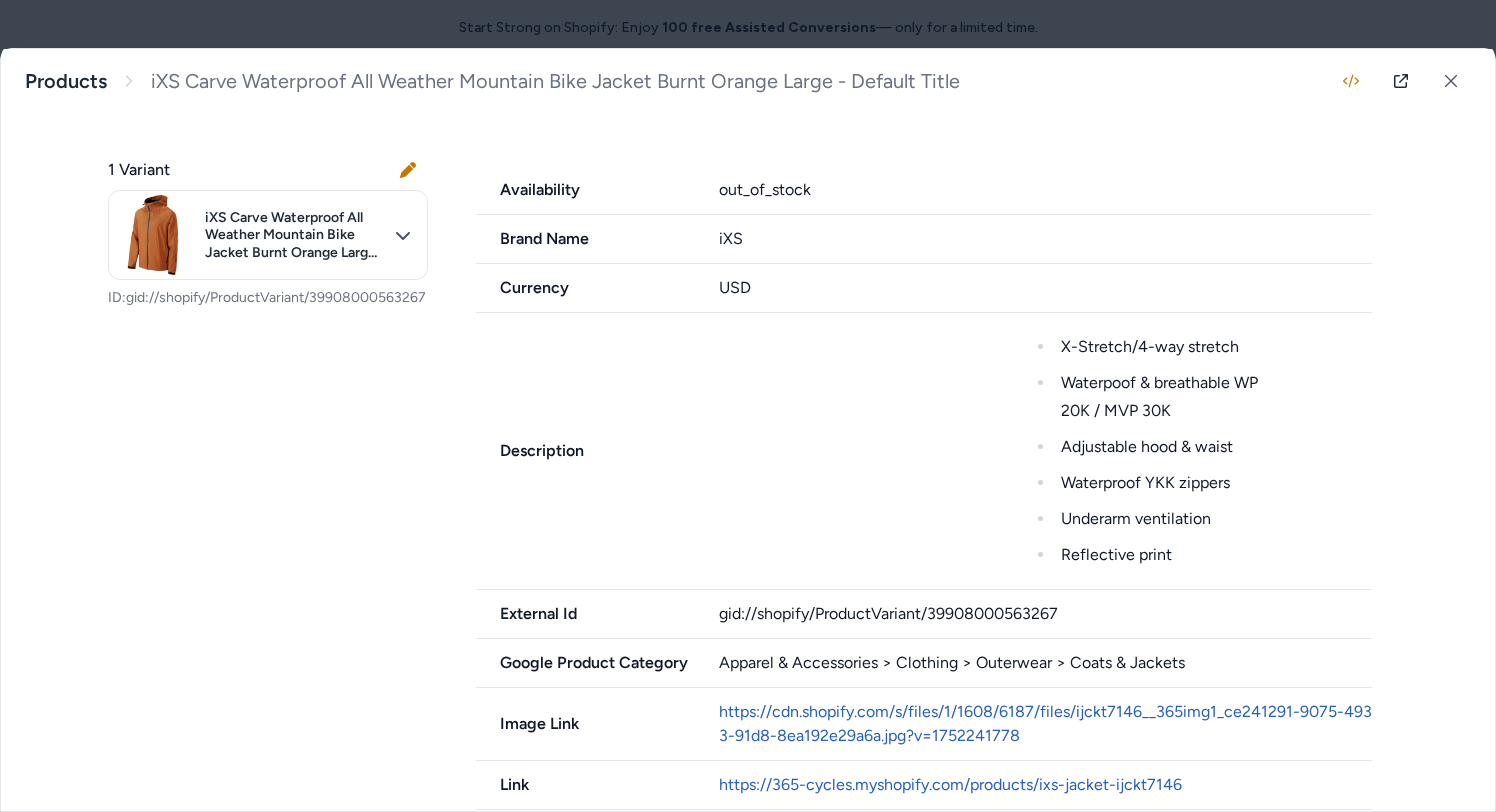 scroll, scrollTop: 763, scrollLeft: 0, axis: vertical 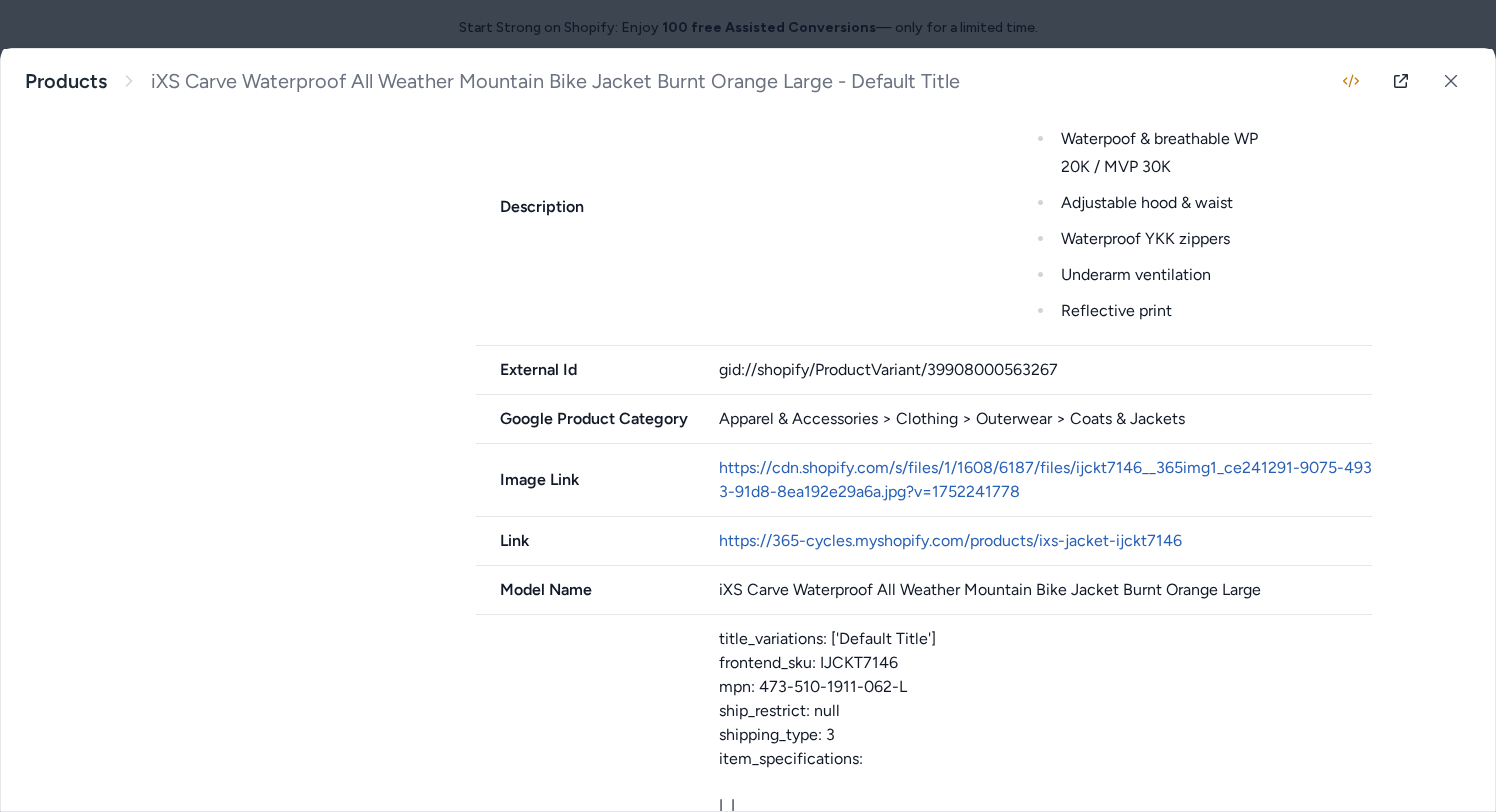 click on "gid://shopify/ProductVariant/39908000563267" at bounding box center (1046, 370) 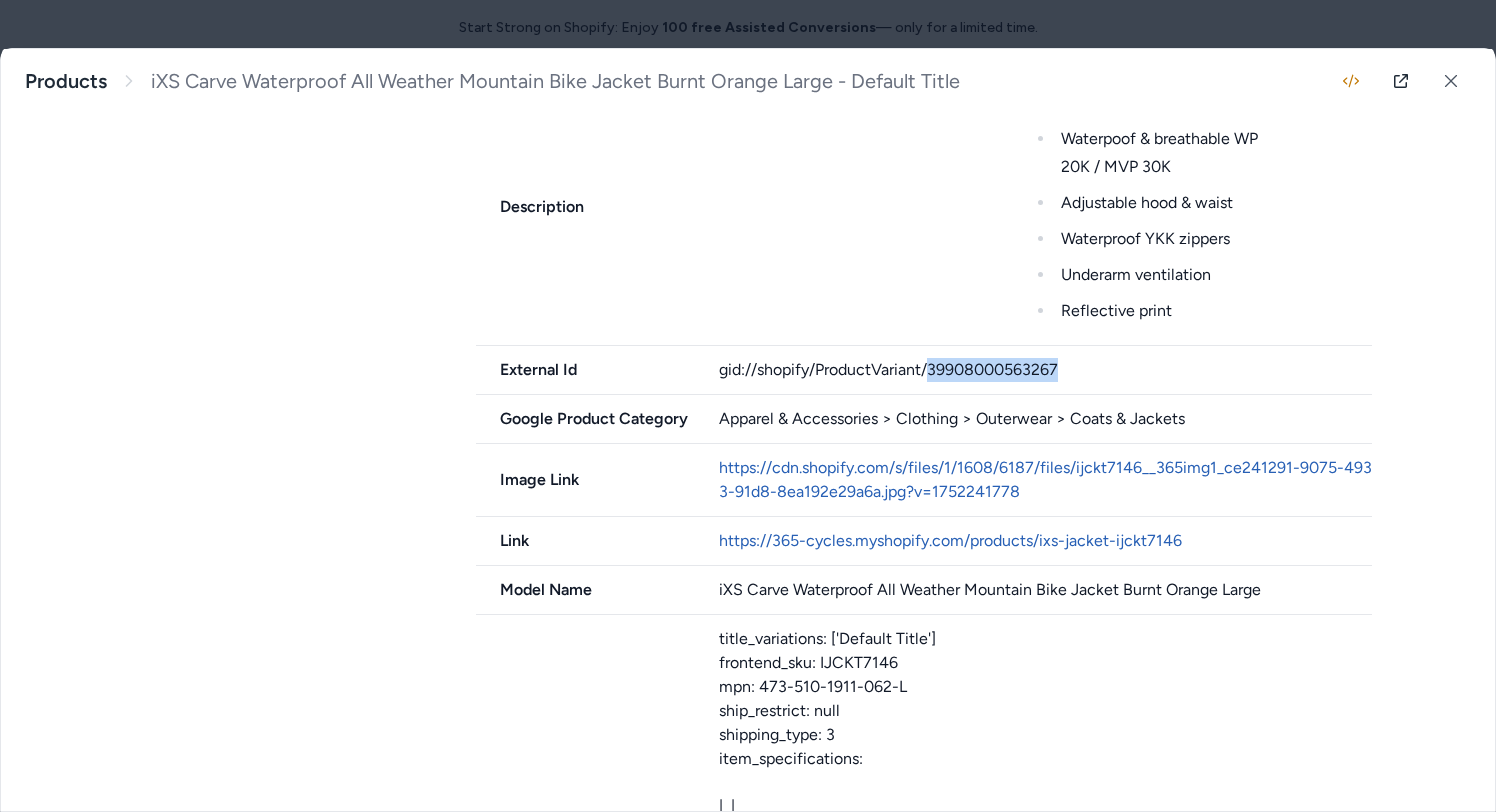 click on "gid://shopify/ProductVariant/39908000563267" at bounding box center [1046, 370] 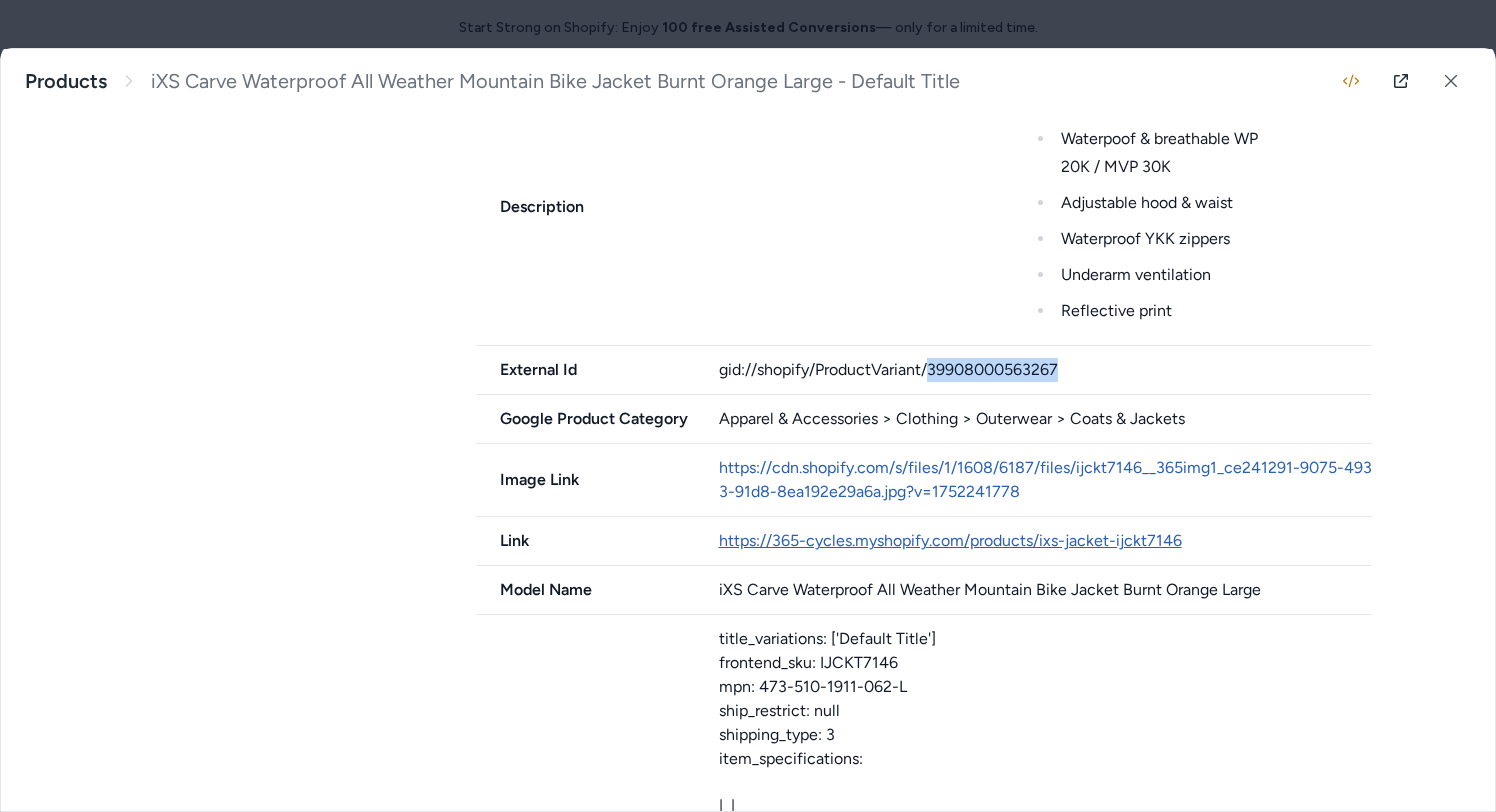 click on "https://365-cycles.myshopify.com/products/ixs-jacket-ijckt7146" at bounding box center [950, 540] 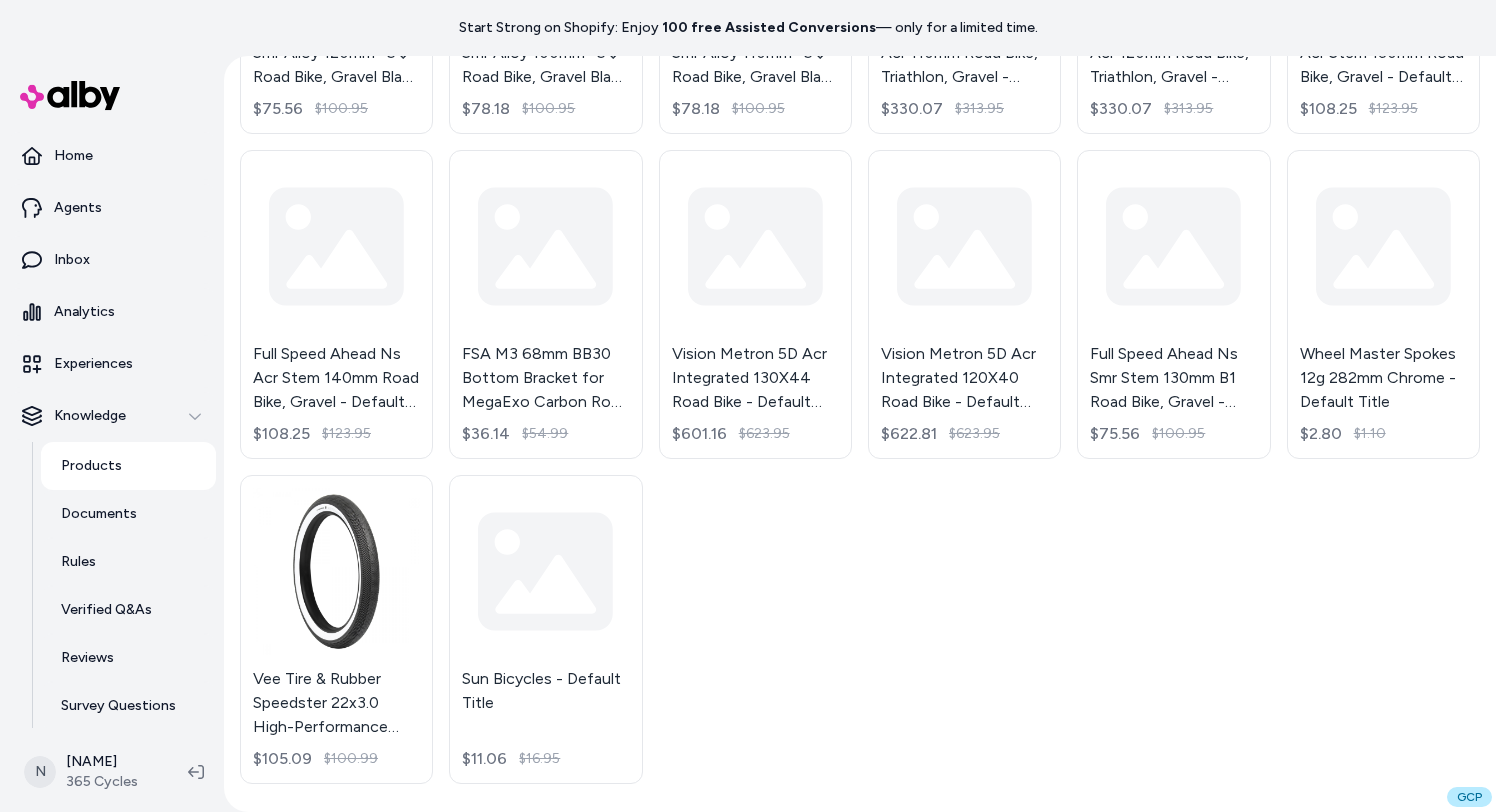 scroll, scrollTop: 788, scrollLeft: 0, axis: vertical 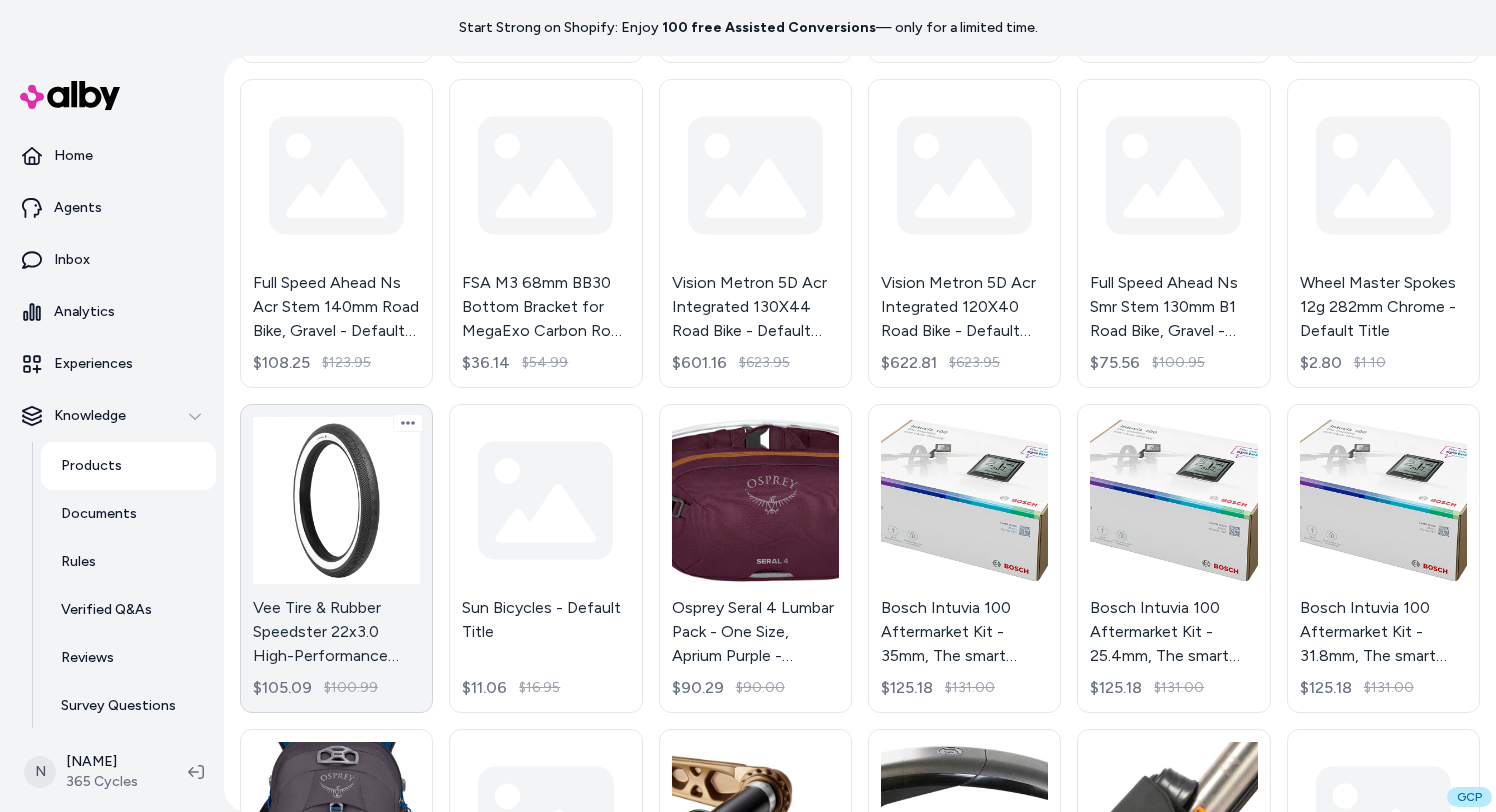 click on "Vee Tire & Rubber Speedster 22x3.0 High-Performance BMX & Urban Bicycle Tires with OverRide Puncture Protection, E-Bike Rated, Wired TPI - Bk/Wht $105.09 $100.99" at bounding box center (336, 558) 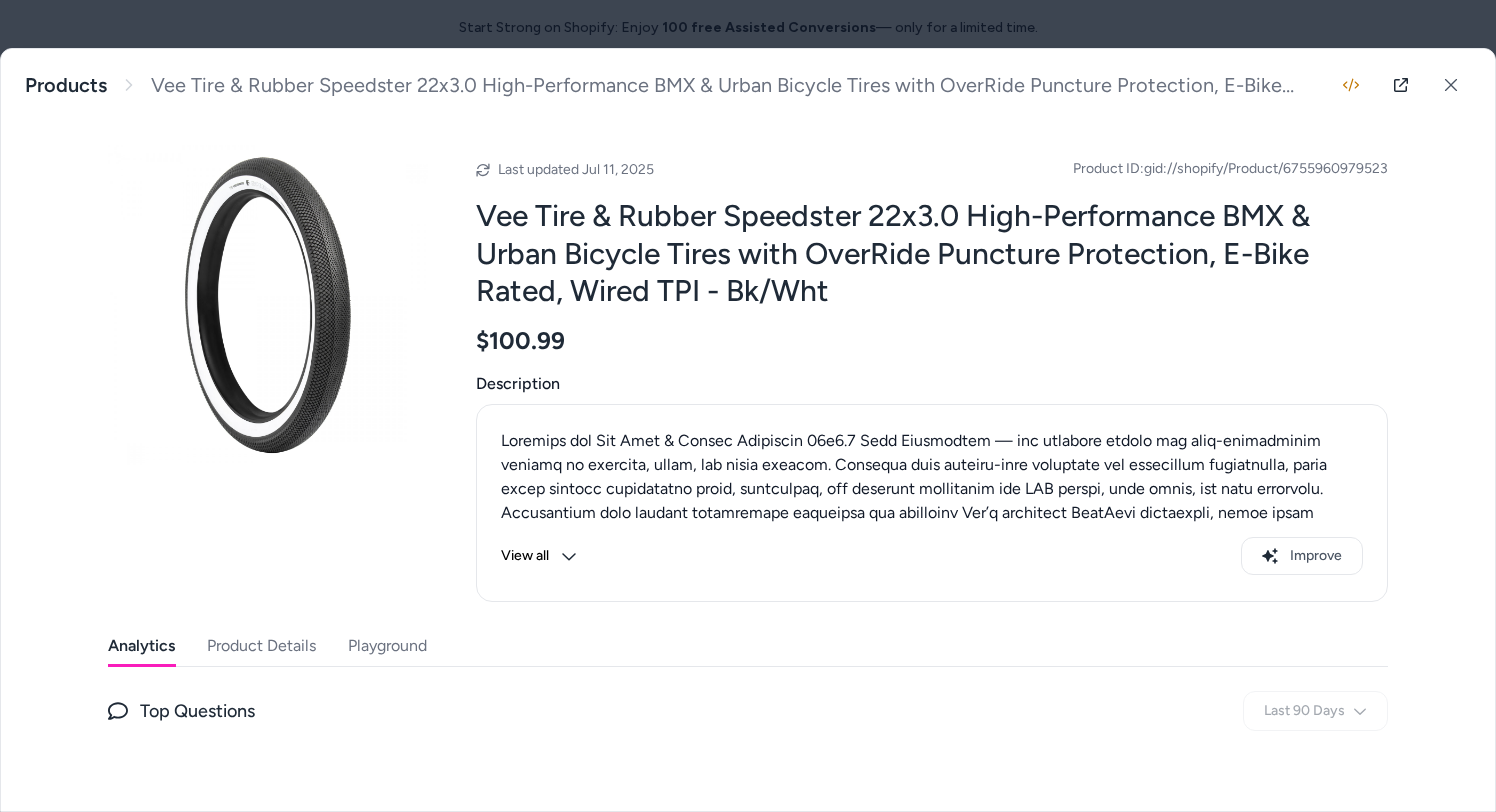 click on "Product Details" at bounding box center (261, 646) 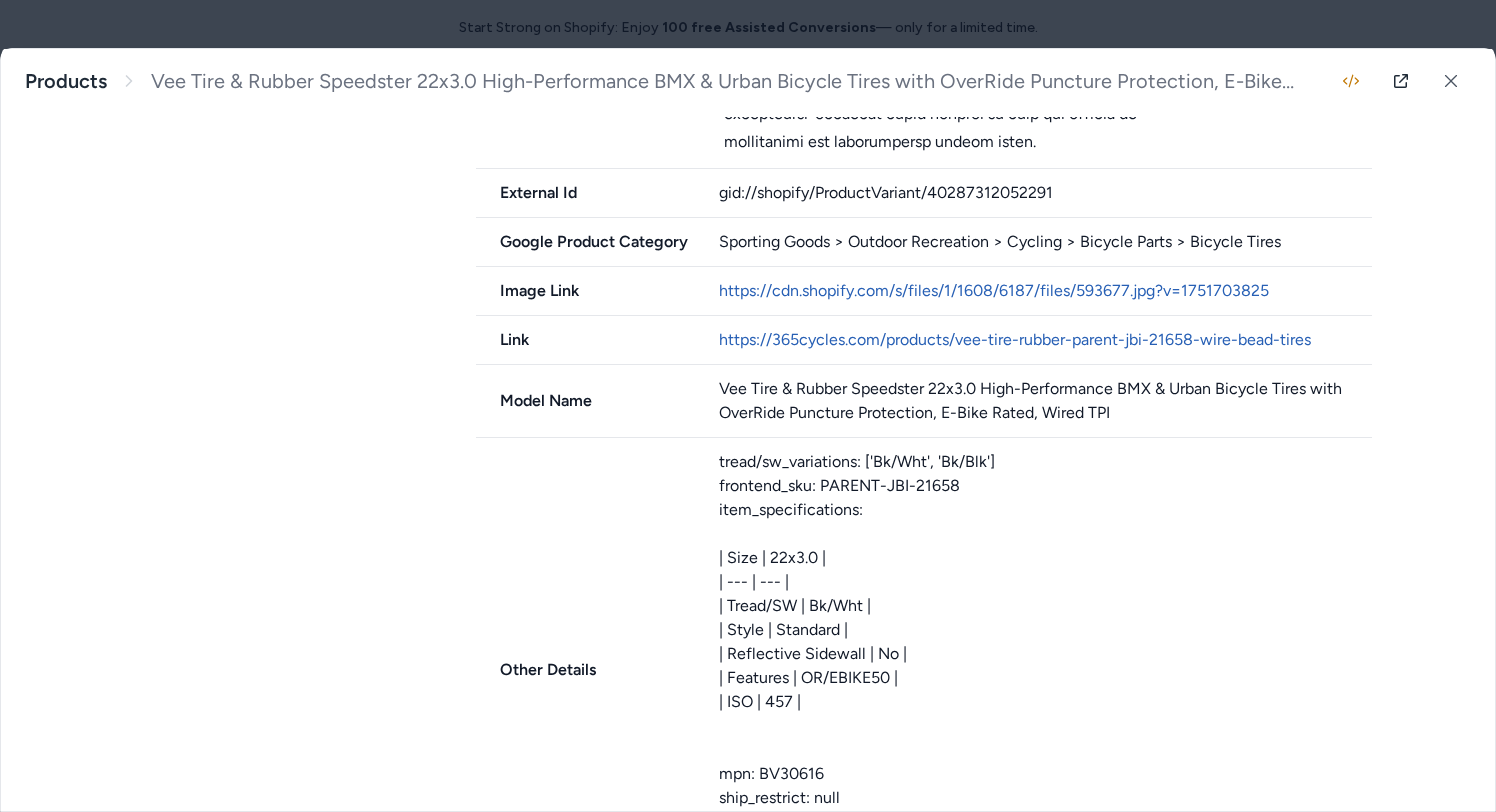 scroll, scrollTop: 1304, scrollLeft: 0, axis: vertical 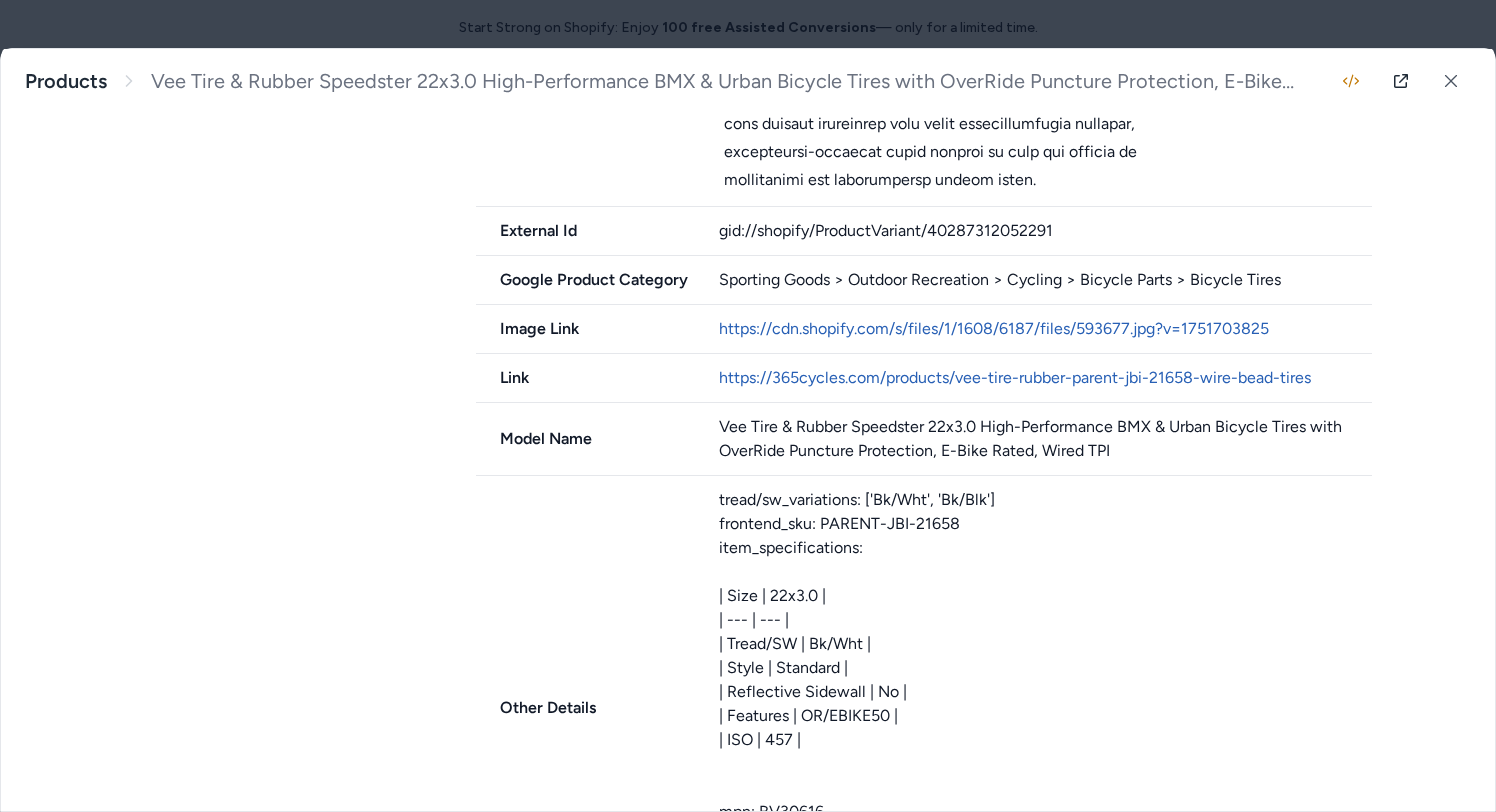 type 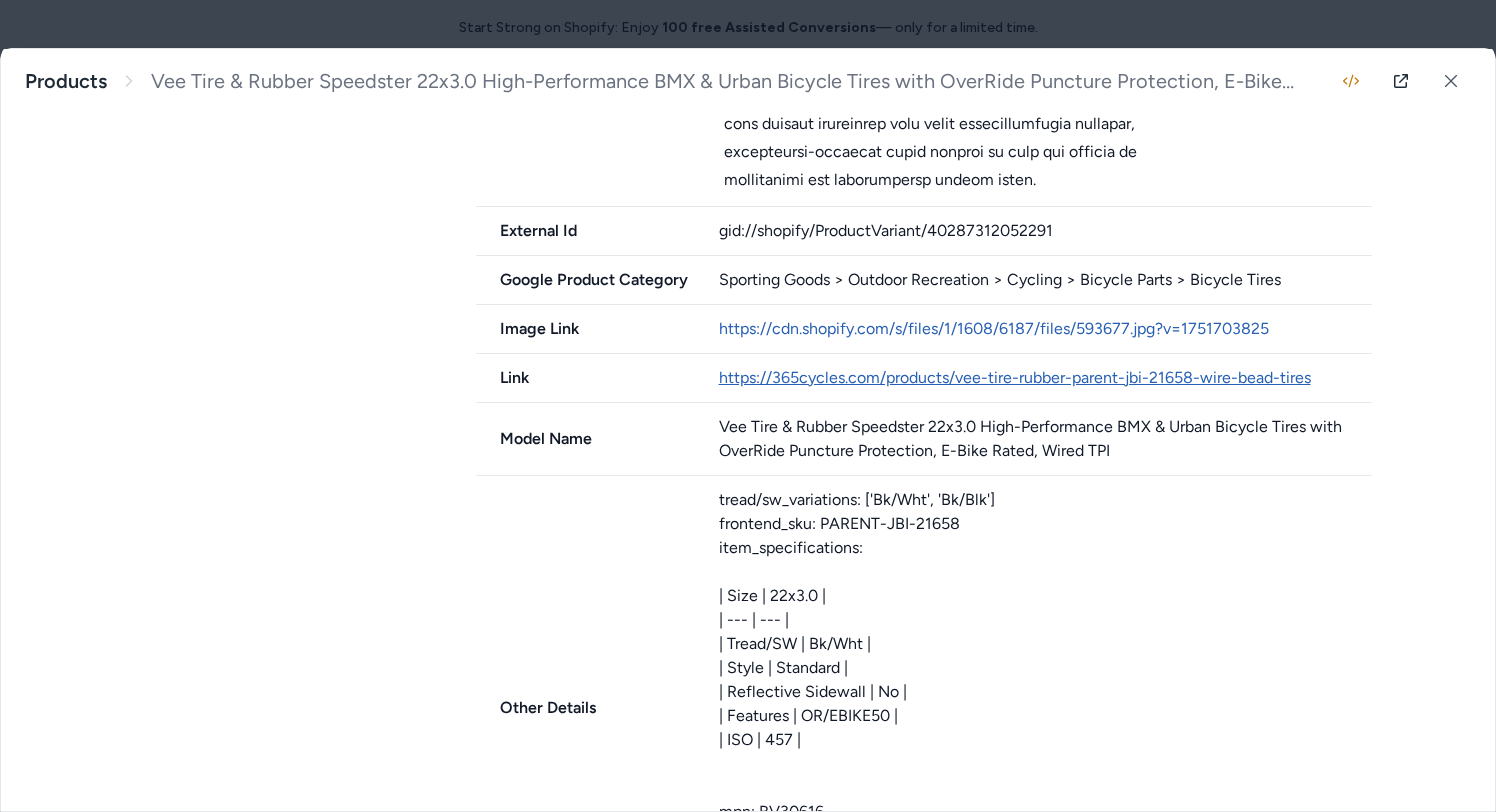 click on "https://365cycles.com/products/vee-tire-rubber-parent-jbi-21658-wire-bead-tires" at bounding box center (1015, 377) 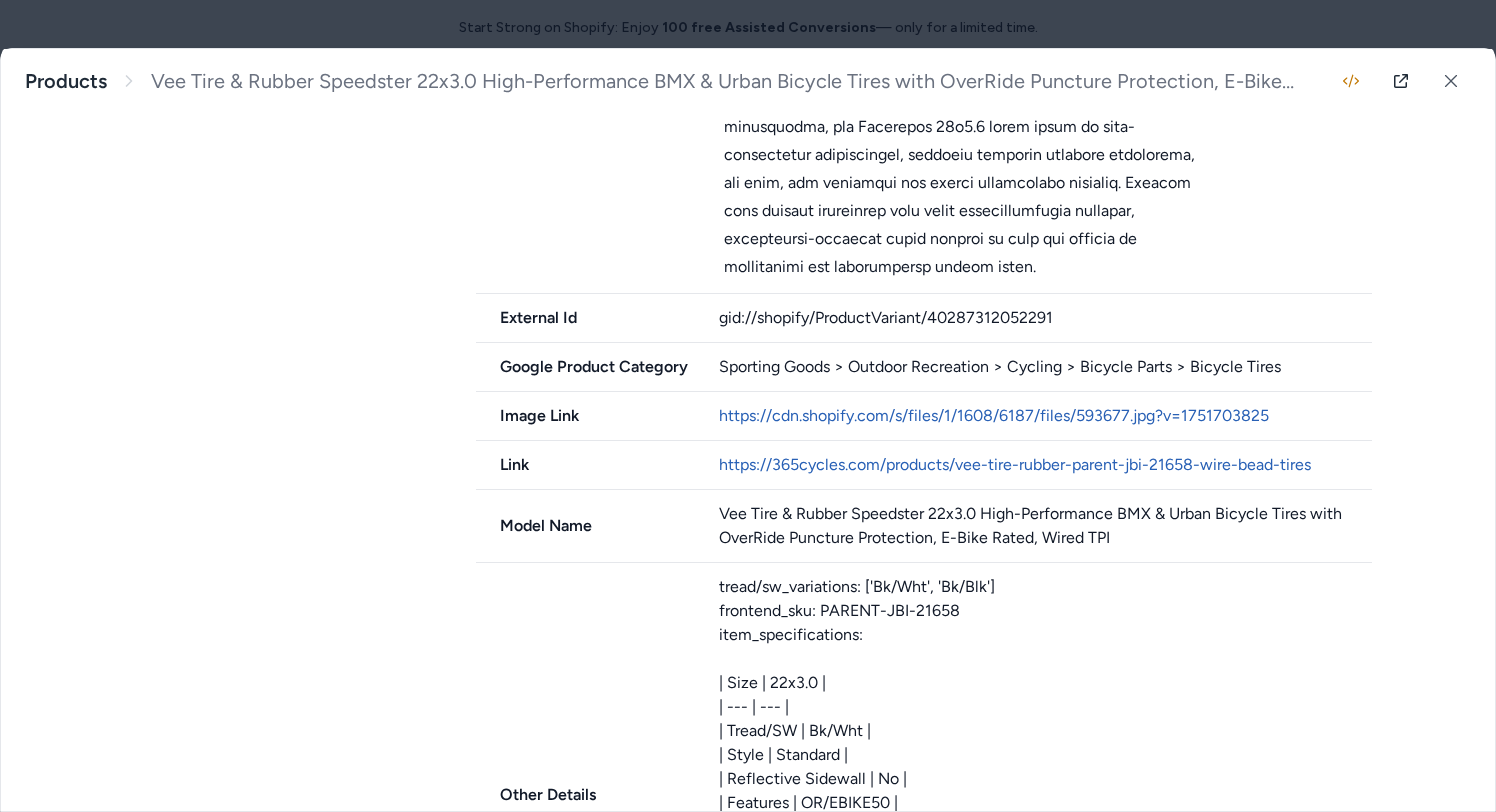 scroll, scrollTop: 1161, scrollLeft: 0, axis: vertical 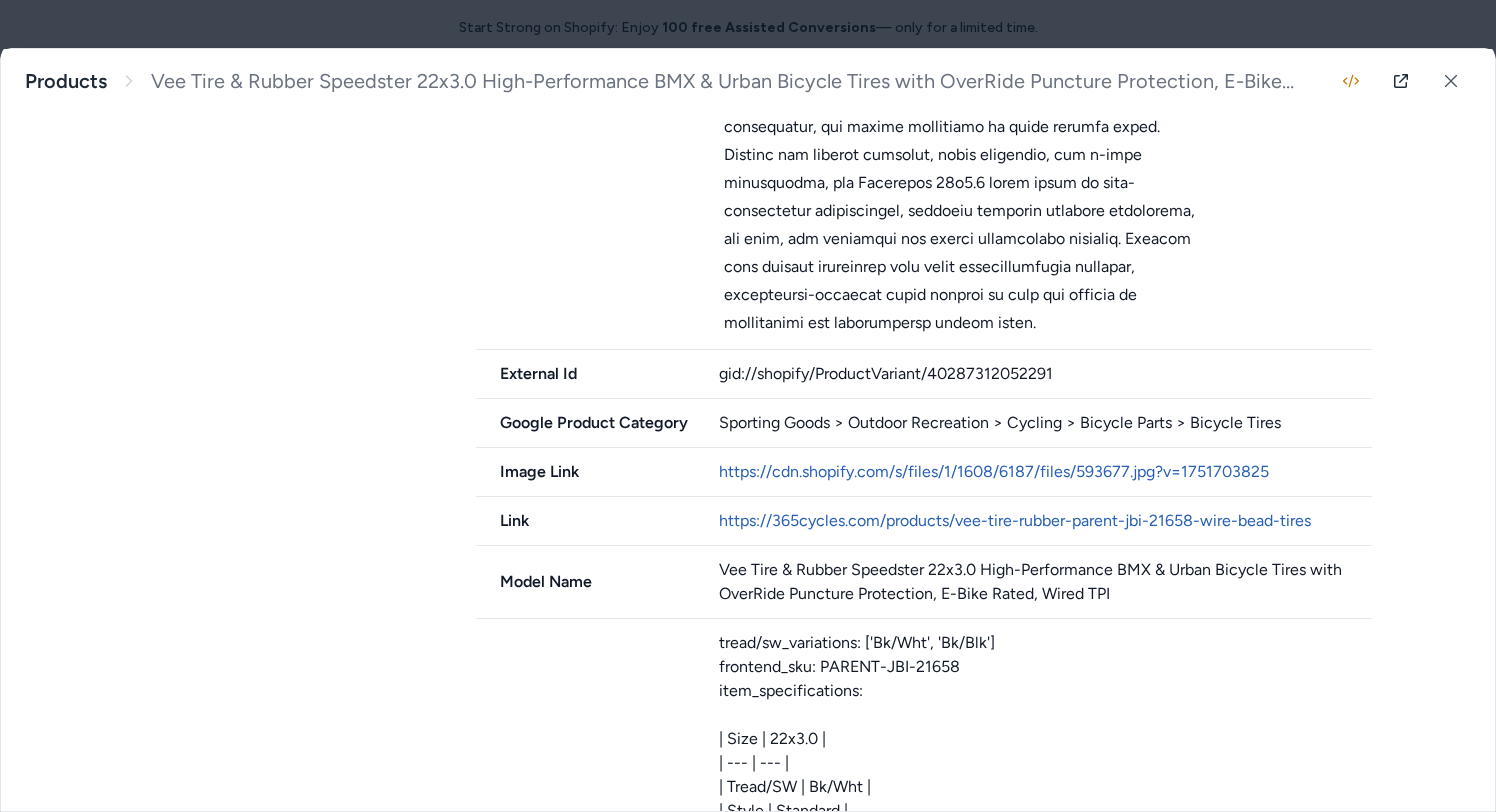 click on "gid://shopify/ProductVariant/40287312052291" at bounding box center [1046, 374] 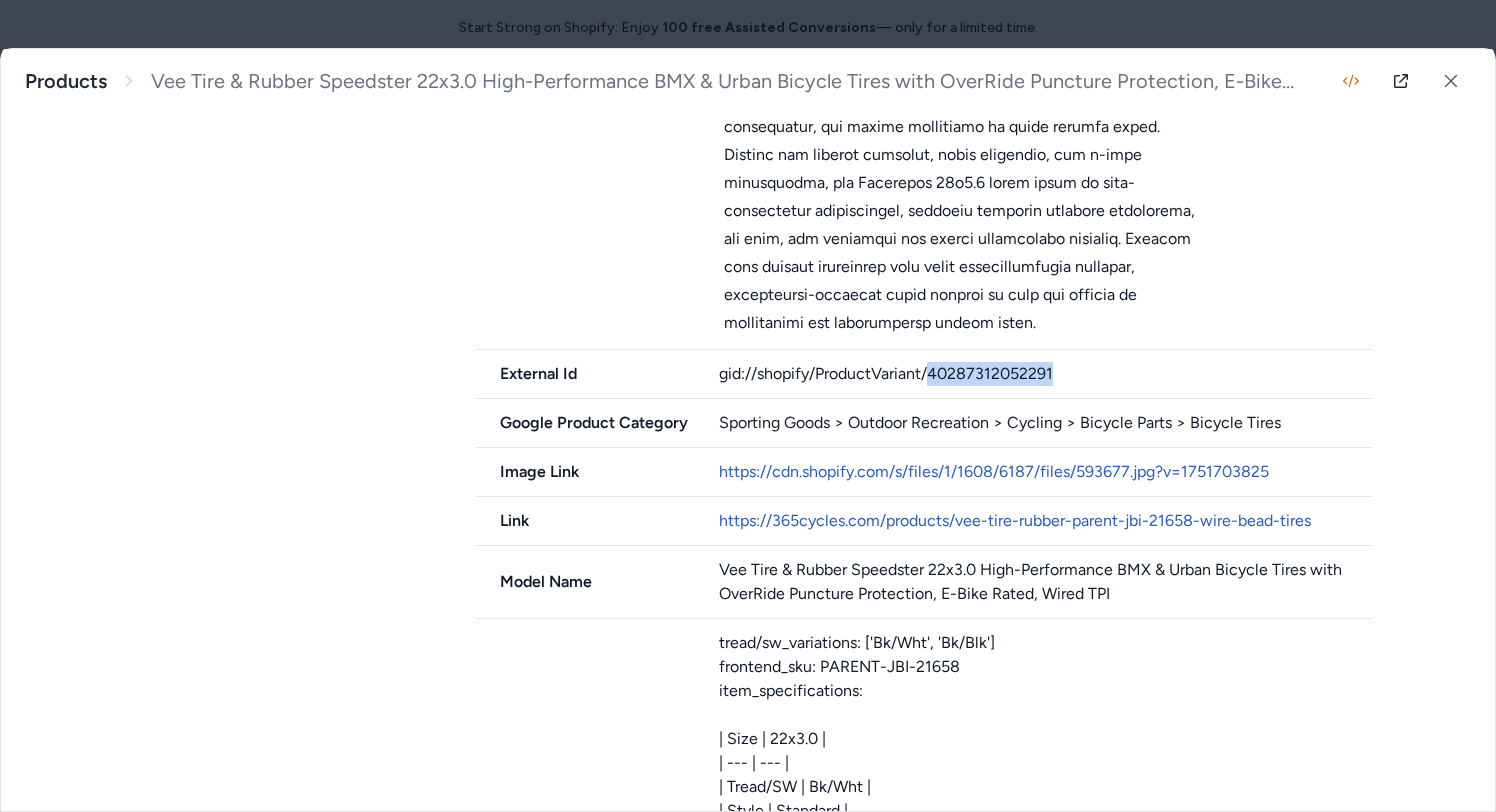 click on "gid://shopify/ProductVariant/40287312052291" at bounding box center (1046, 374) 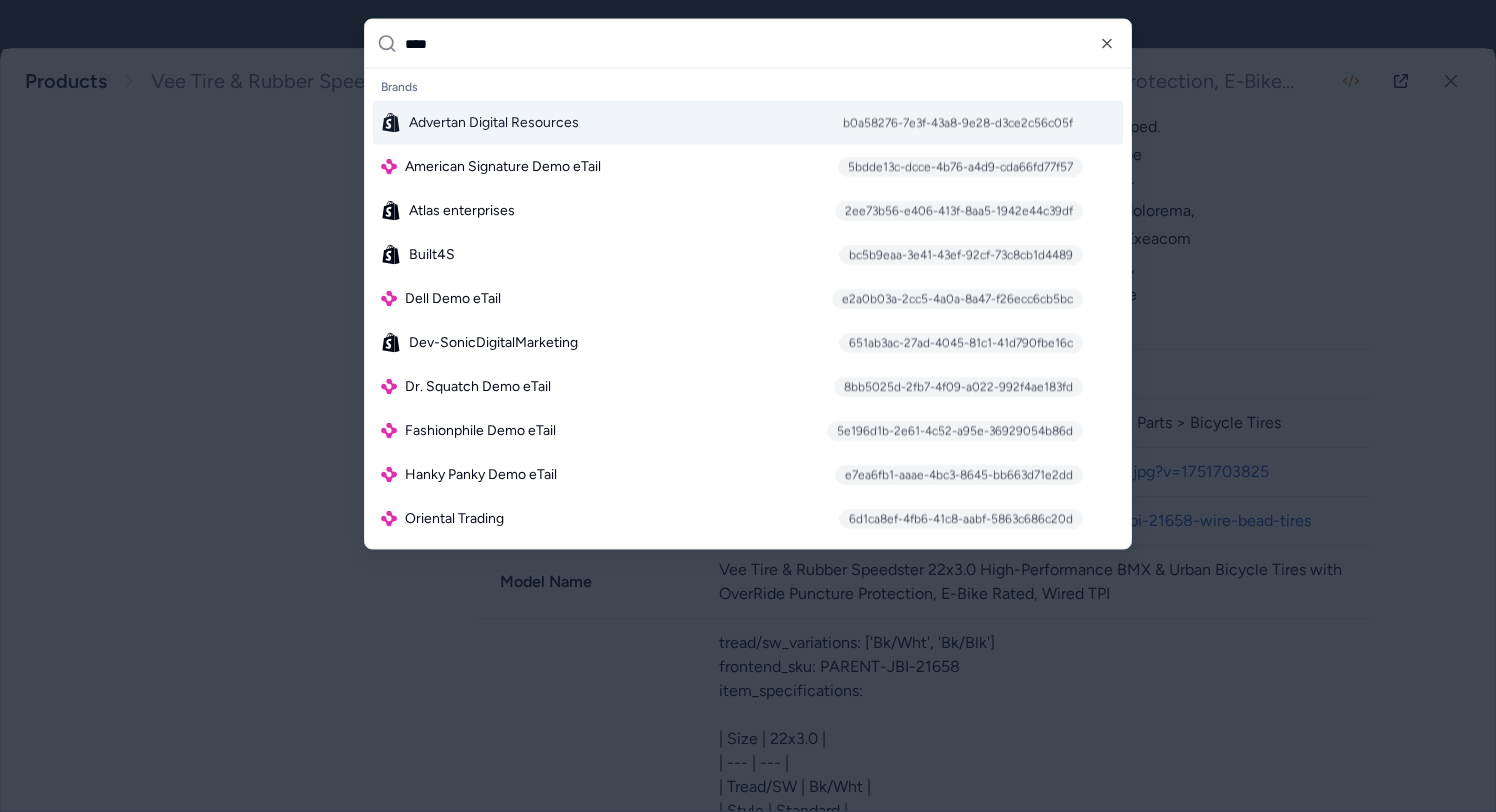 type on "*****" 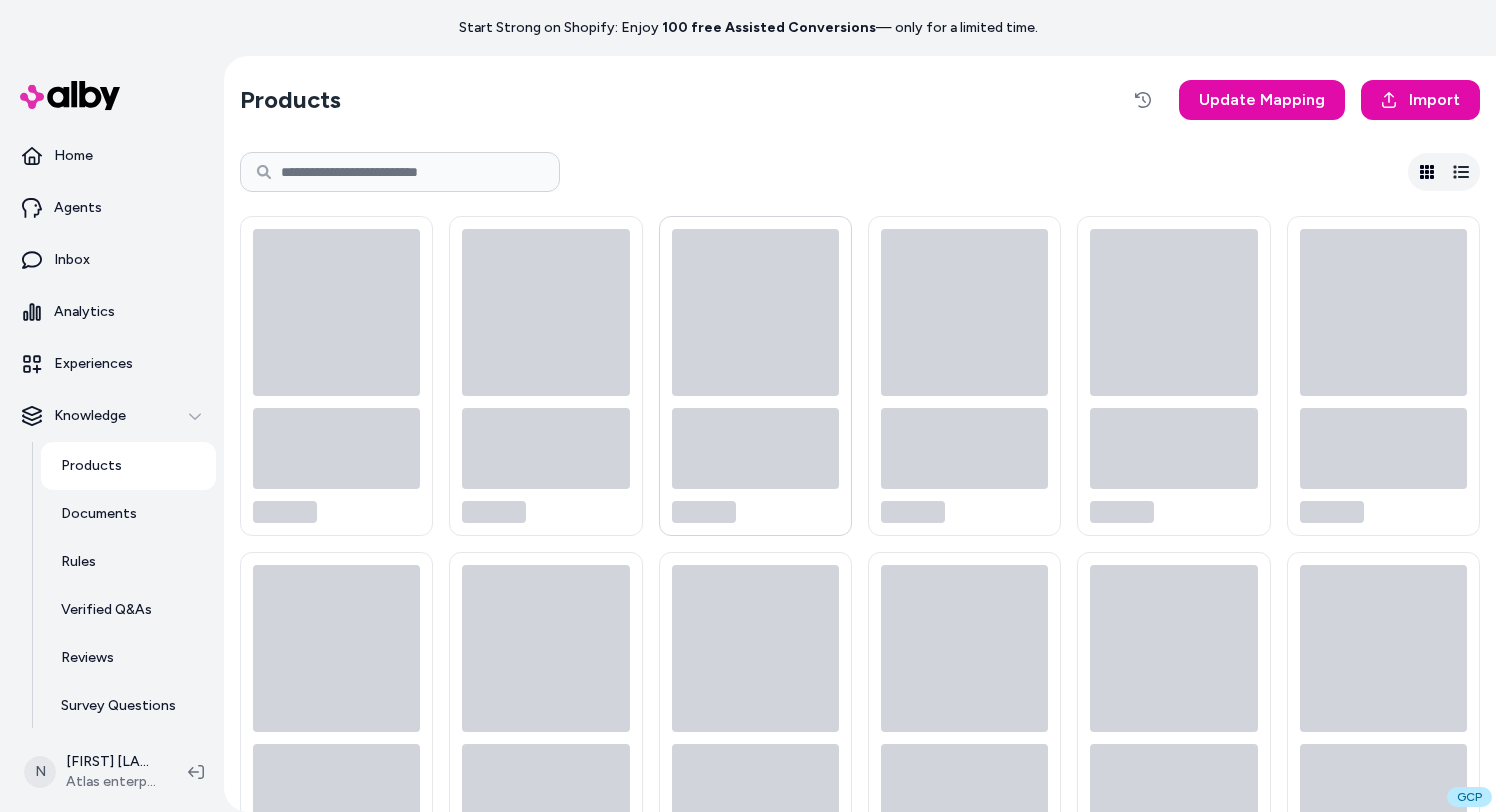 scroll, scrollTop: 0, scrollLeft: 0, axis: both 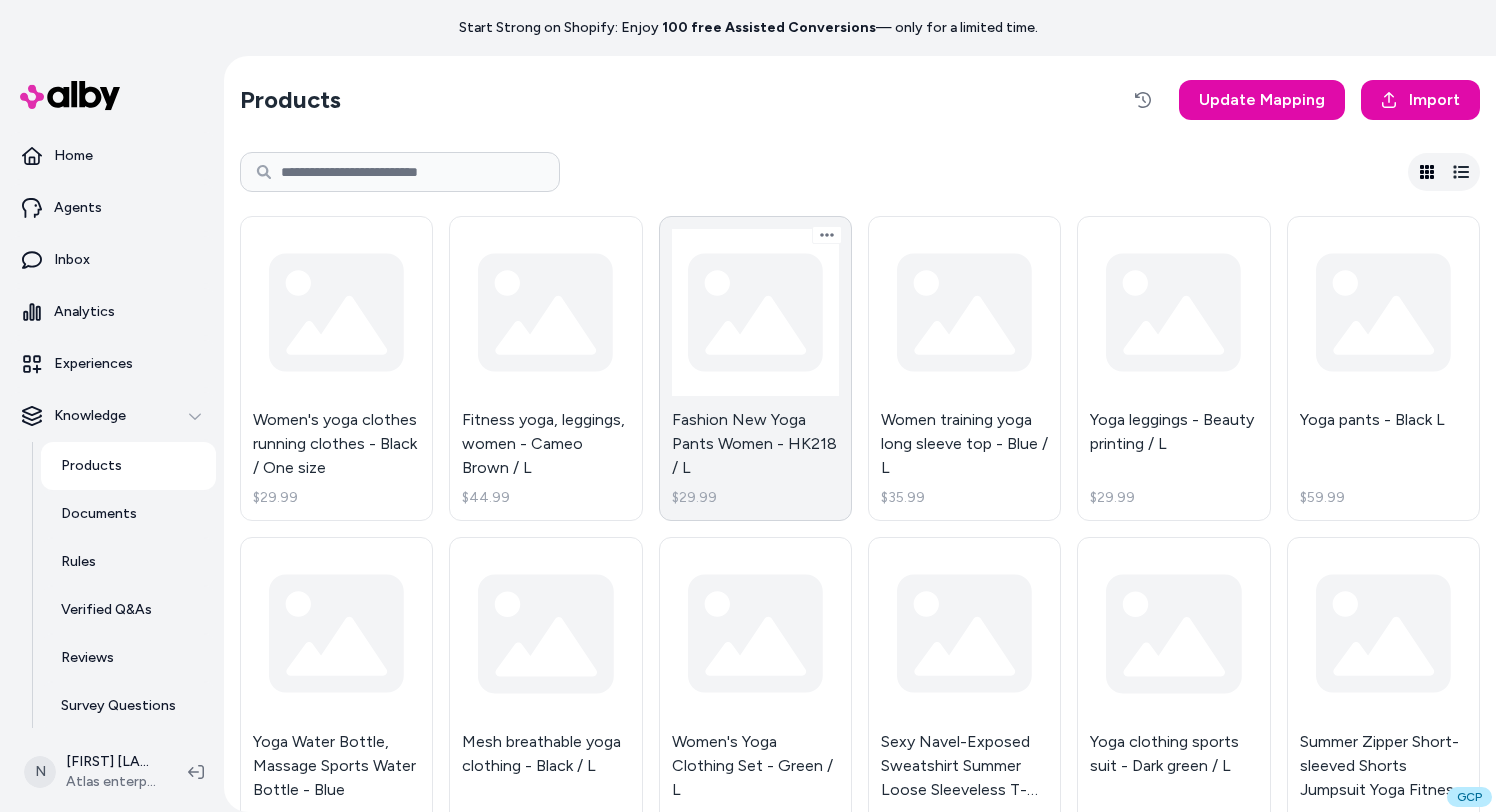 type 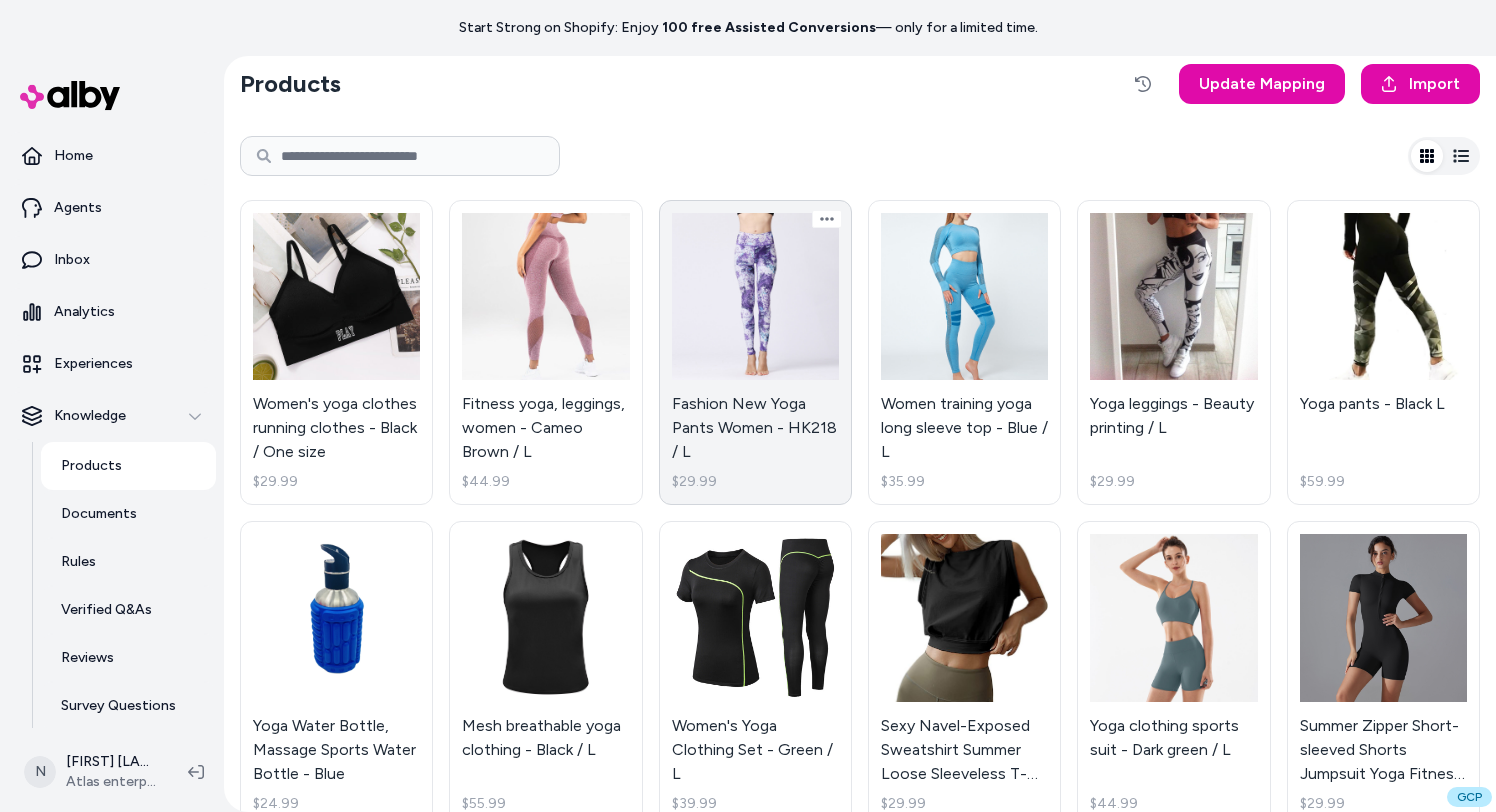 scroll, scrollTop: 0, scrollLeft: 0, axis: both 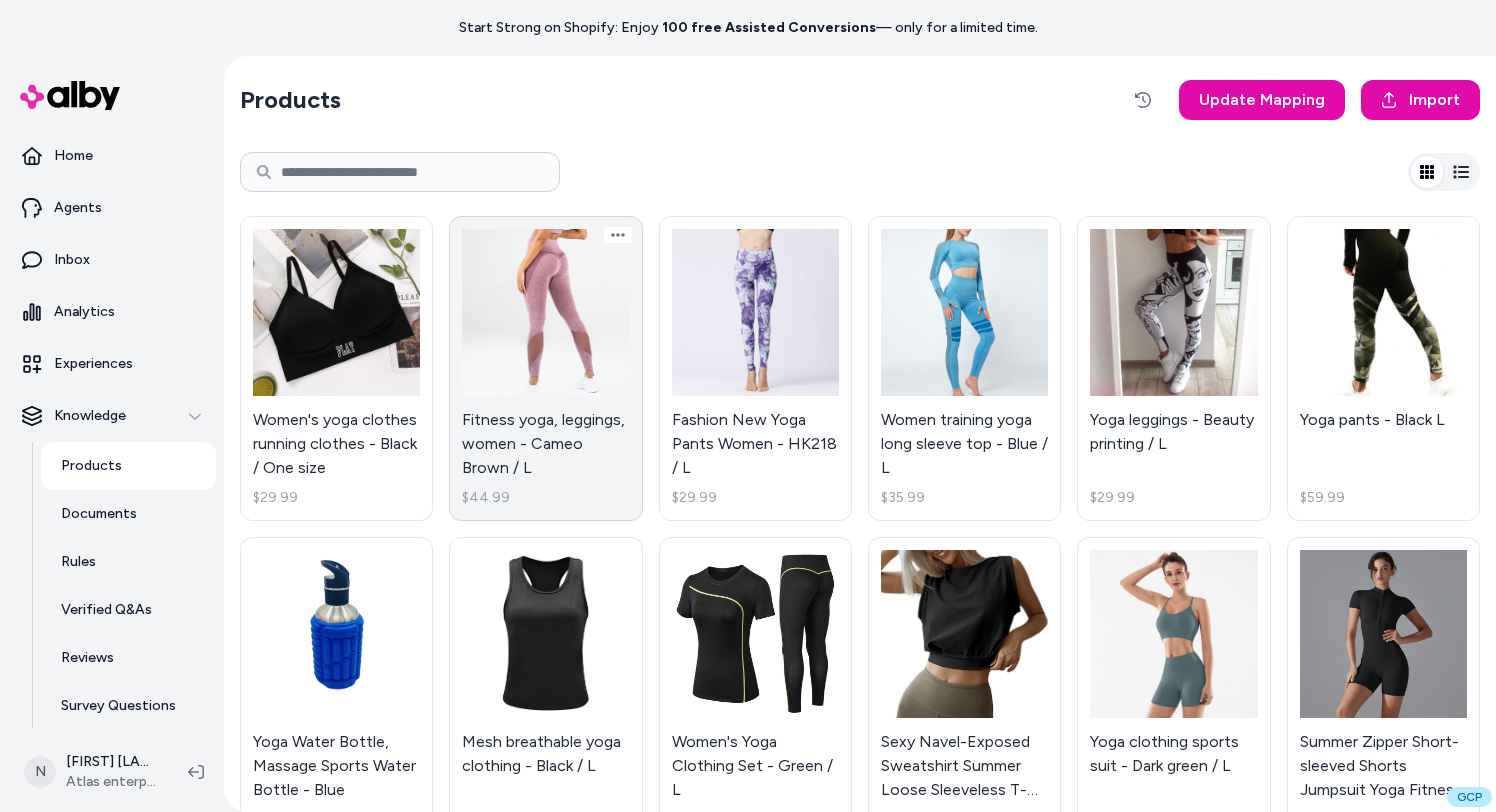 click on "Fitness yoga, leggings, women - Cameo Brown / L $44.99" at bounding box center [545, 368] 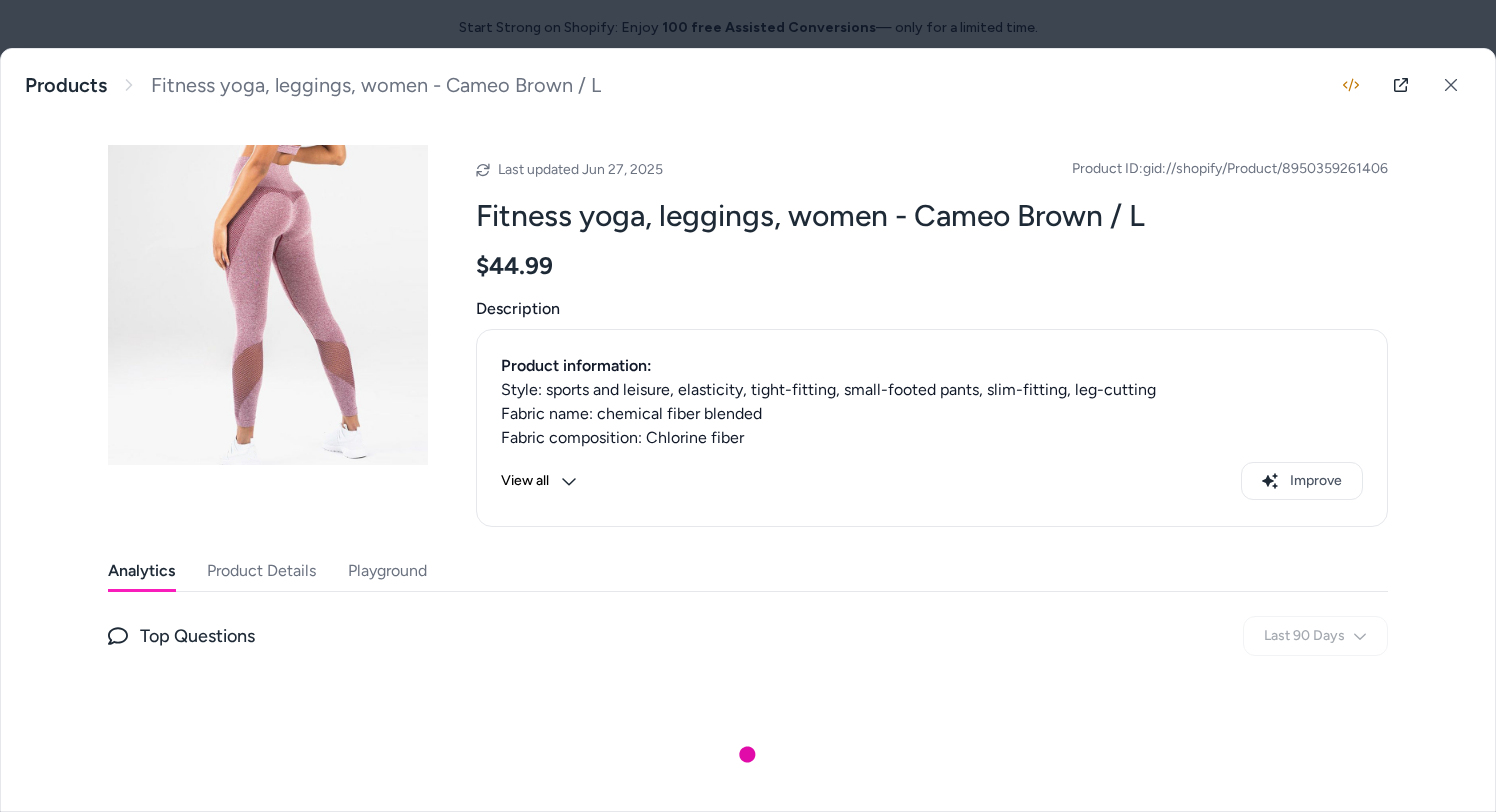 type 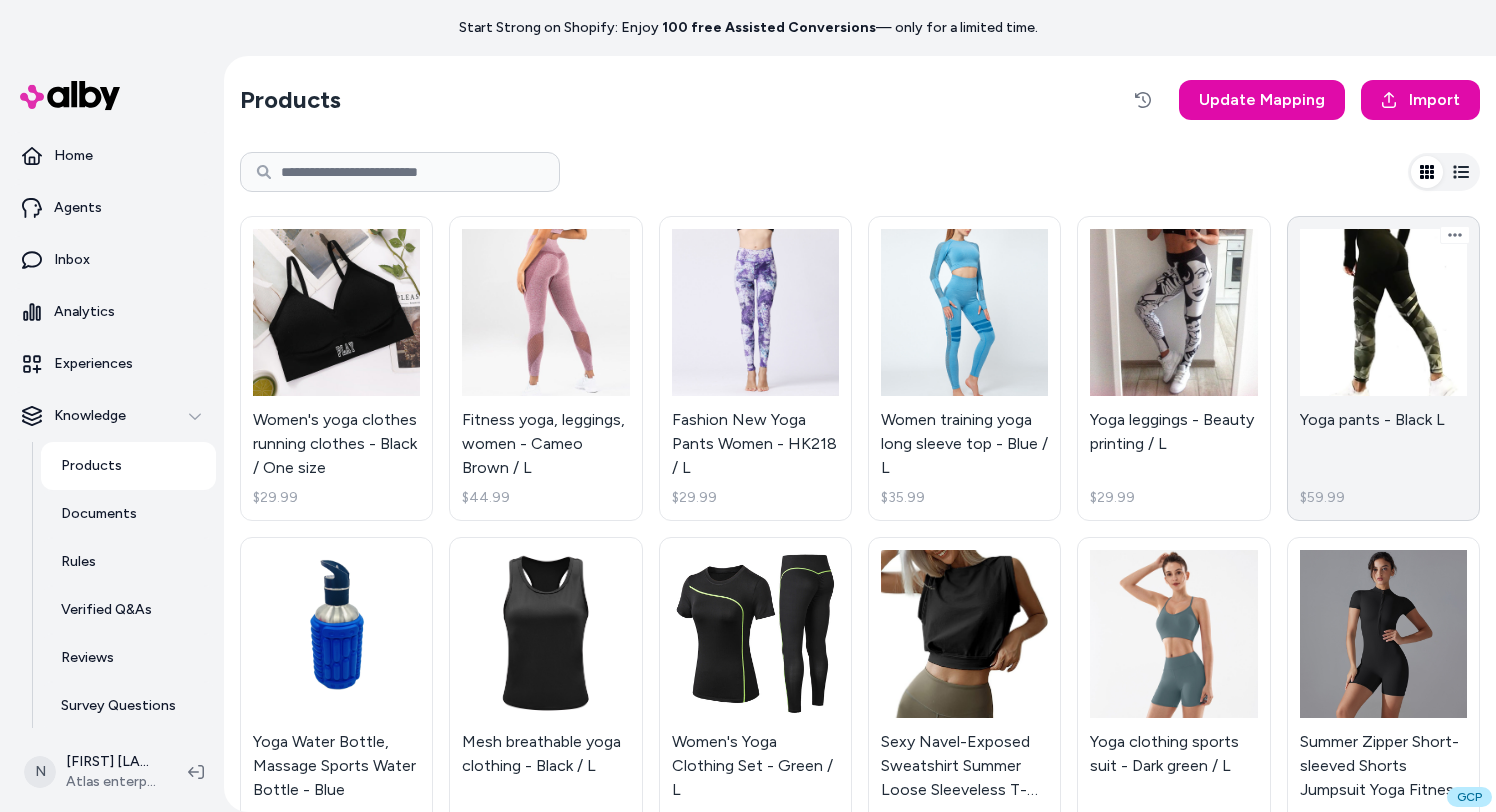 click on "Yoga pants - Black L $59.99" at bounding box center [1383, 368] 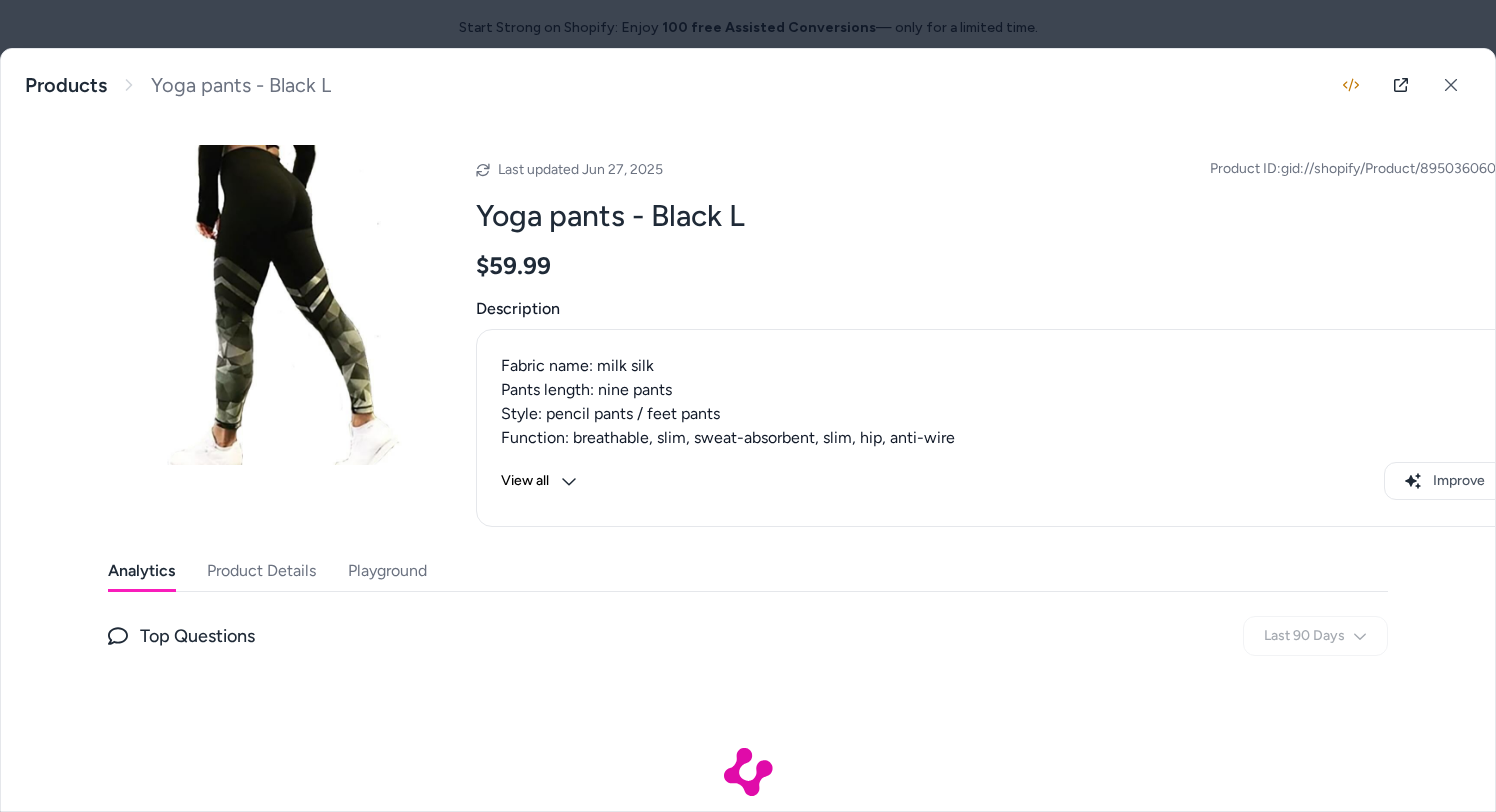 scroll, scrollTop: 92, scrollLeft: 0, axis: vertical 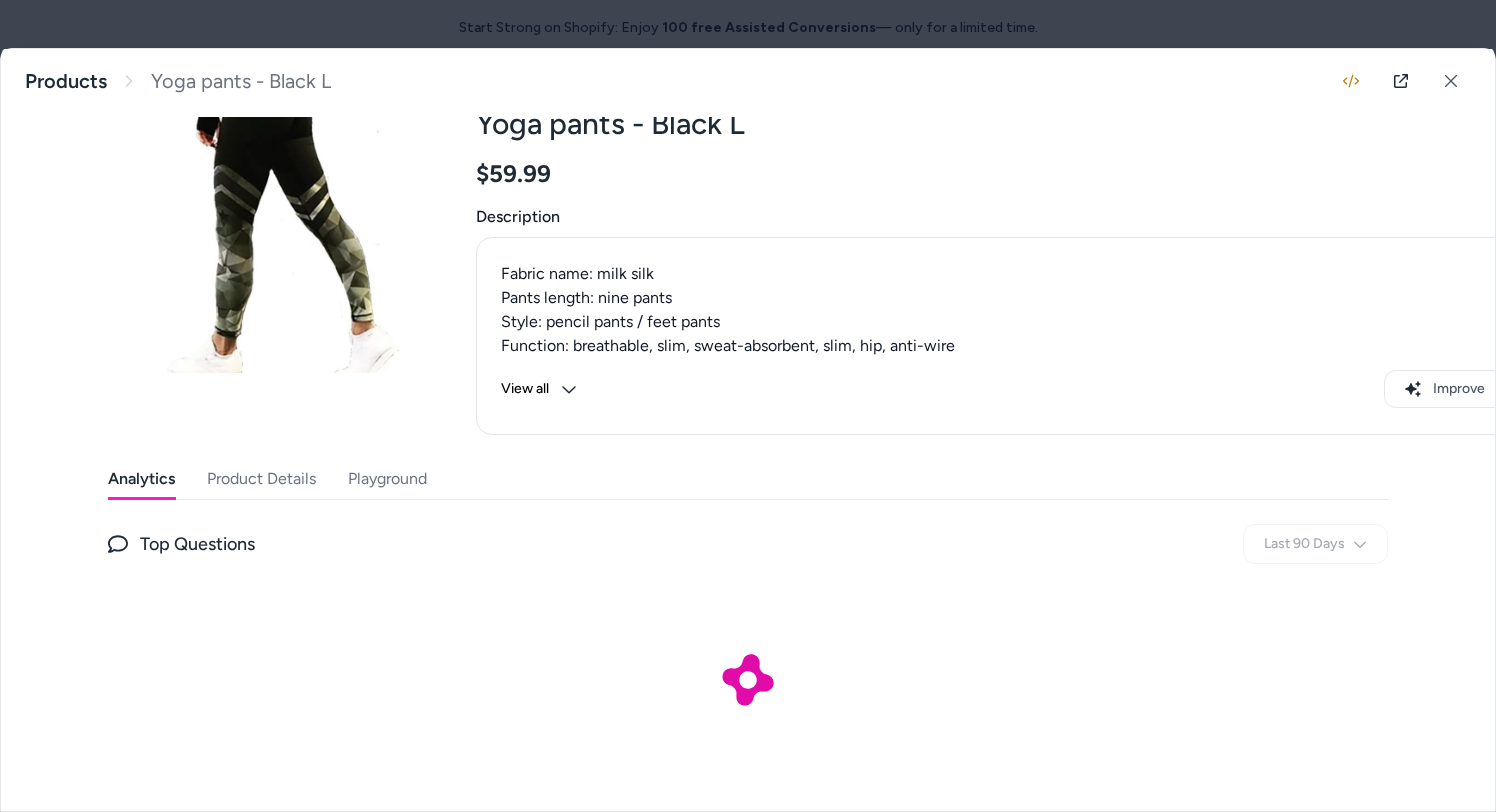click on "Product Details" at bounding box center (261, 479) 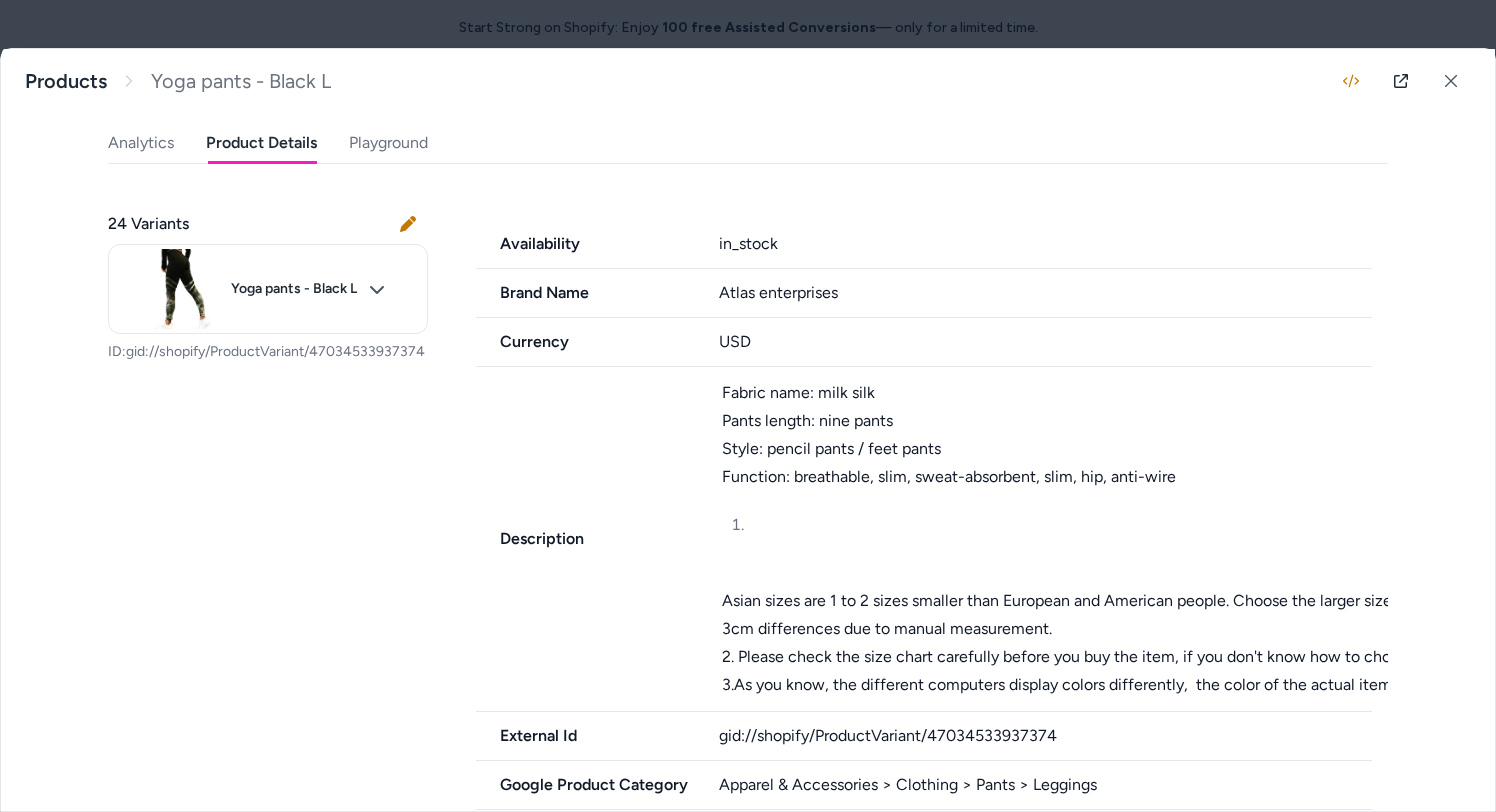 scroll, scrollTop: 671, scrollLeft: 0, axis: vertical 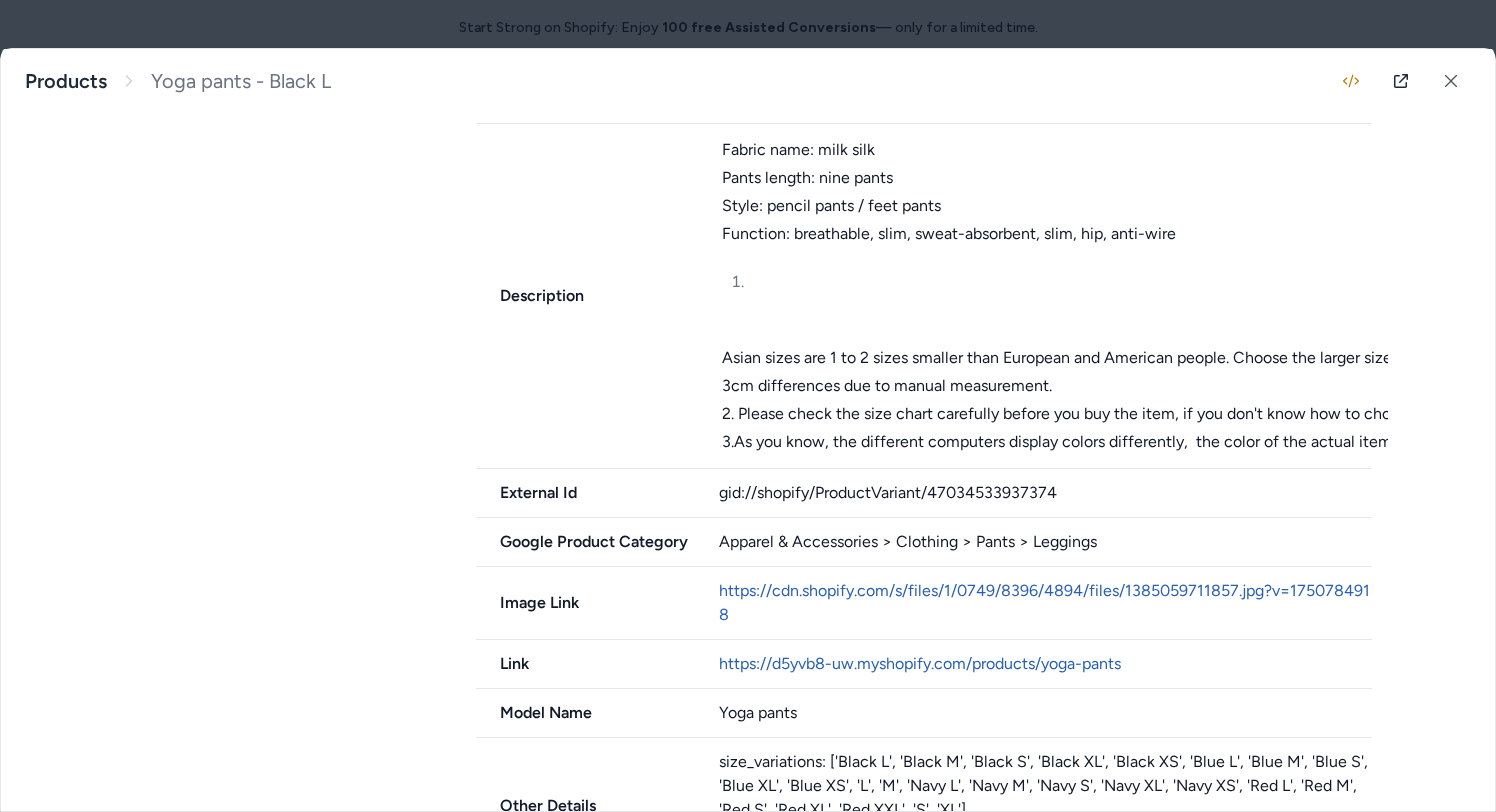 type 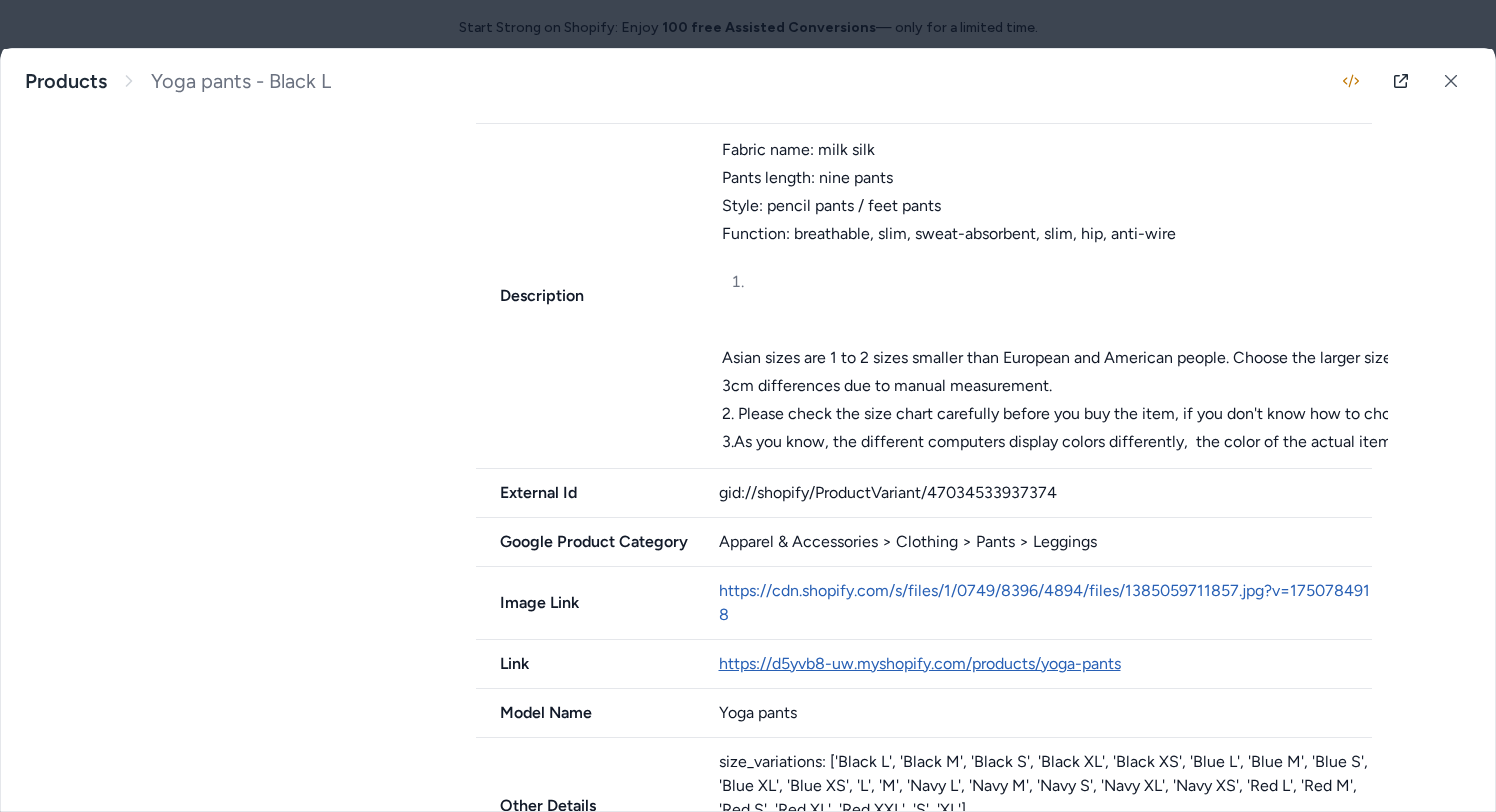 click on "https://d5yvb8-uw.myshopify.com/products/yoga-pants" at bounding box center (920, 663) 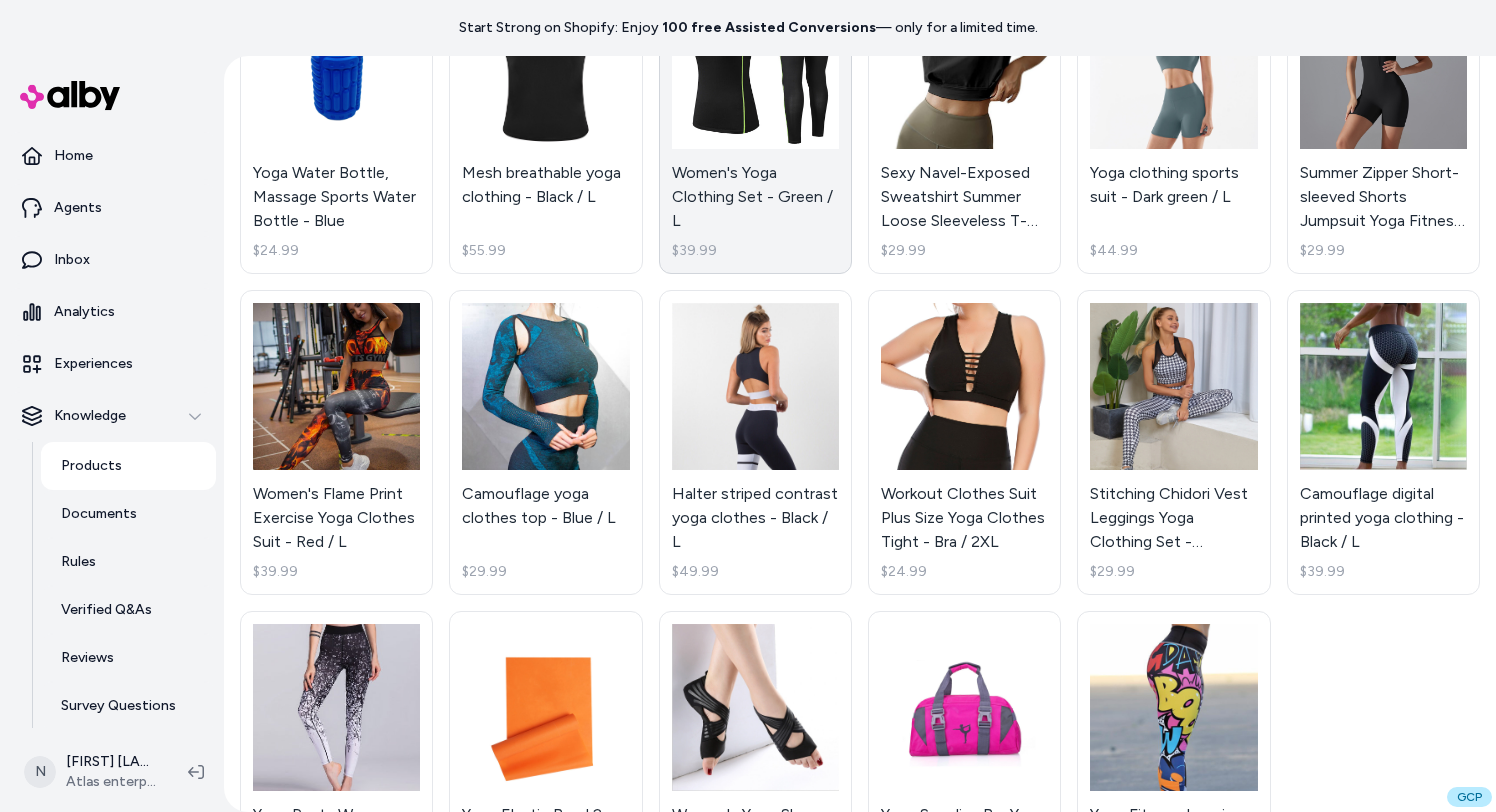 scroll, scrollTop: 701, scrollLeft: 0, axis: vertical 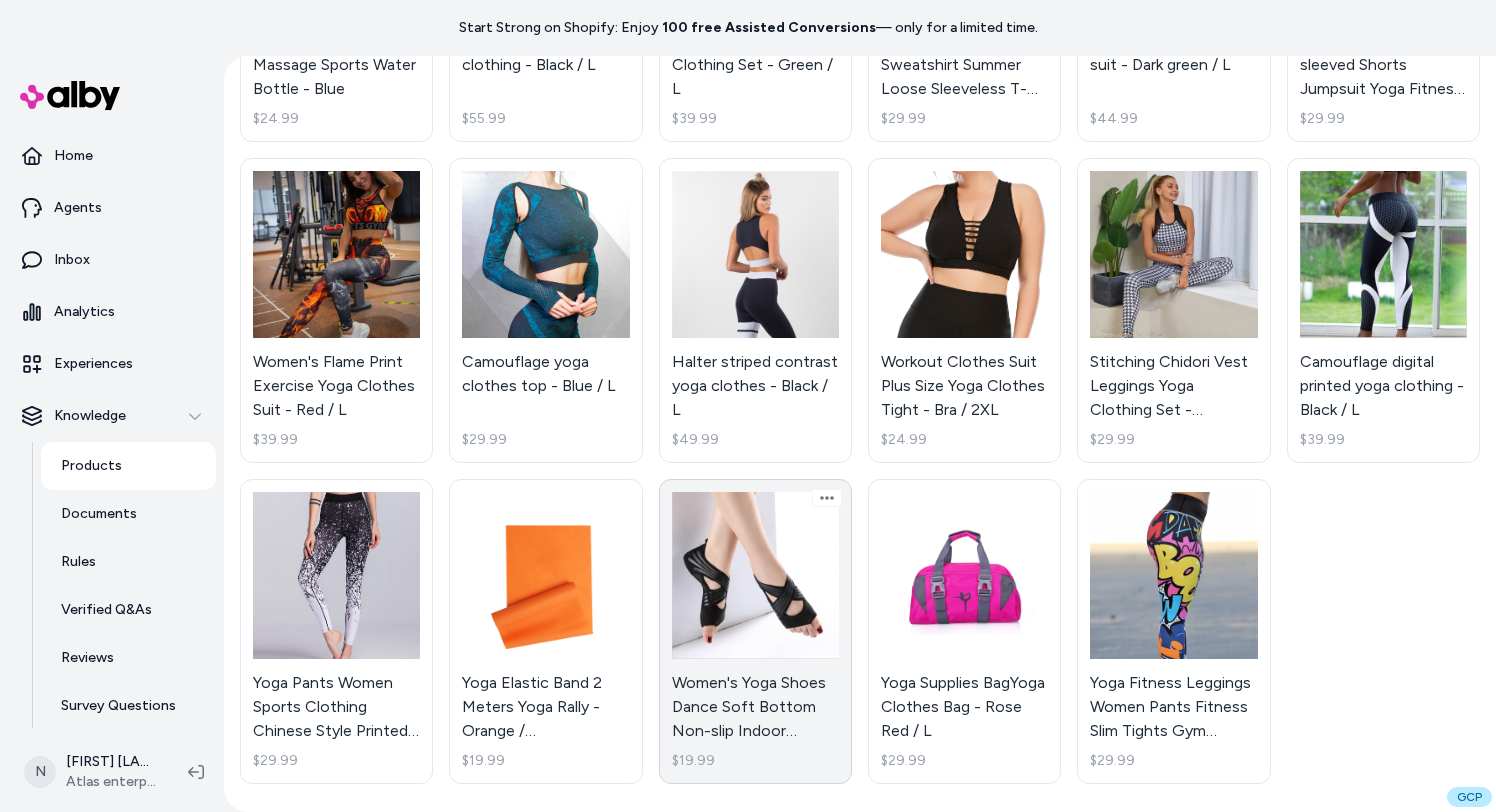 click on "Women's Yoga Shoes Dance Soft Bottom Non-slip Indoor Training Shoes And Socks - Black / L $19.99" at bounding box center (755, 631) 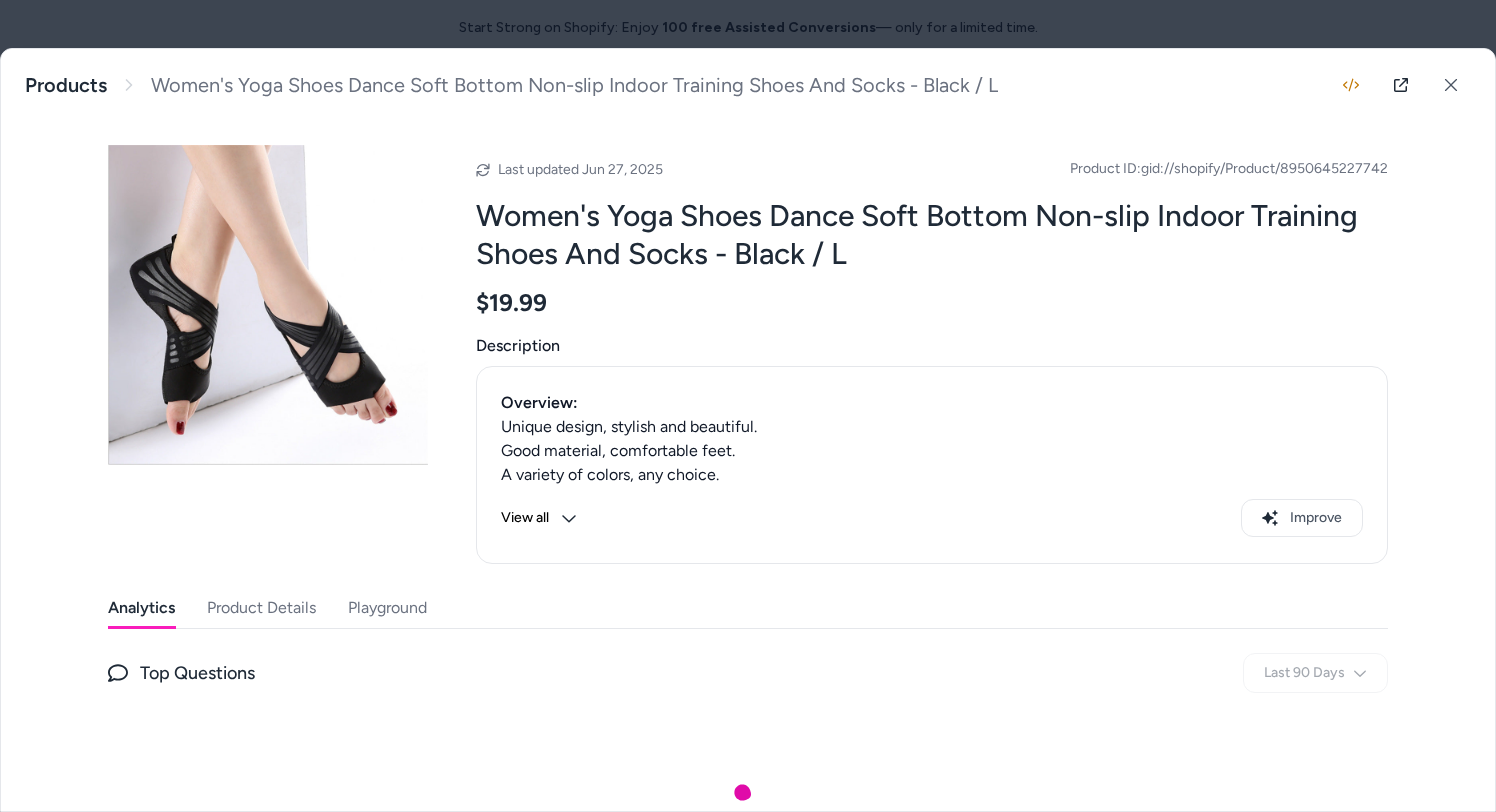 scroll, scrollTop: 130, scrollLeft: 0, axis: vertical 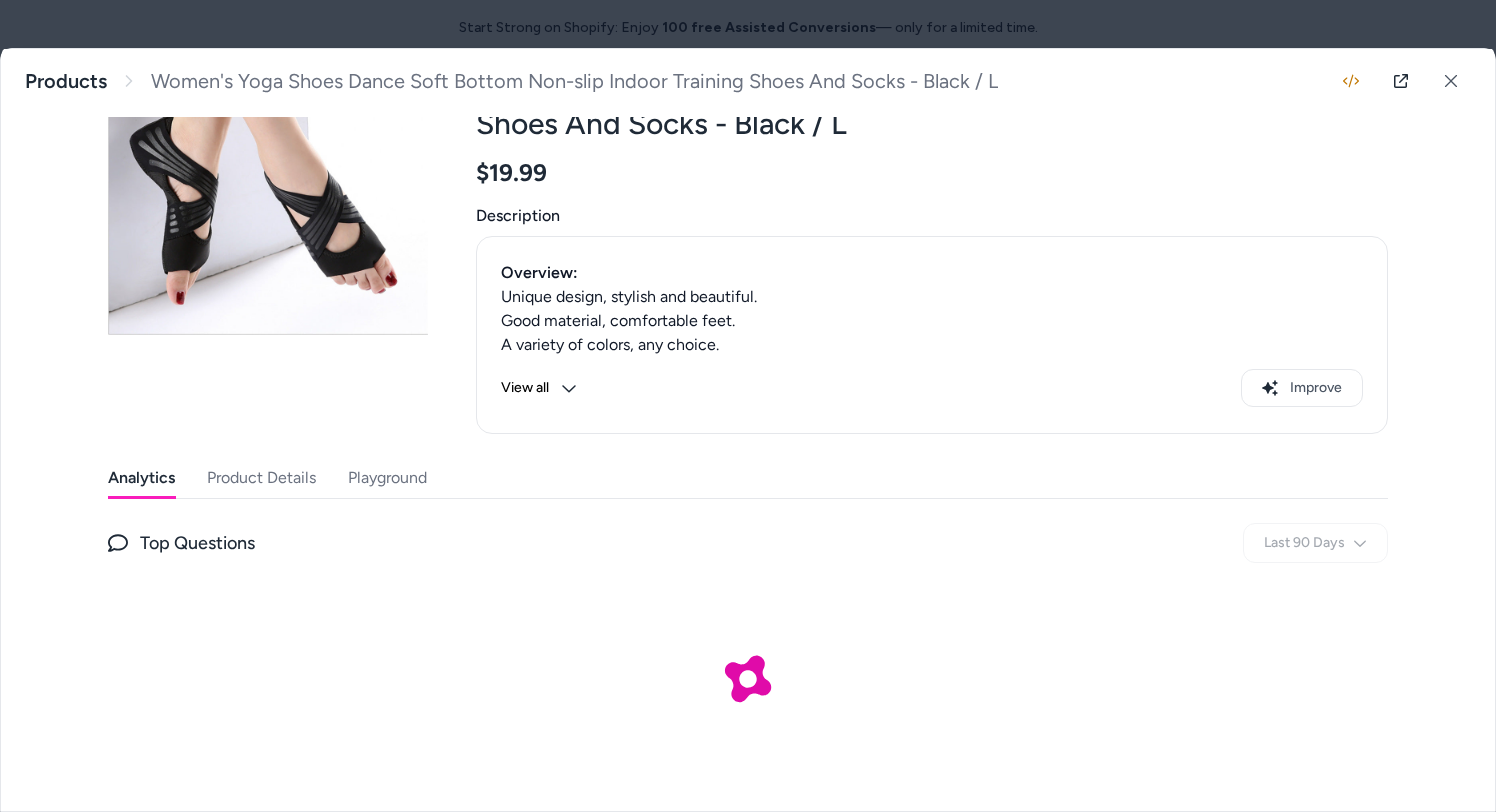 click on "Product Details" at bounding box center (261, 478) 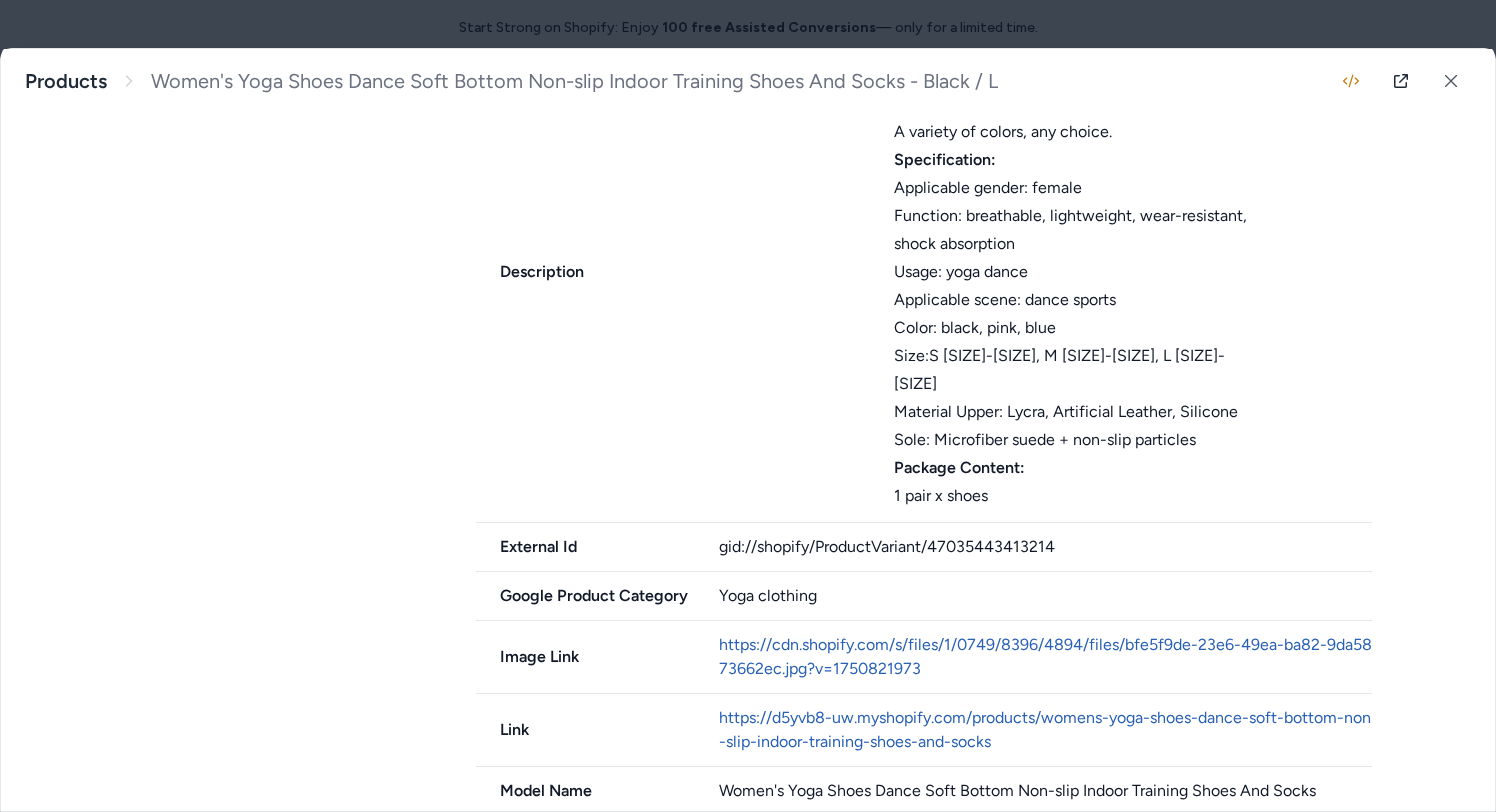 scroll, scrollTop: 980, scrollLeft: 0, axis: vertical 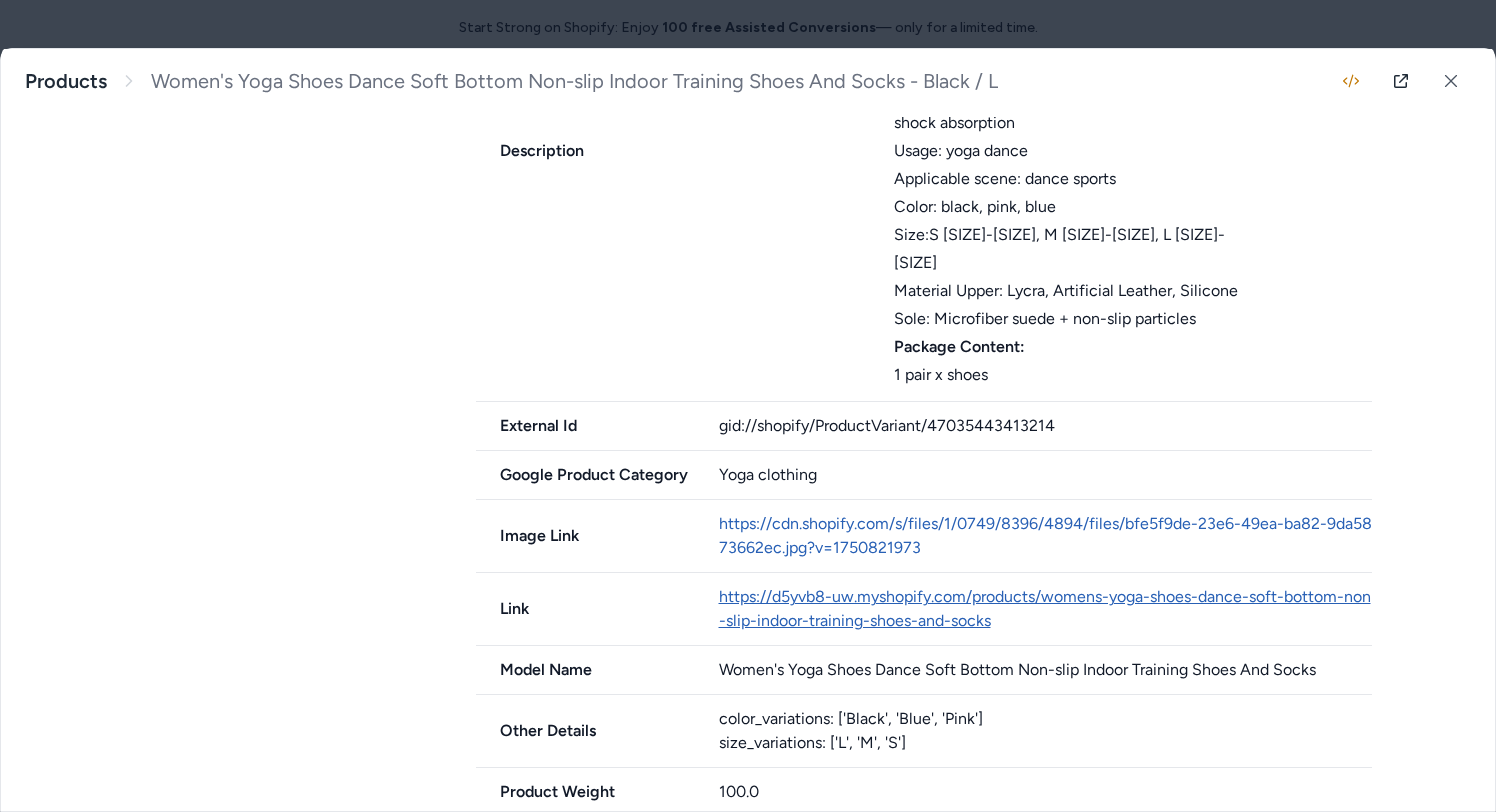 click on "https://d5yvb8-uw.myshopify.com/products/womens-yoga-shoes-dance-soft-bottom-non-slip-indoor-training-shoes-and-socks" at bounding box center (1045, 608) 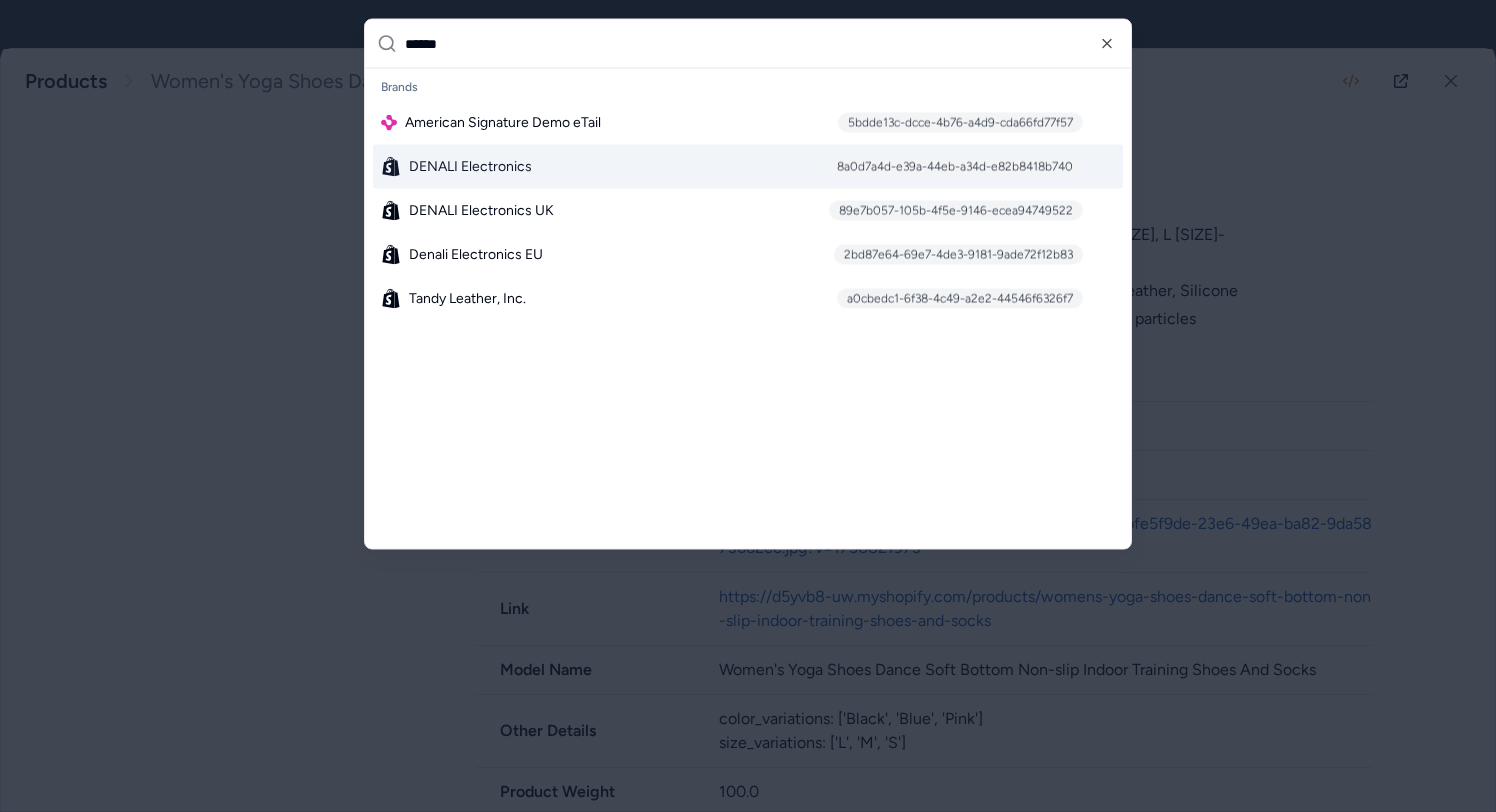 type on "******" 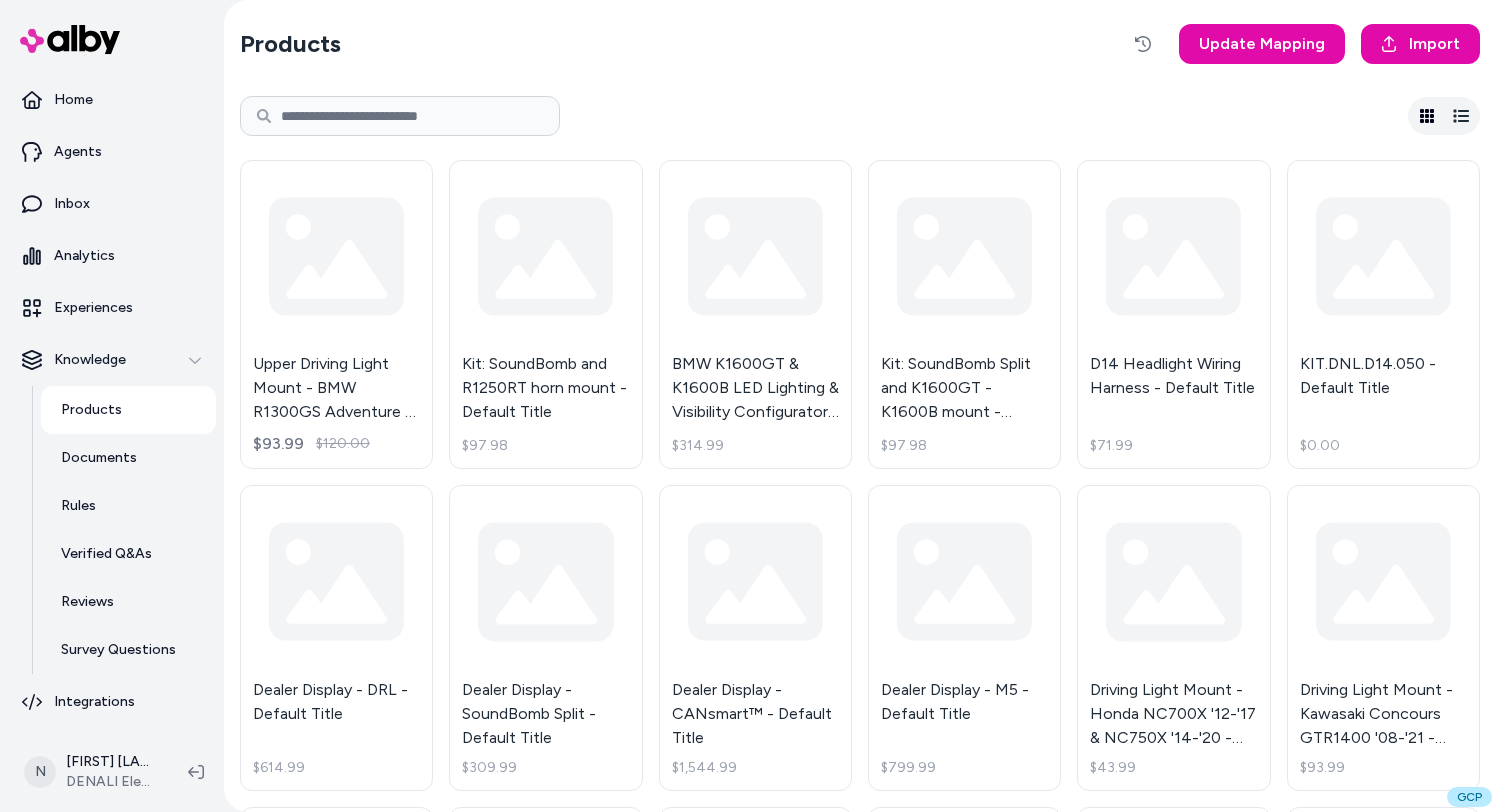 scroll, scrollTop: 0, scrollLeft: 0, axis: both 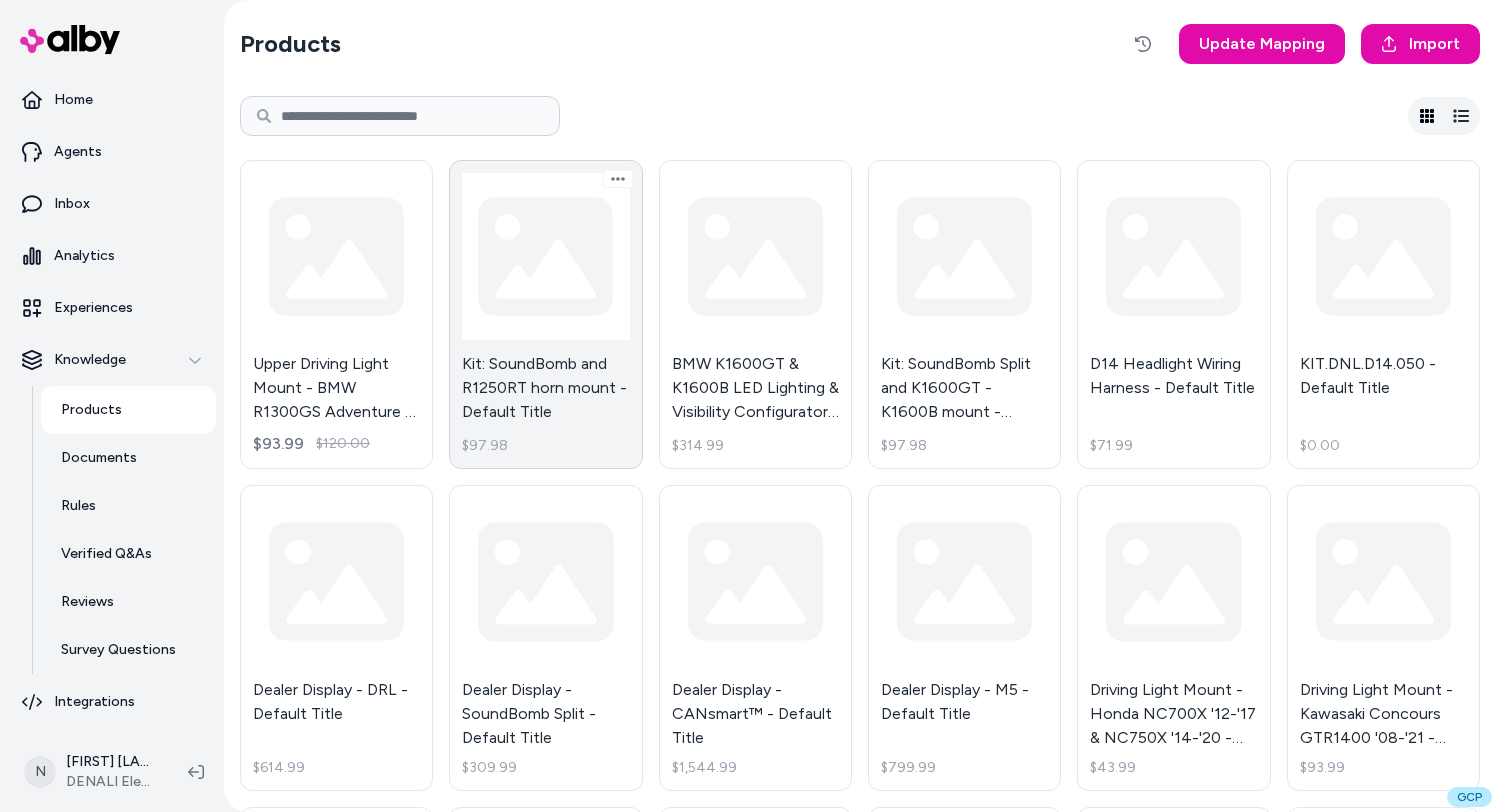 type 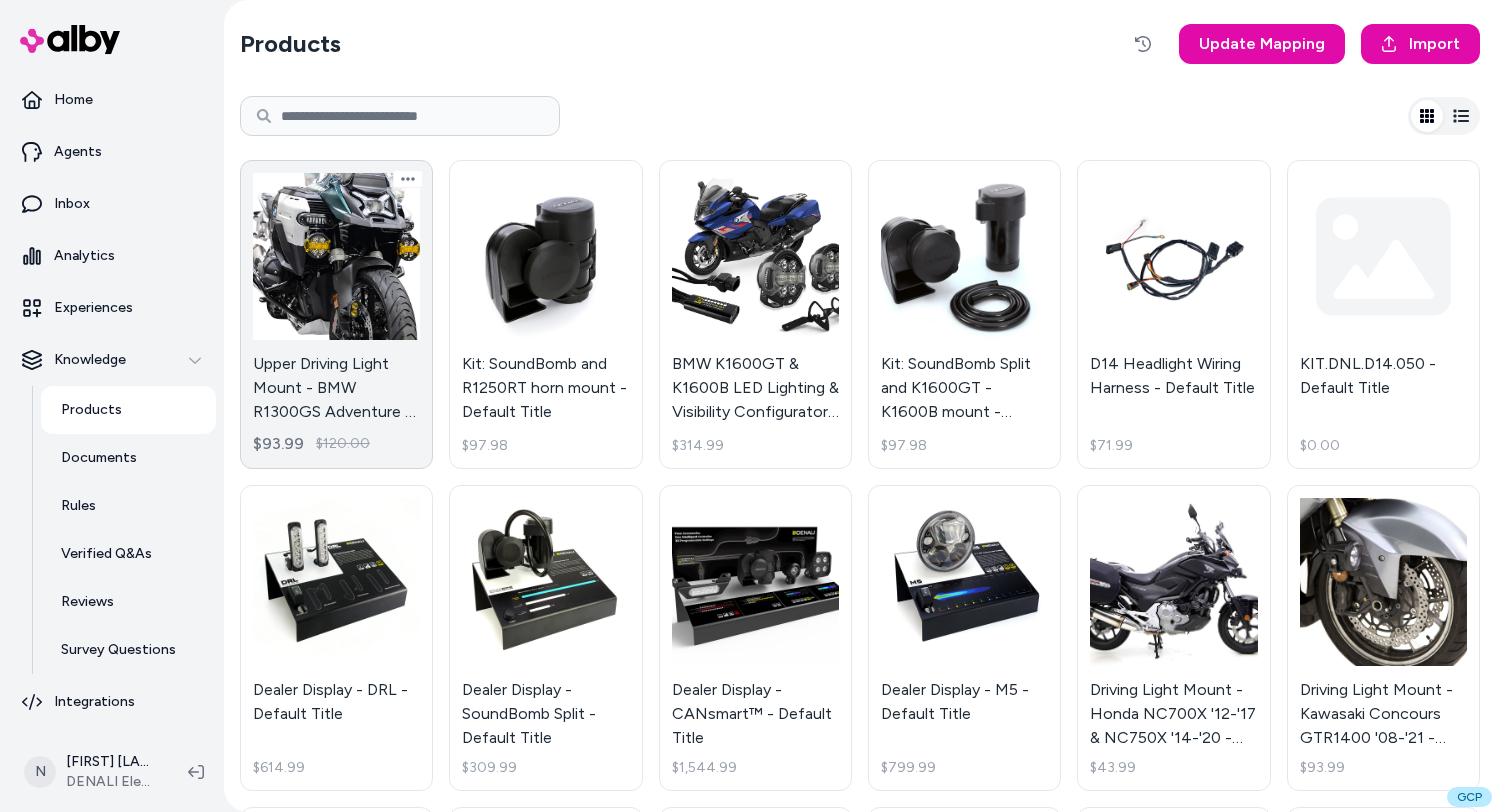 click on "Upper Driving Light Mount - BMW R1300GS Adventure - Default Title $93.99 $120.00" at bounding box center (336, 314) 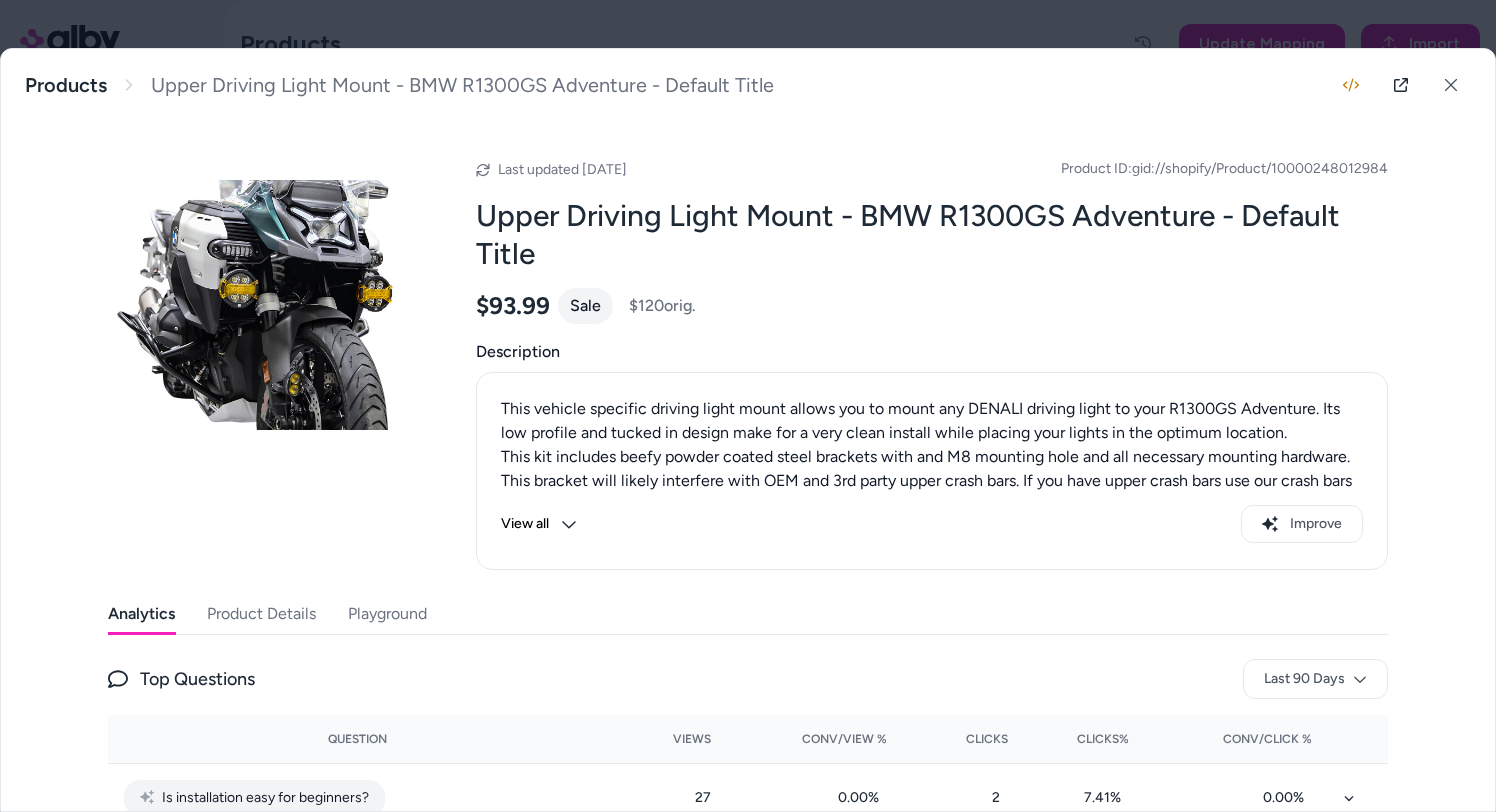 click on "Product Details" at bounding box center [261, 614] 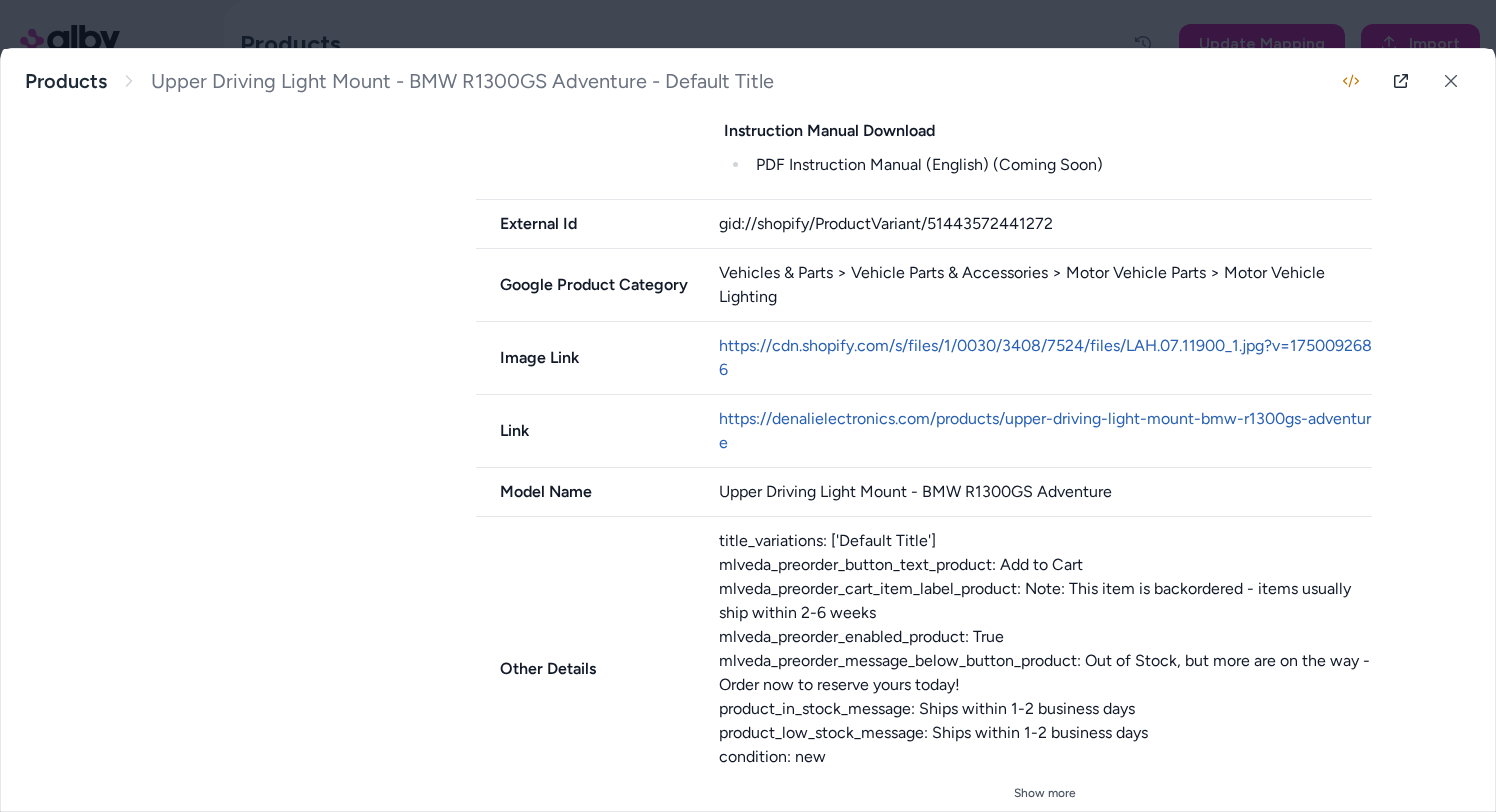 scroll, scrollTop: 1339, scrollLeft: 0, axis: vertical 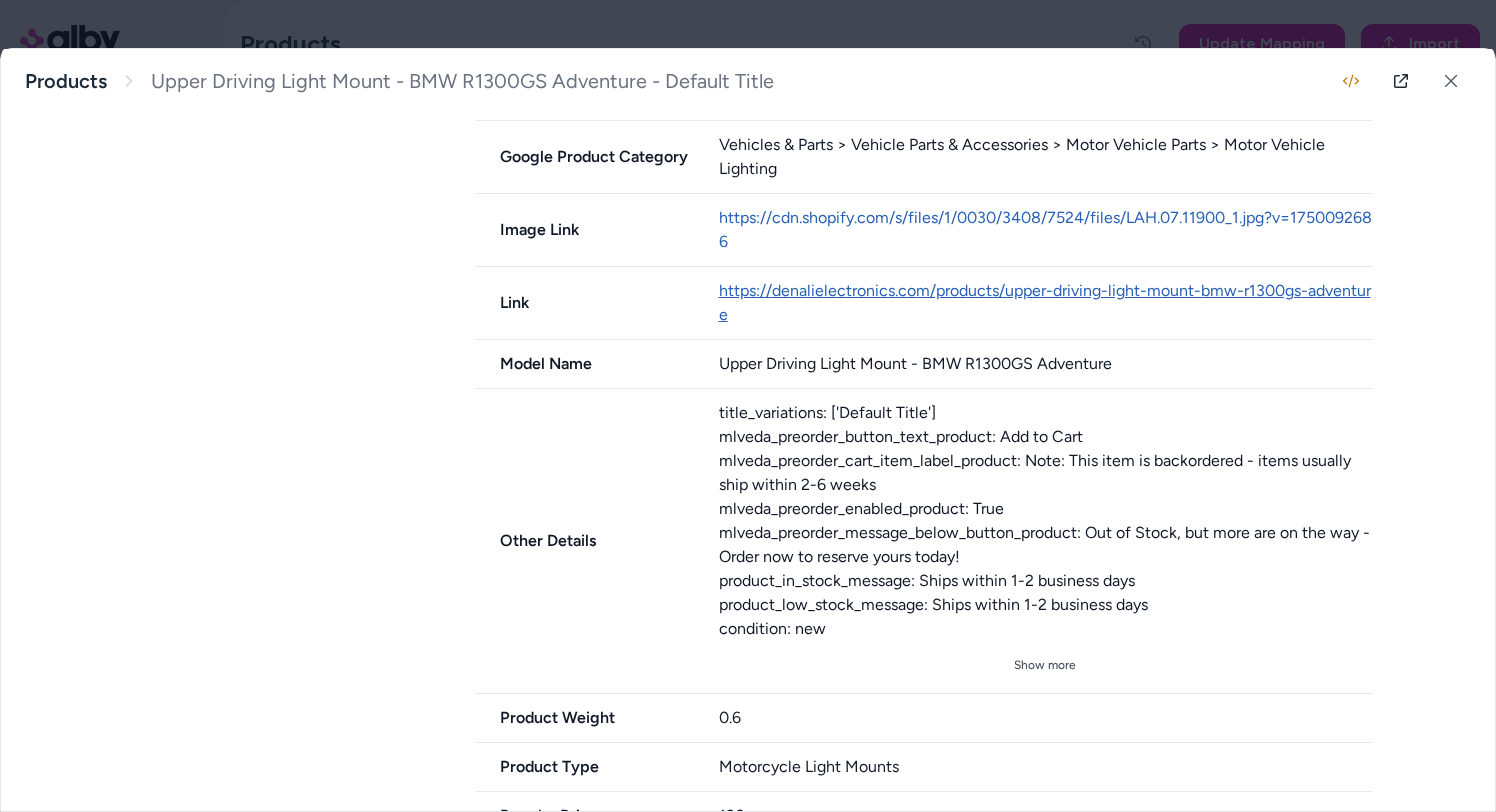 type 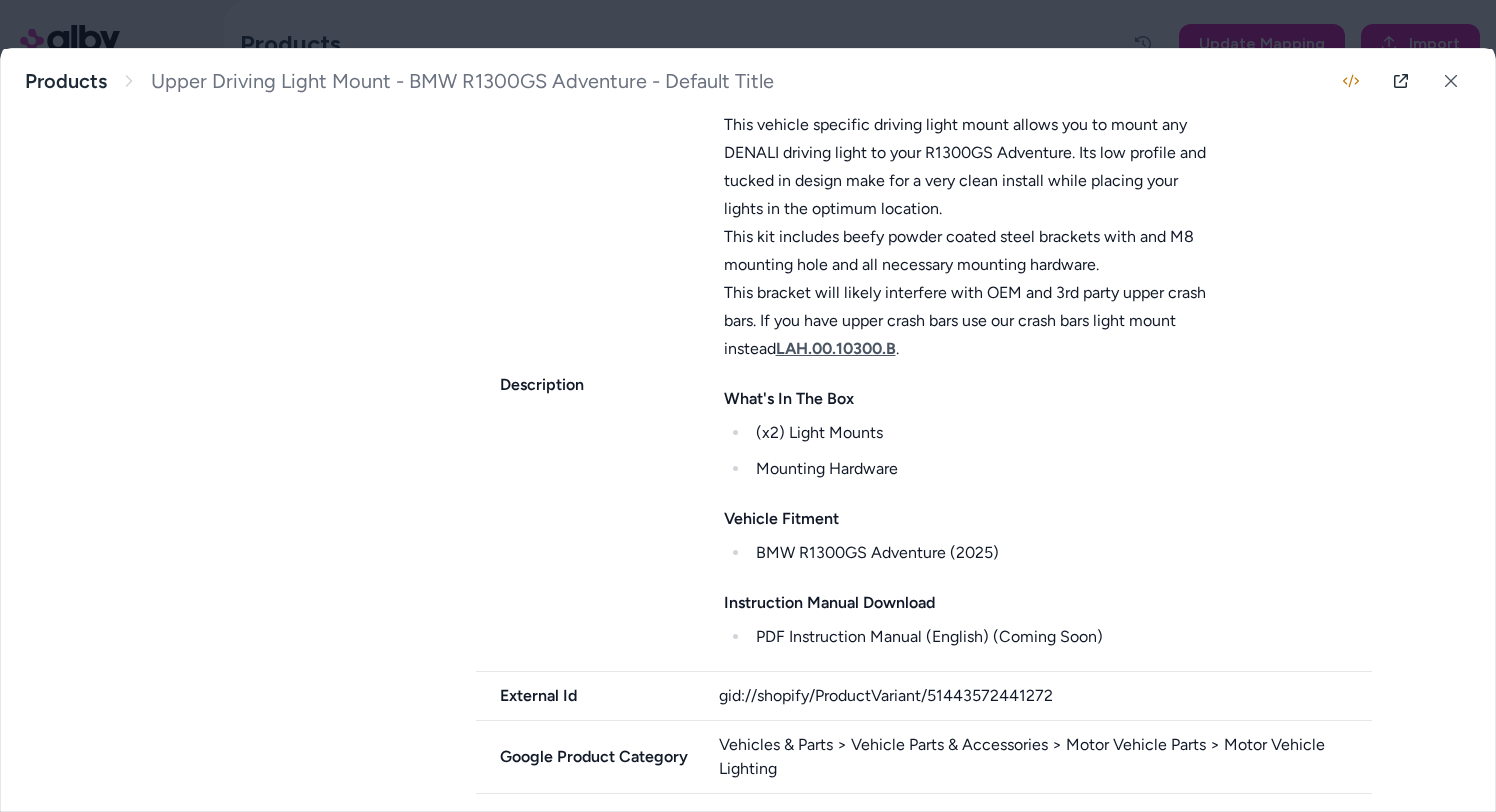 scroll, scrollTop: 898, scrollLeft: 0, axis: vertical 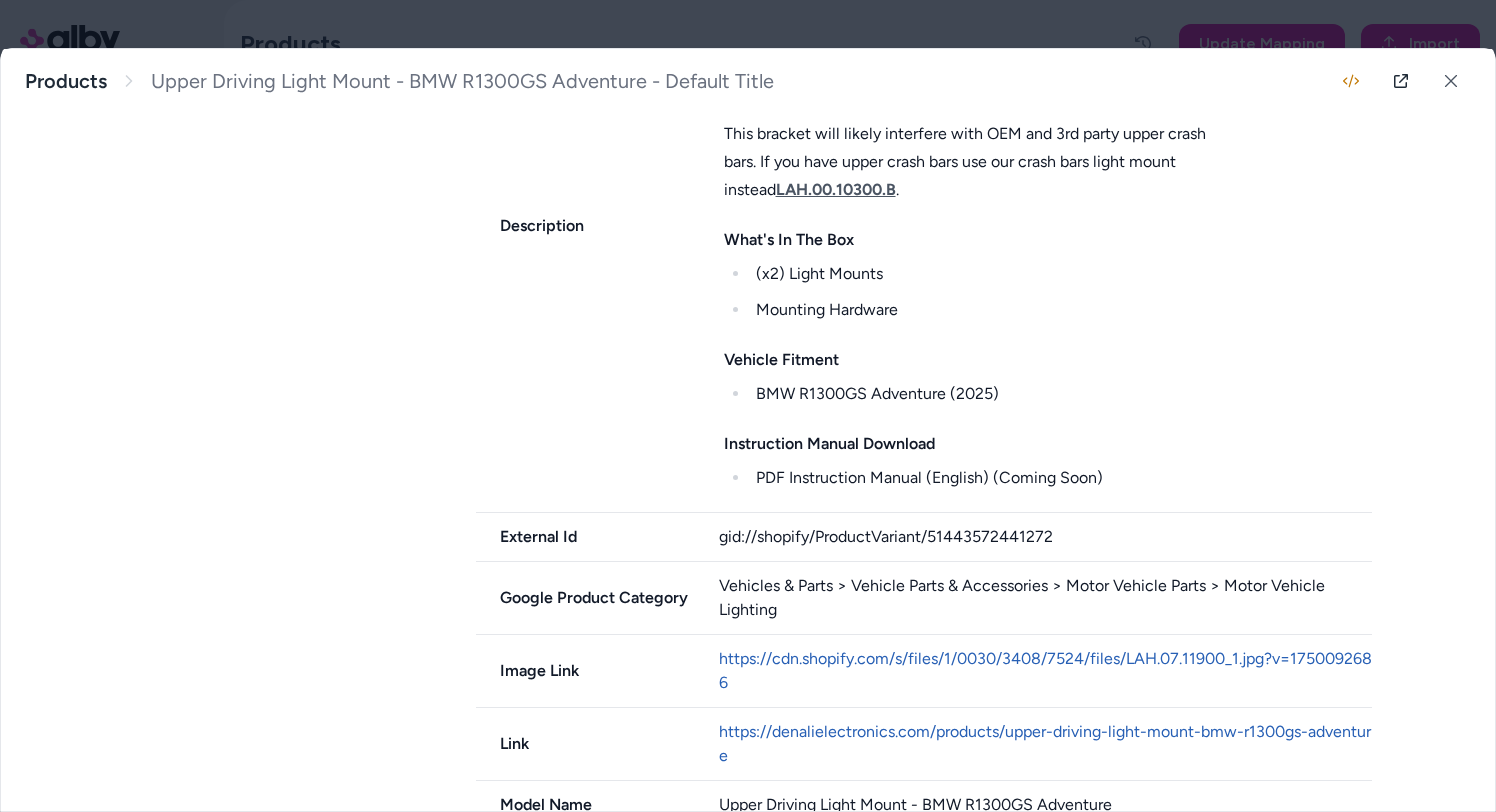 click on "External Id gid://shopify/ProductVariant/51443572441272" at bounding box center [924, 537] 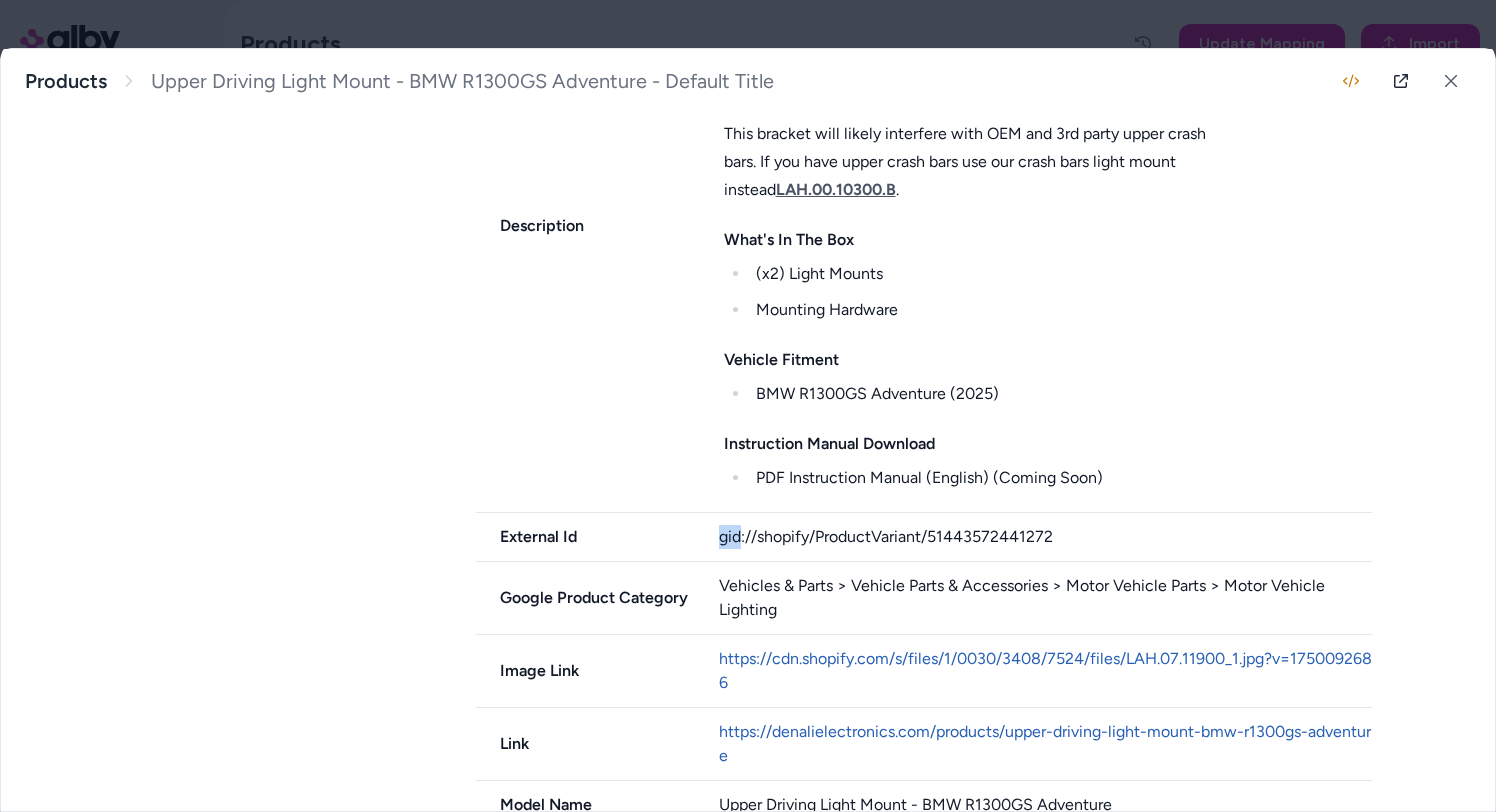 click on "External Id gid://shopify/ProductVariant/51443572441272" at bounding box center (924, 537) 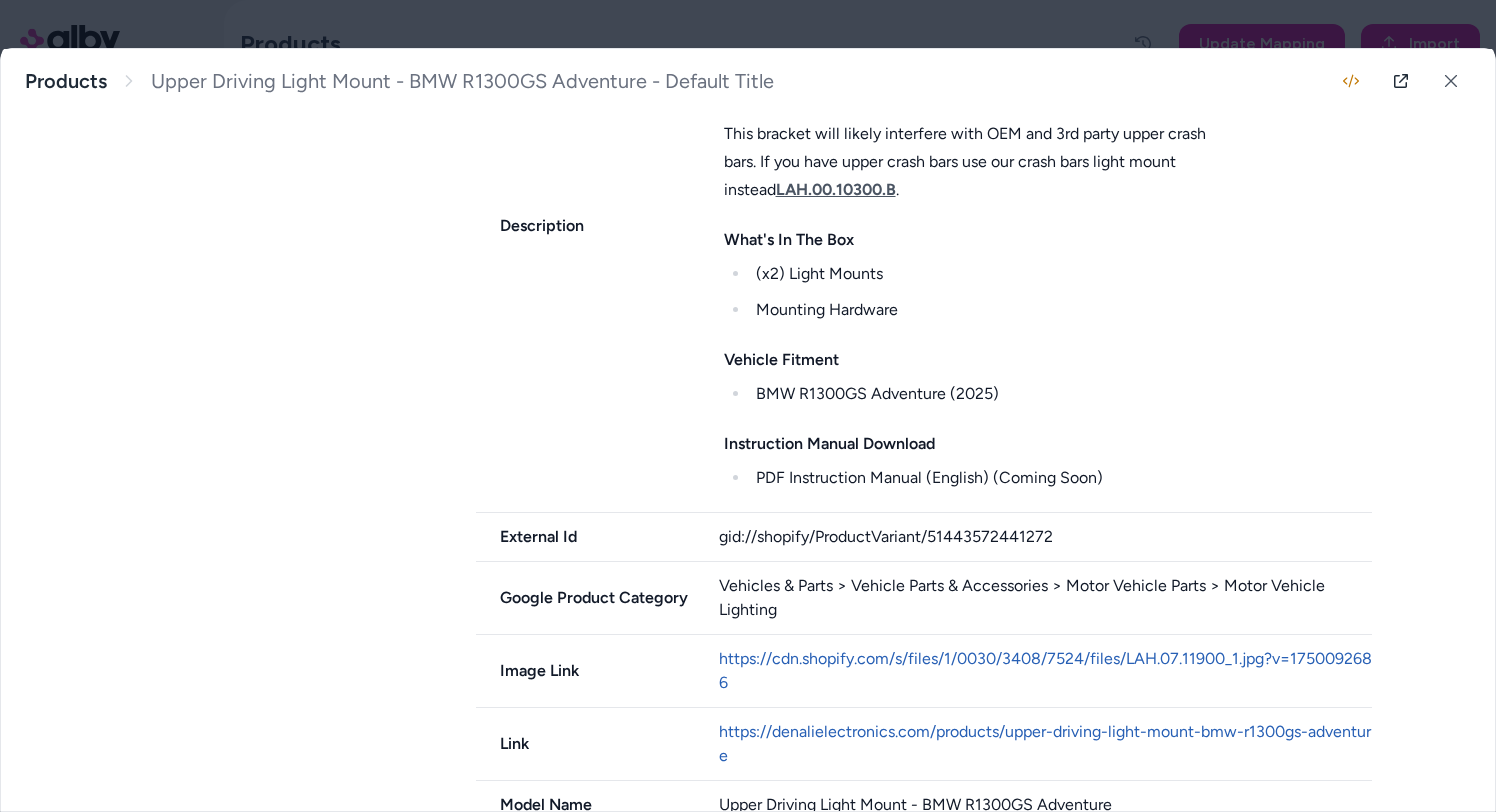 click on "gid://shopify/ProductVariant/51443572441272" at bounding box center (1046, 537) 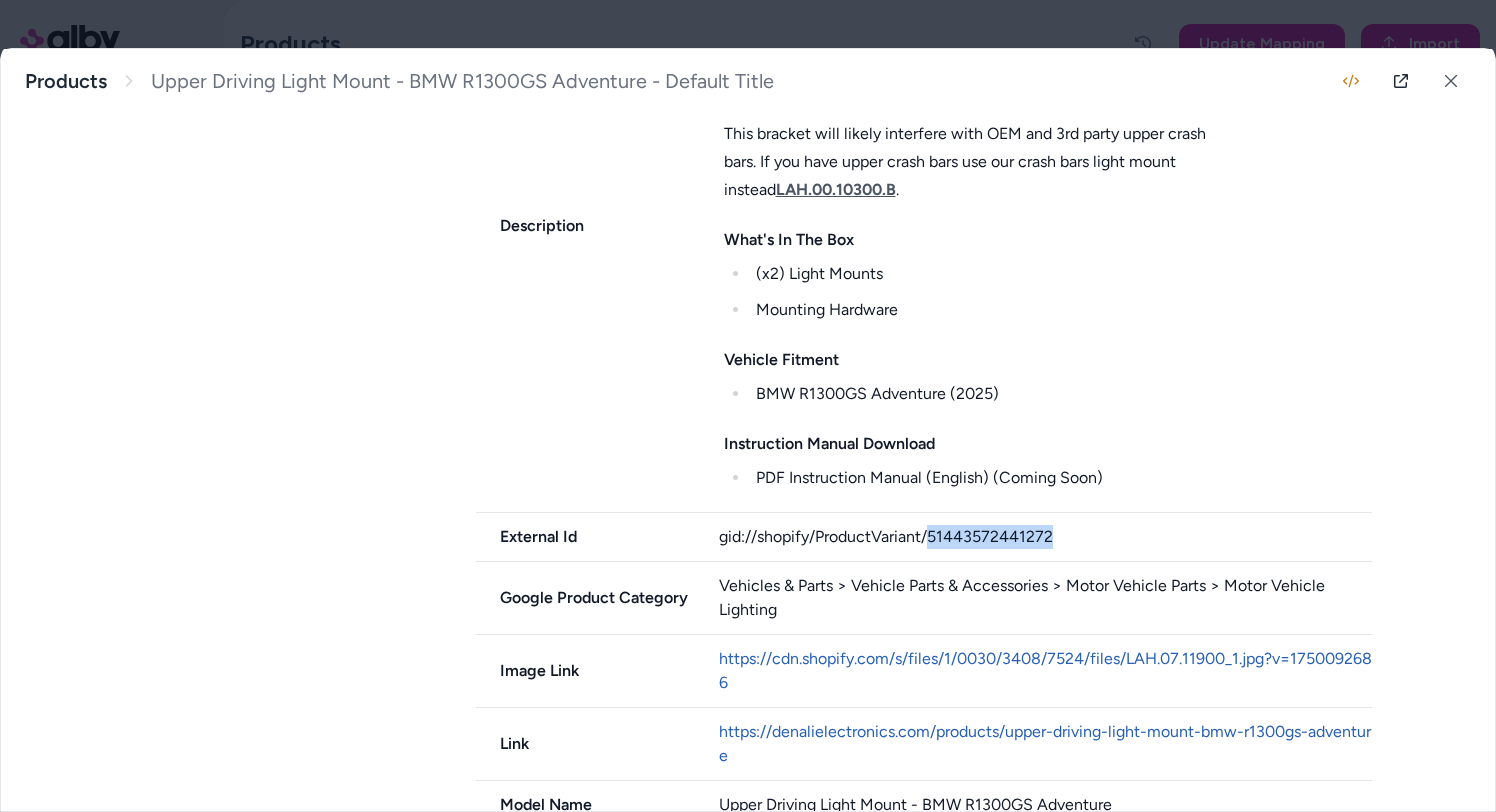 click on "gid://shopify/ProductVariant/51443572441272" at bounding box center (1046, 537) 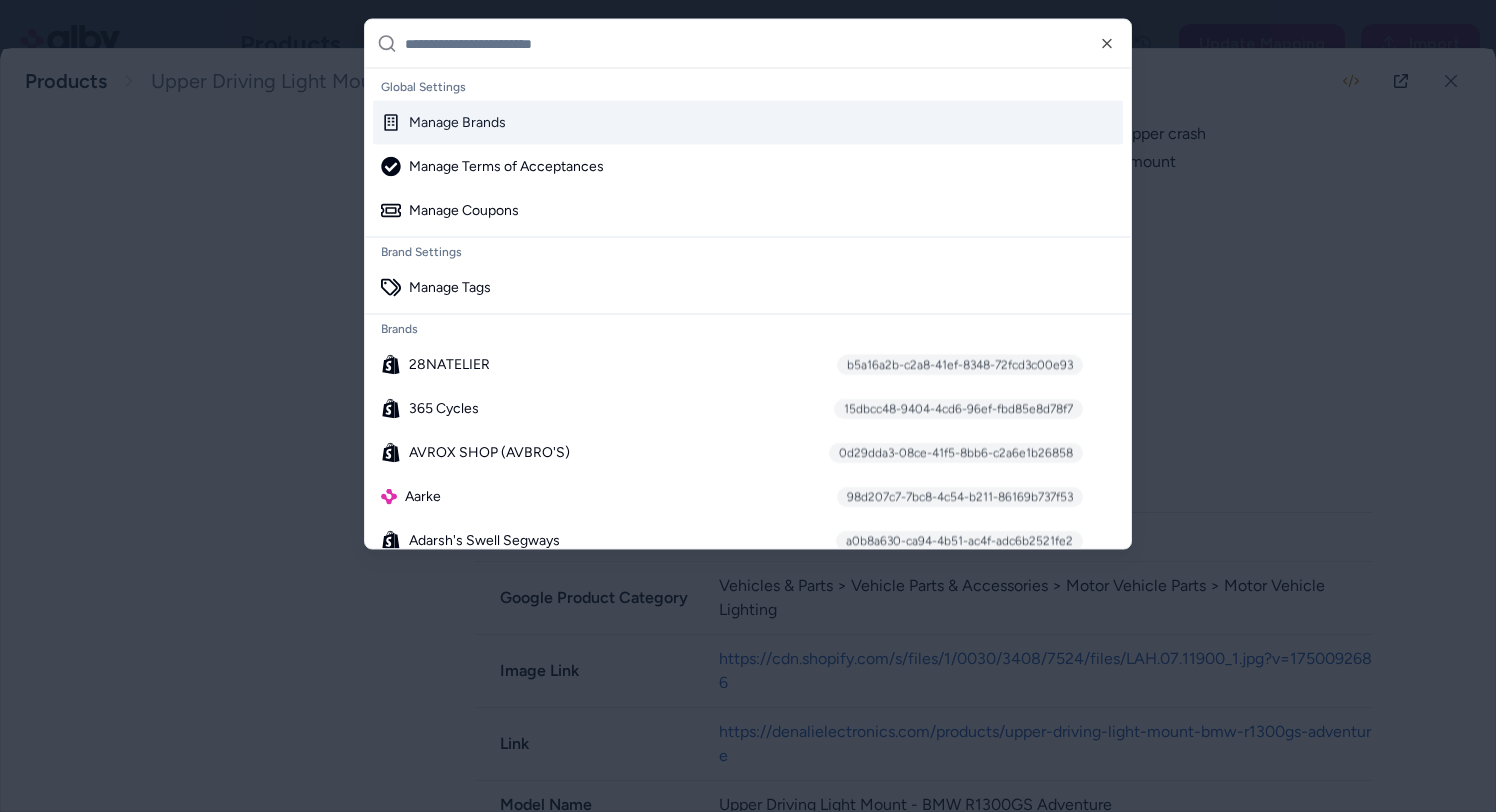 type on "******" 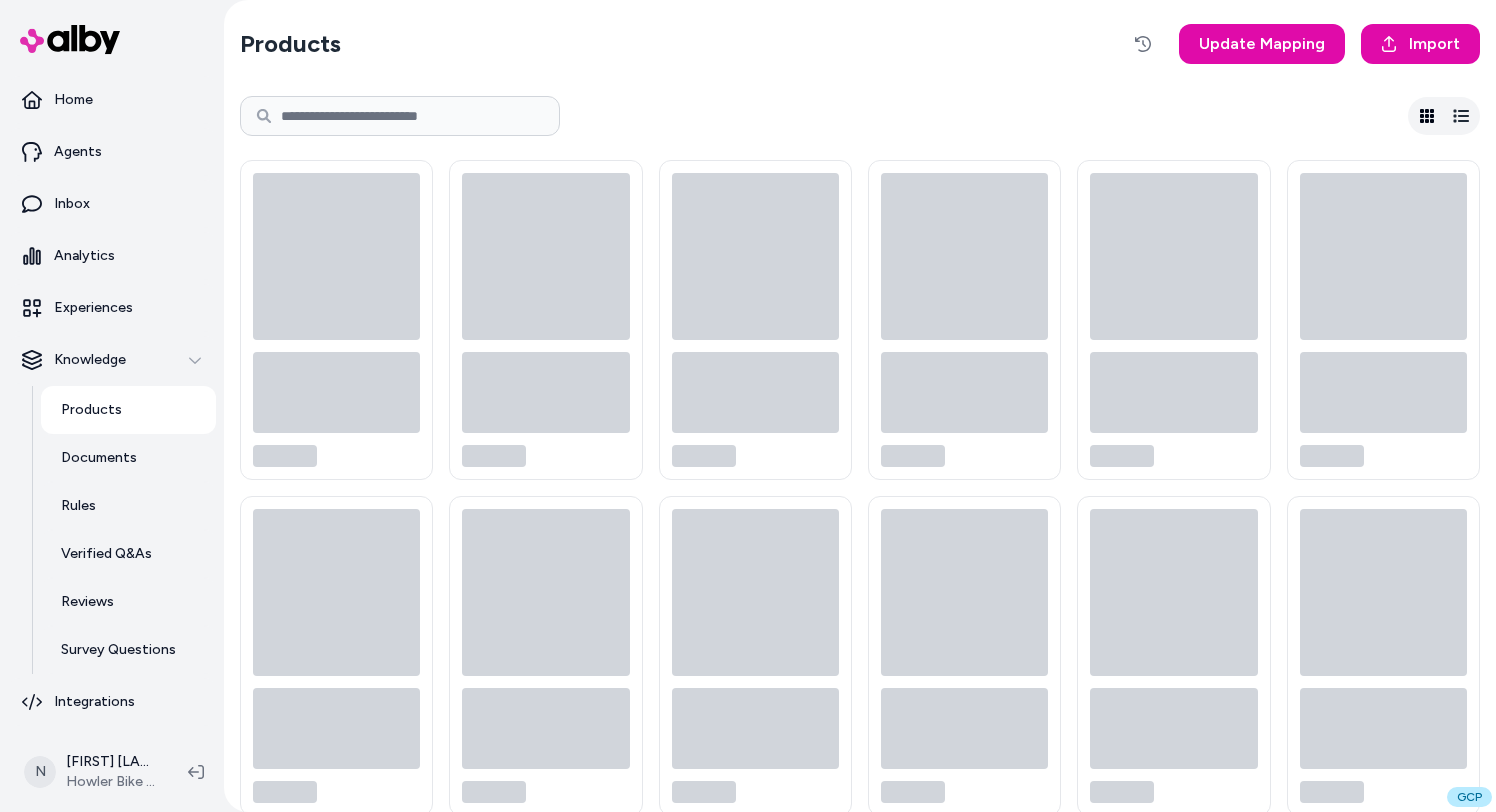 scroll, scrollTop: 0, scrollLeft: 0, axis: both 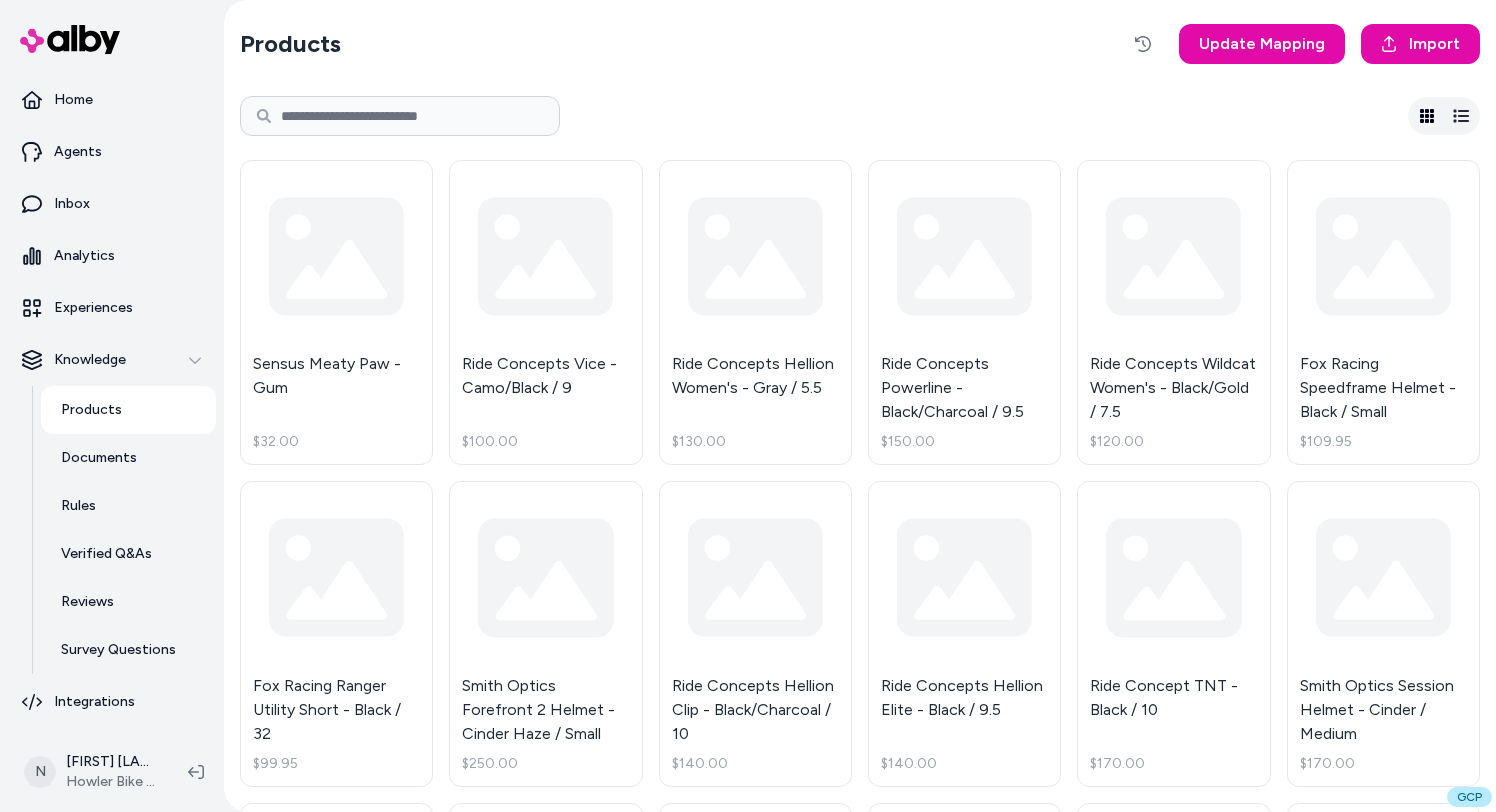 type 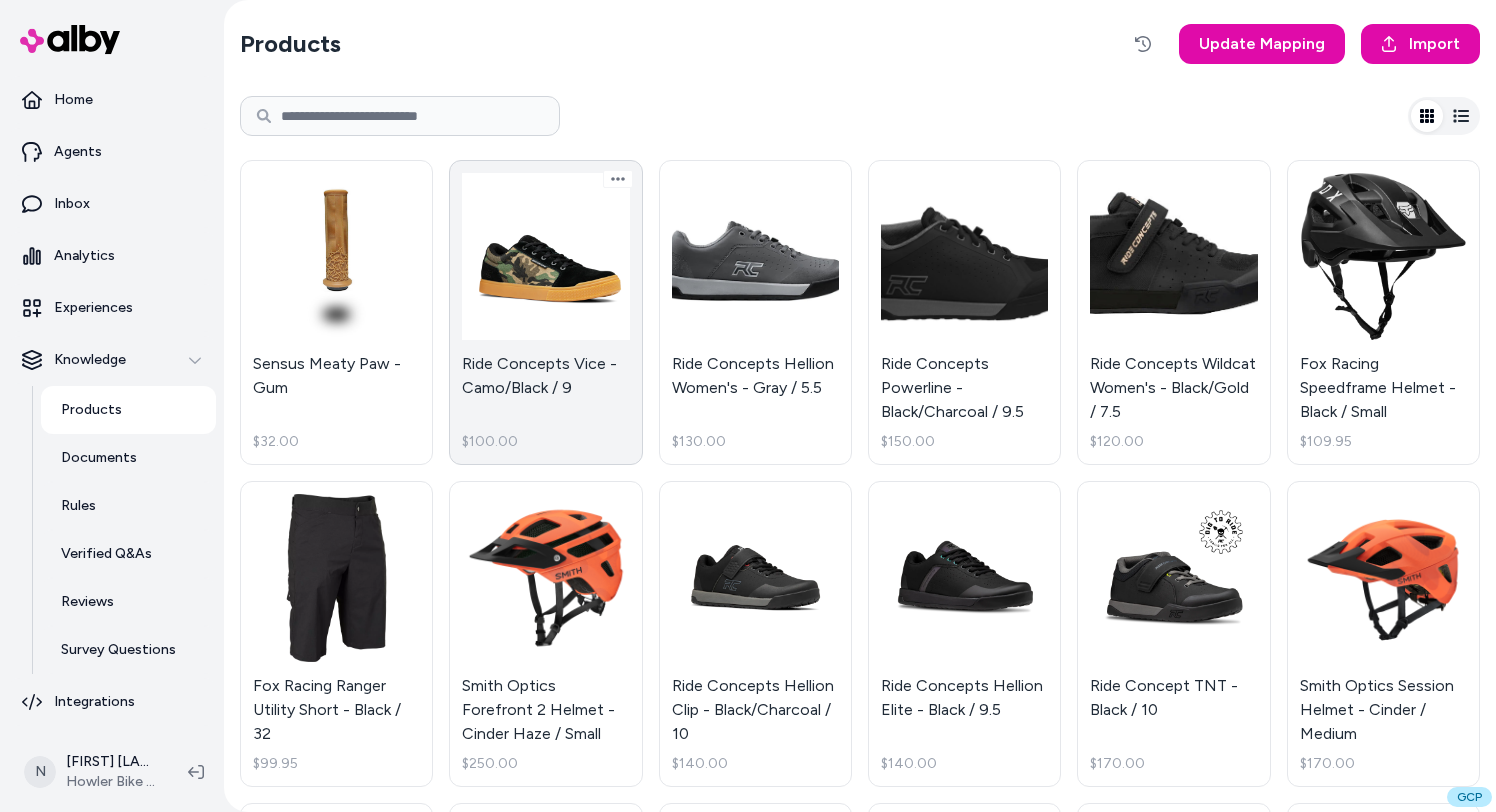 click on "Ride Concepts Vice - Camo/Black / 9 $100.00" at bounding box center [545, 312] 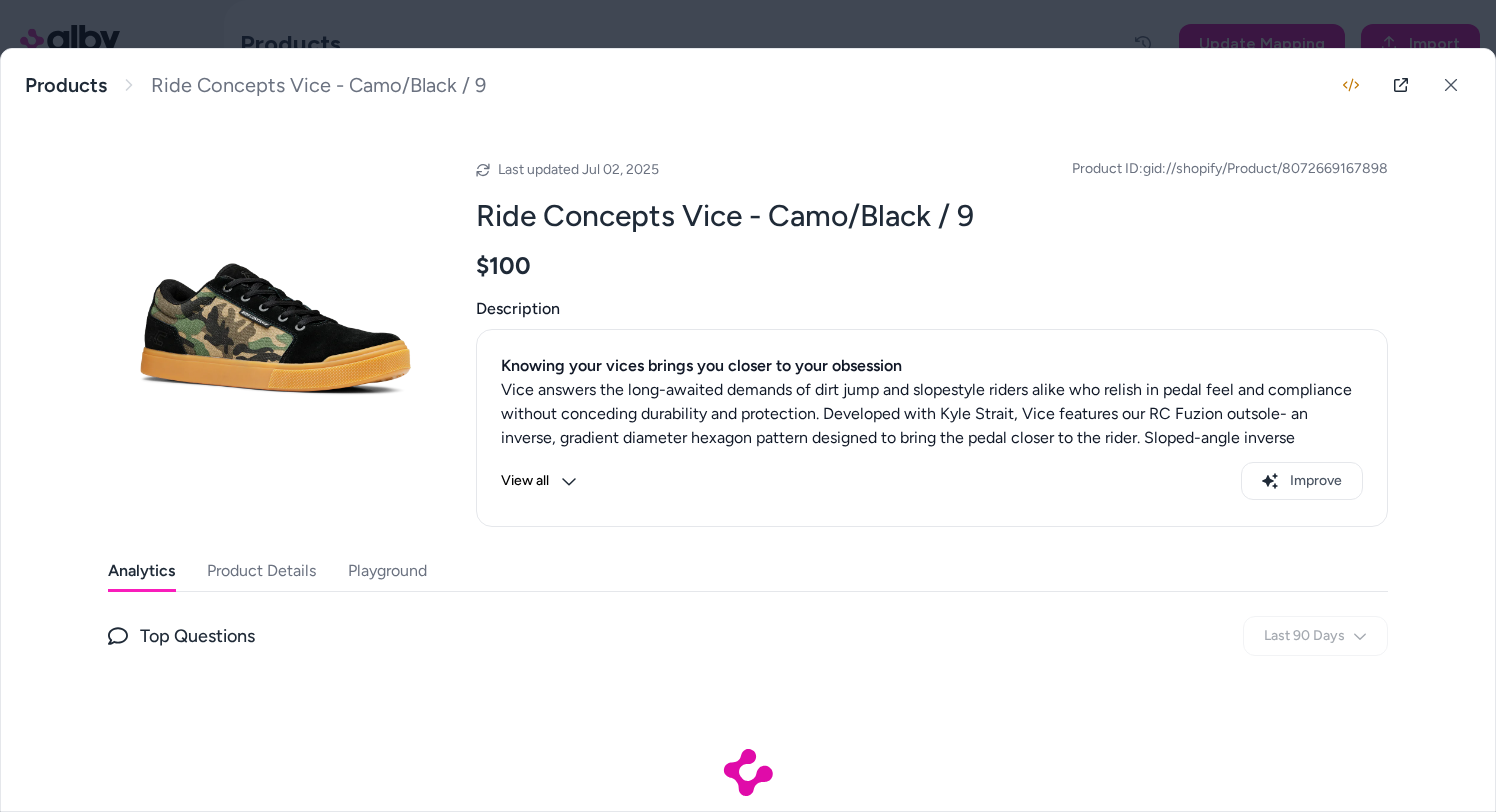 scroll, scrollTop: 92, scrollLeft: 0, axis: vertical 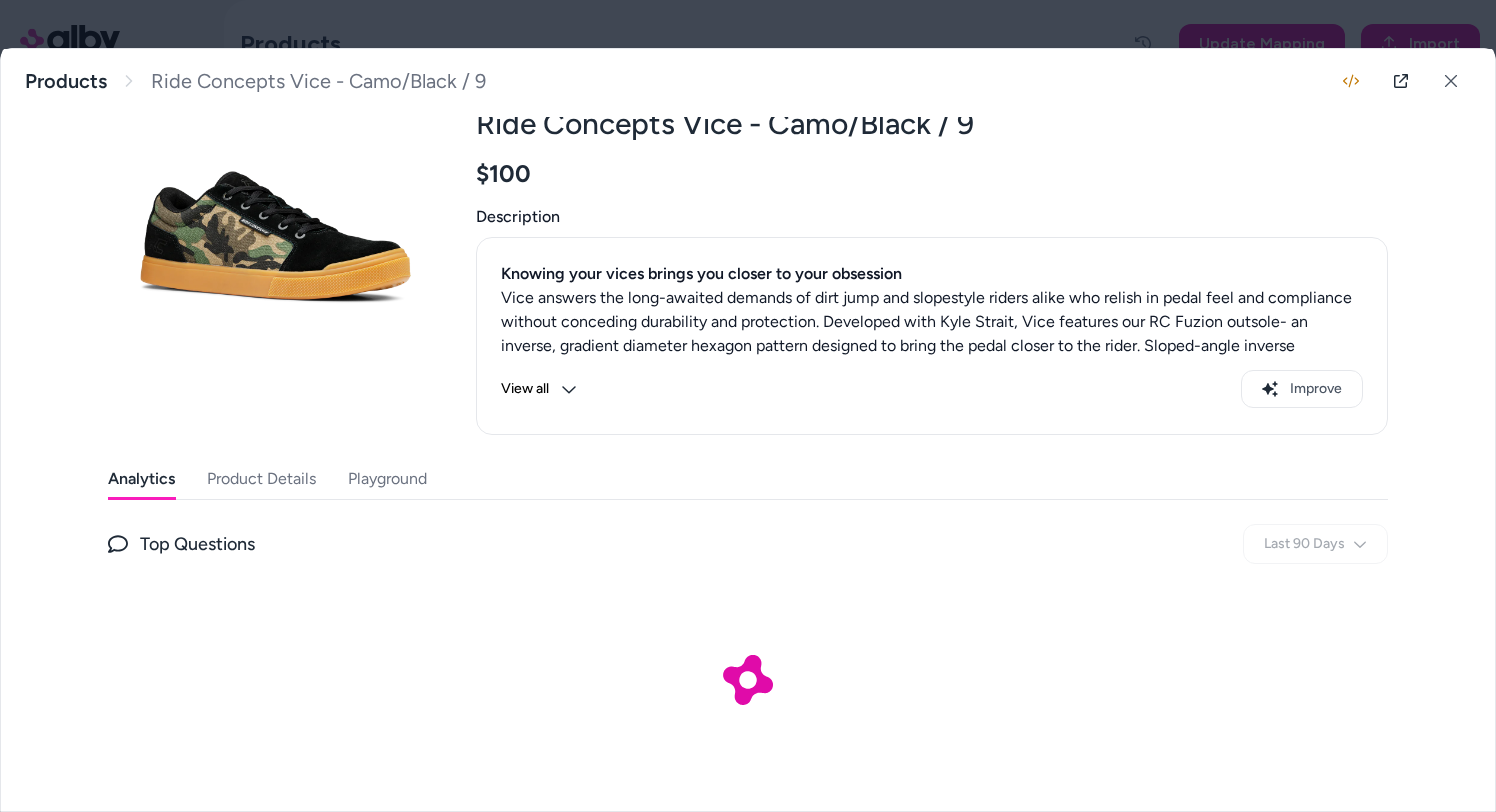 click on "Analytics Product Details Playground" at bounding box center (748, 479) 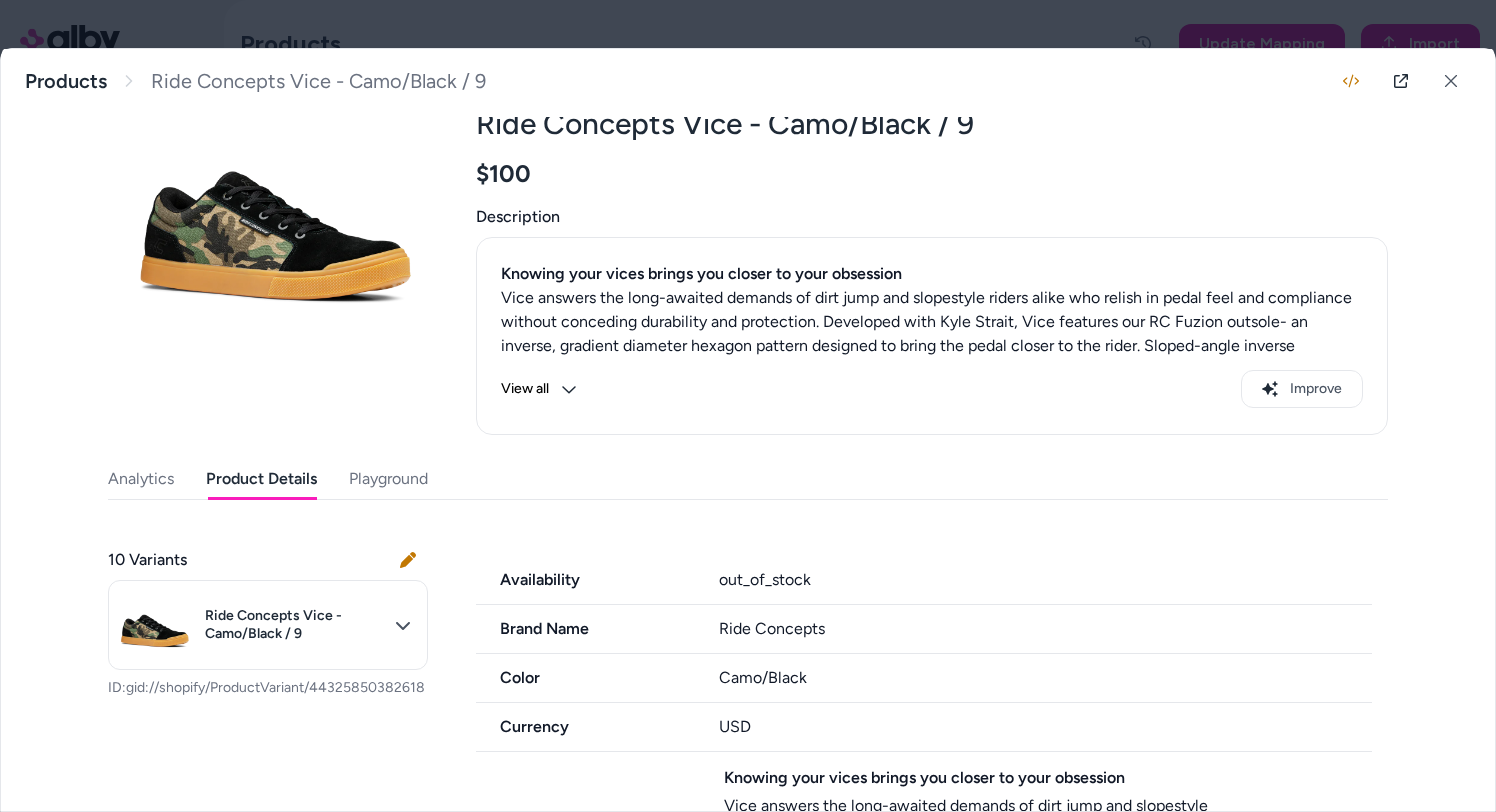 click on "Product Details" at bounding box center (261, 479) 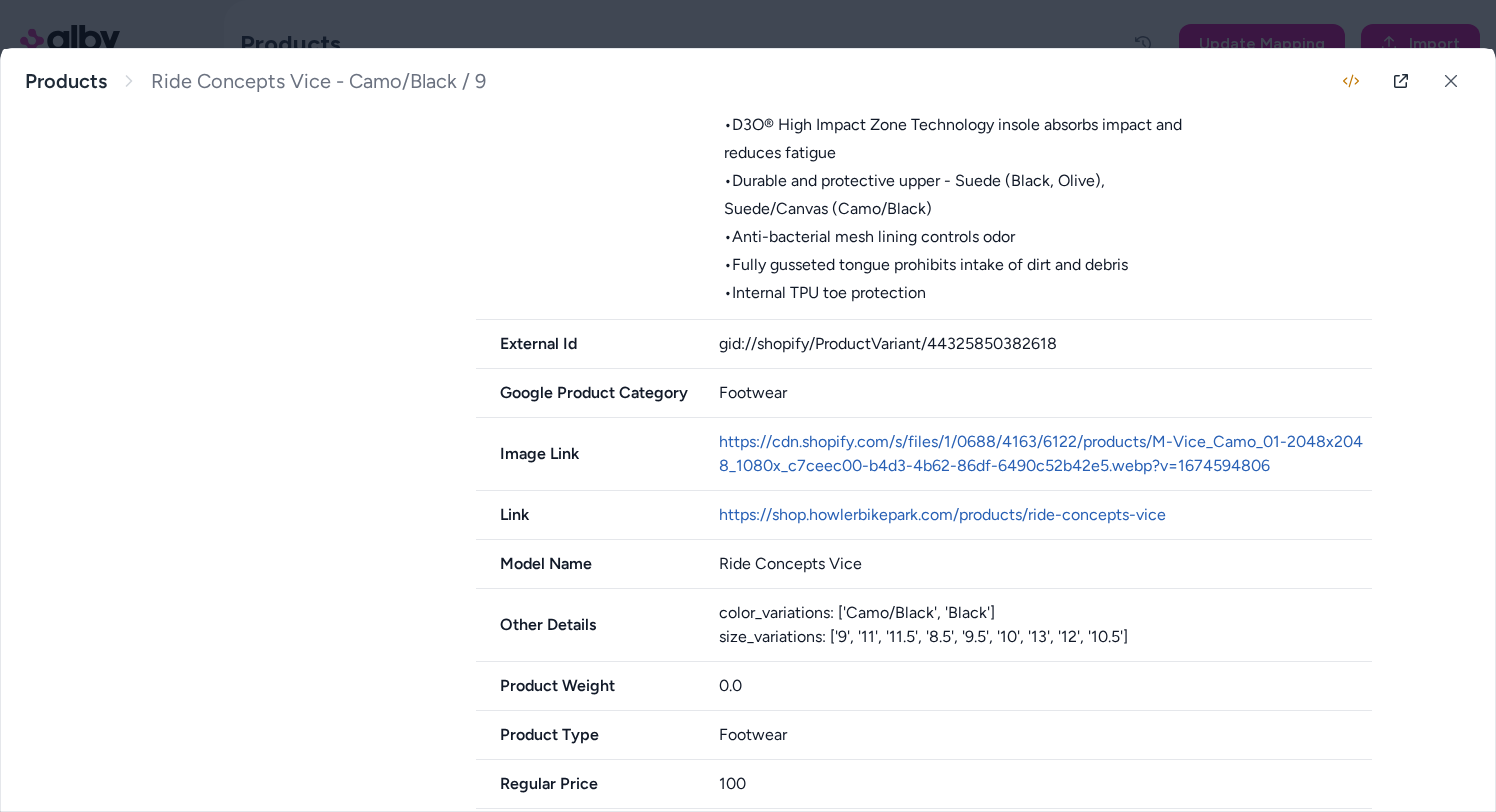 scroll, scrollTop: 1170, scrollLeft: 0, axis: vertical 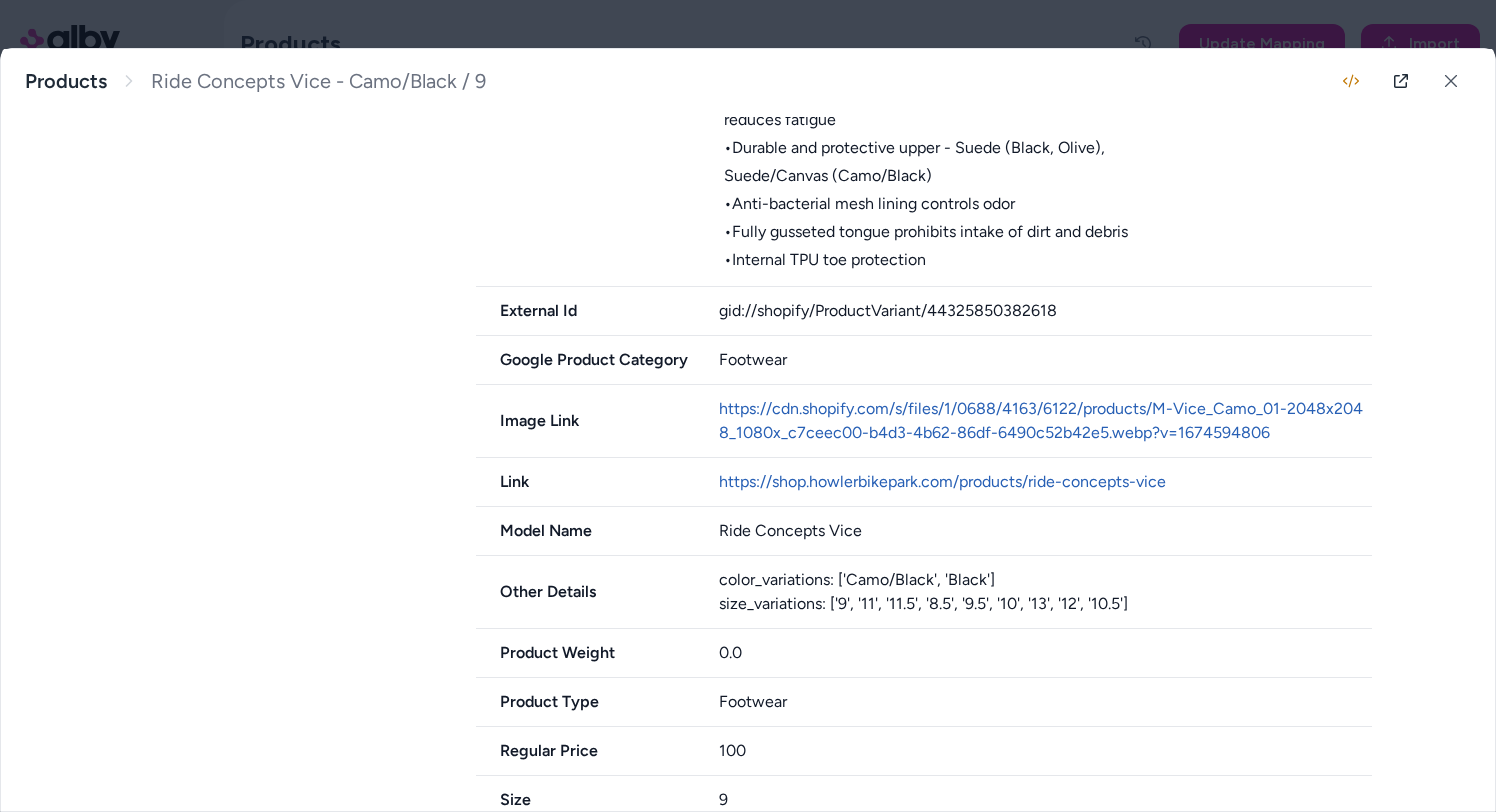 type 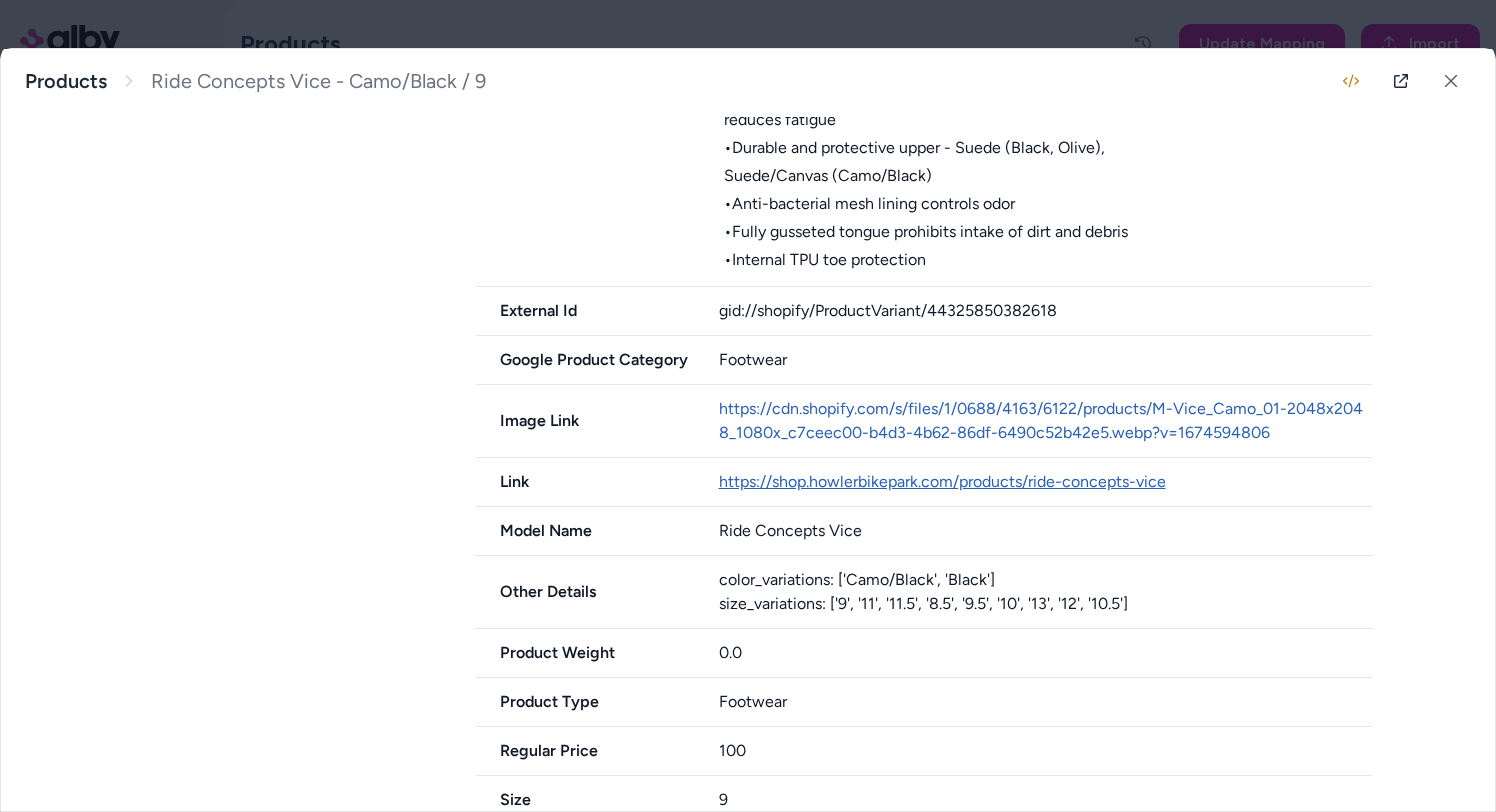 click on "https://shop.howlerbikepark.com/products/ride-concepts-vice" at bounding box center (942, 481) 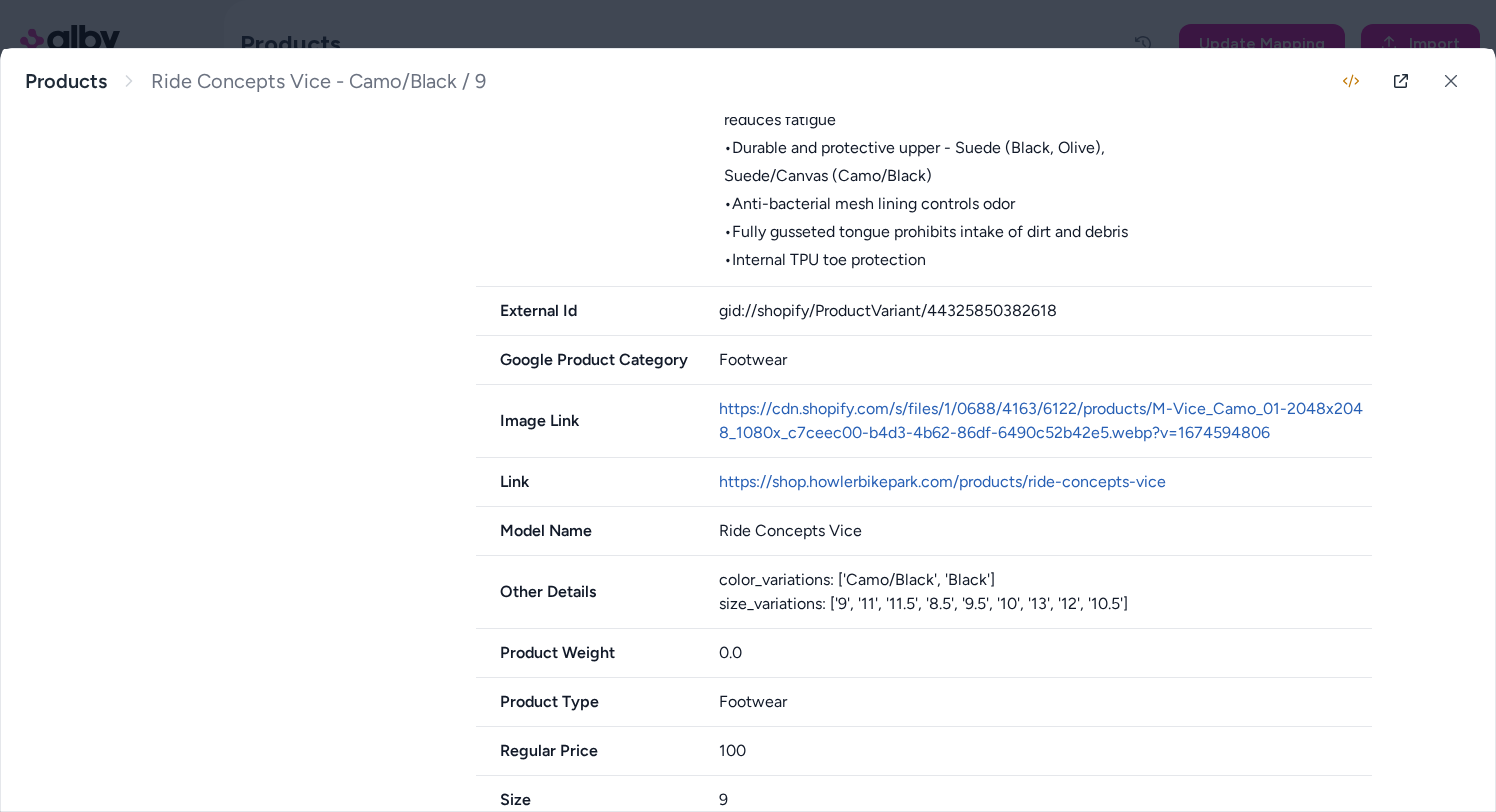 scroll, scrollTop: 1165, scrollLeft: 0, axis: vertical 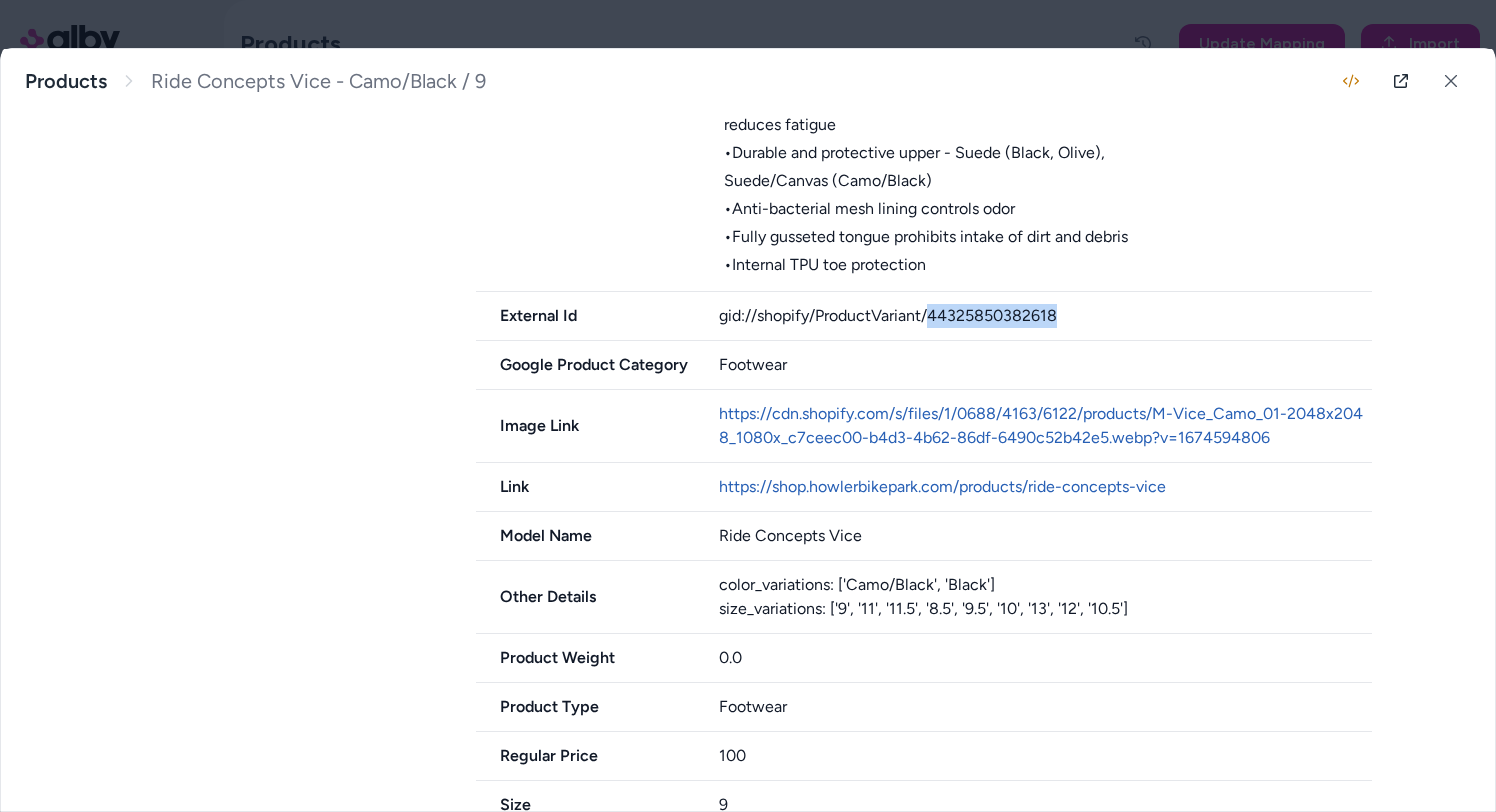 drag, startPoint x: 1099, startPoint y: 326, endPoint x: 932, endPoint y: 324, distance: 167.01198 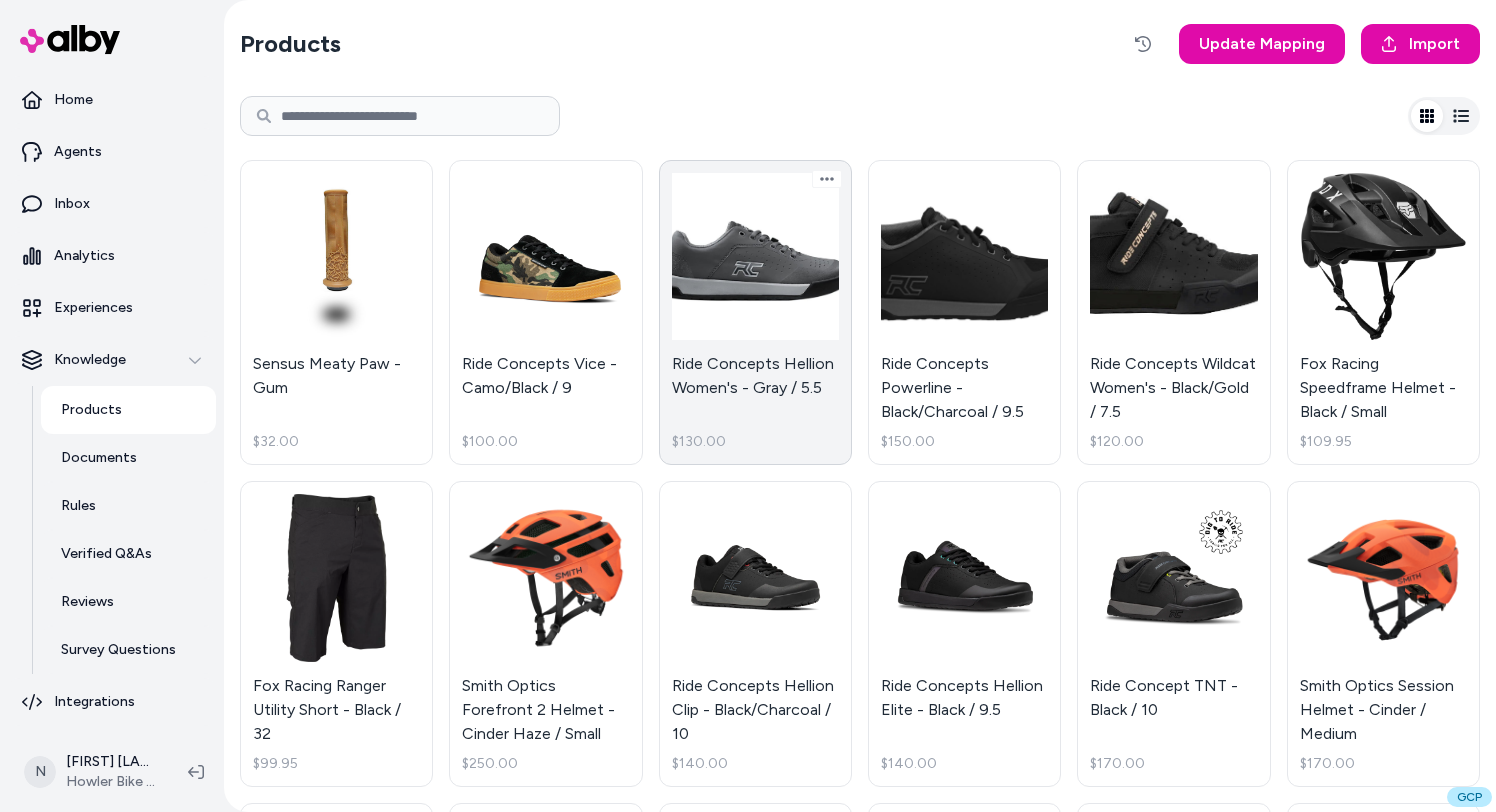 click on "Ride Concepts Hellion Women's - Gray / 5.5 $130.00" at bounding box center (755, 312) 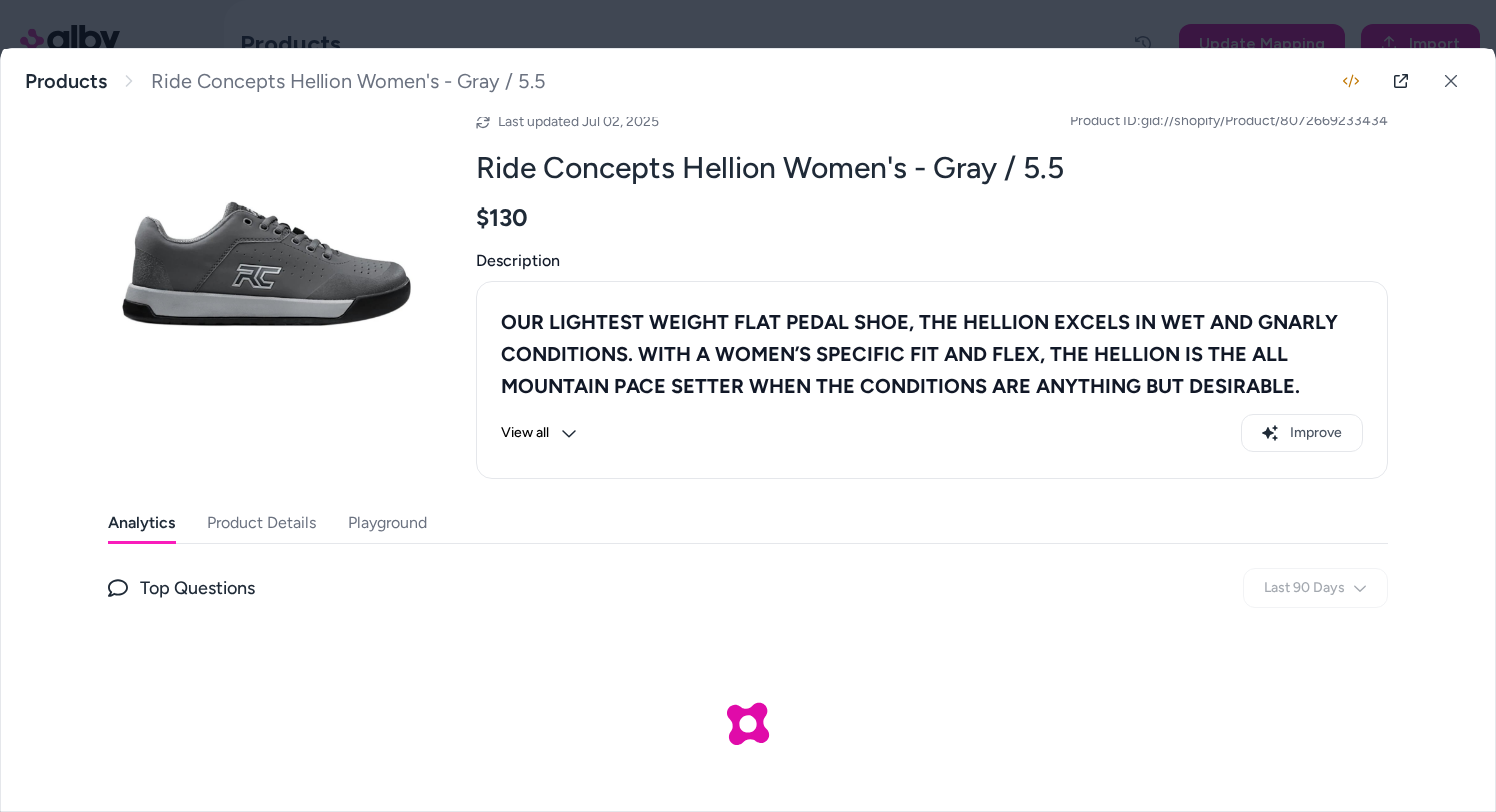 scroll, scrollTop: 56, scrollLeft: 0, axis: vertical 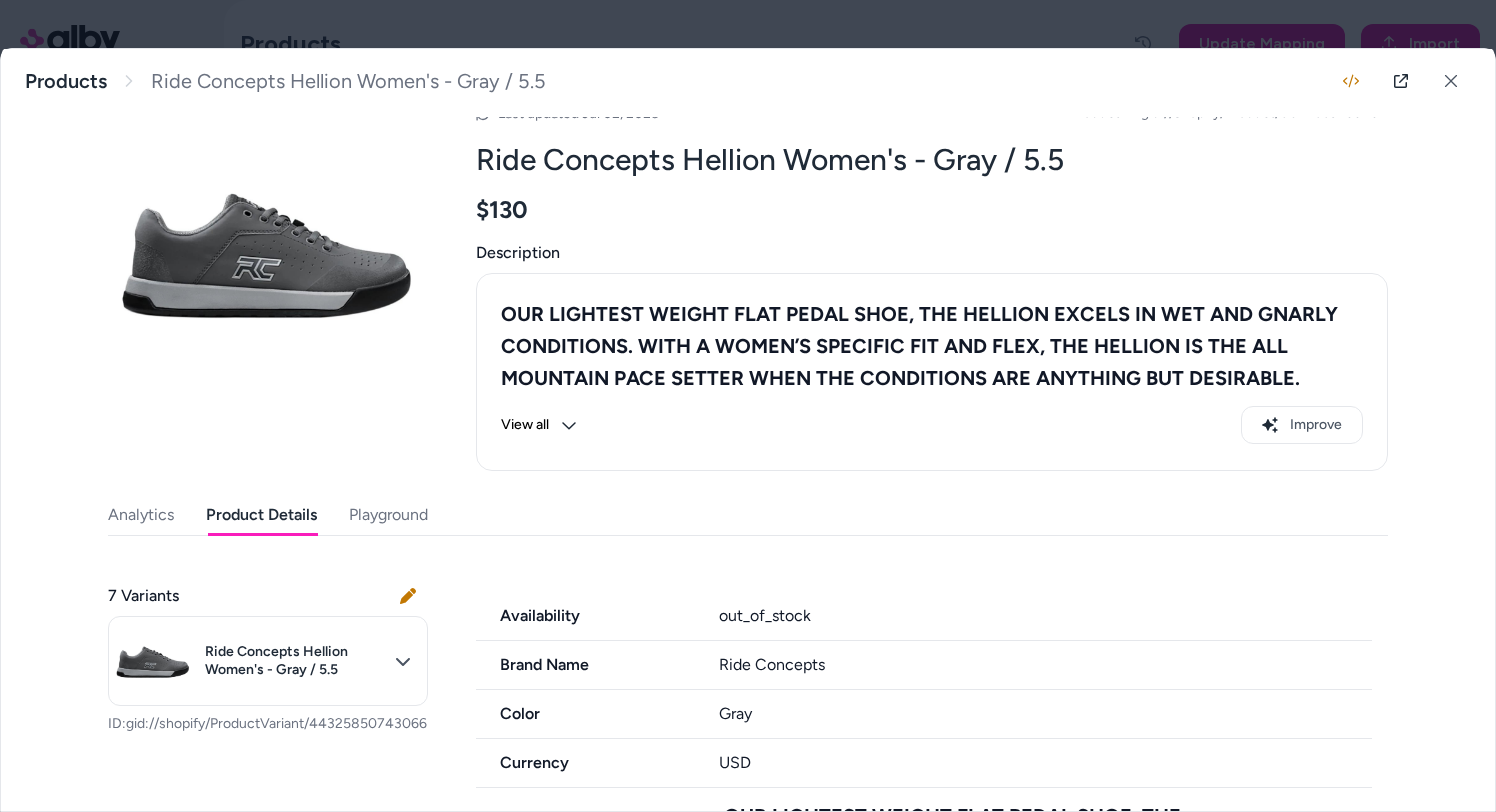 click on "Product Details" at bounding box center [261, 515] 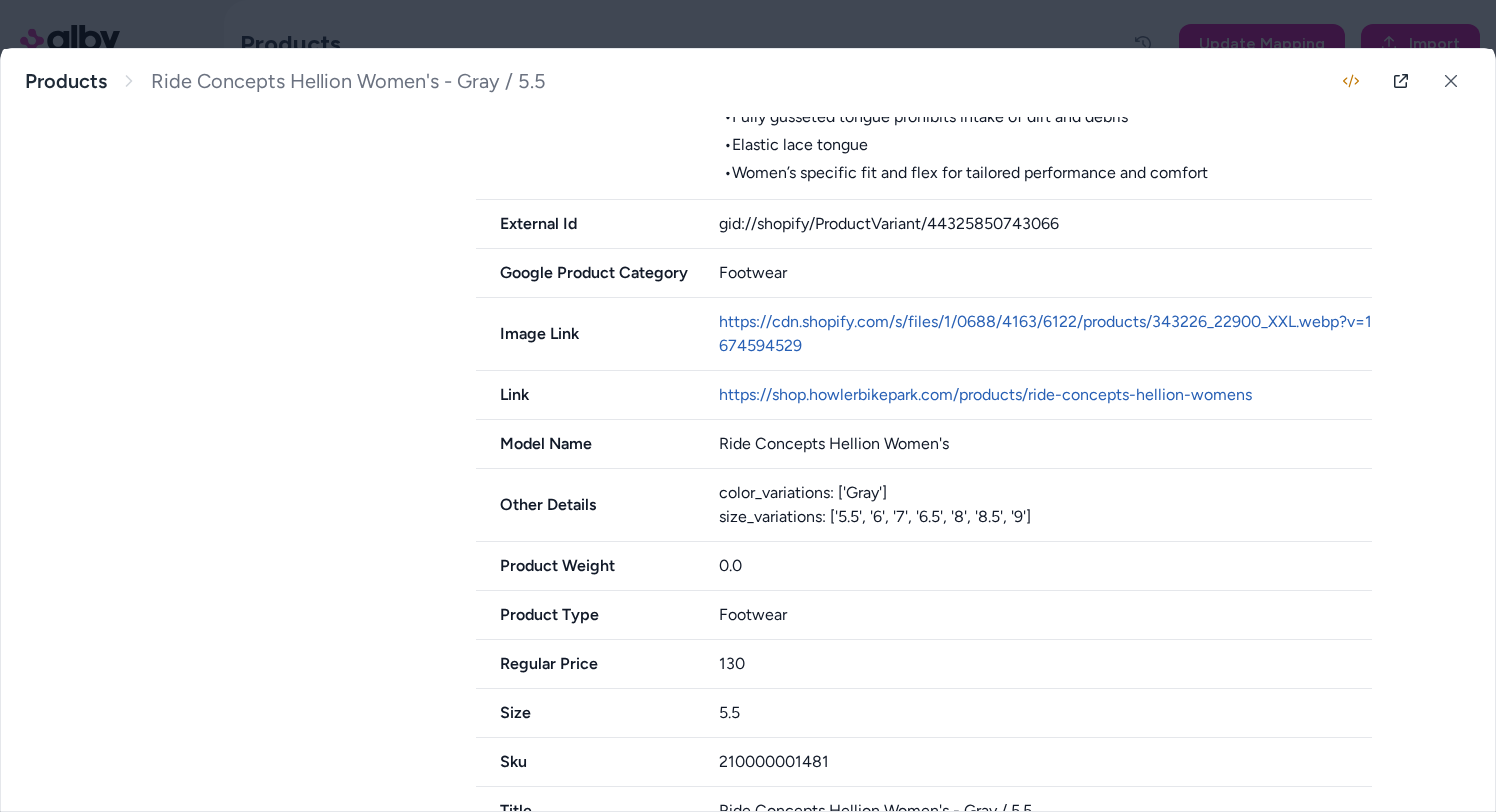scroll, scrollTop: 1377, scrollLeft: 0, axis: vertical 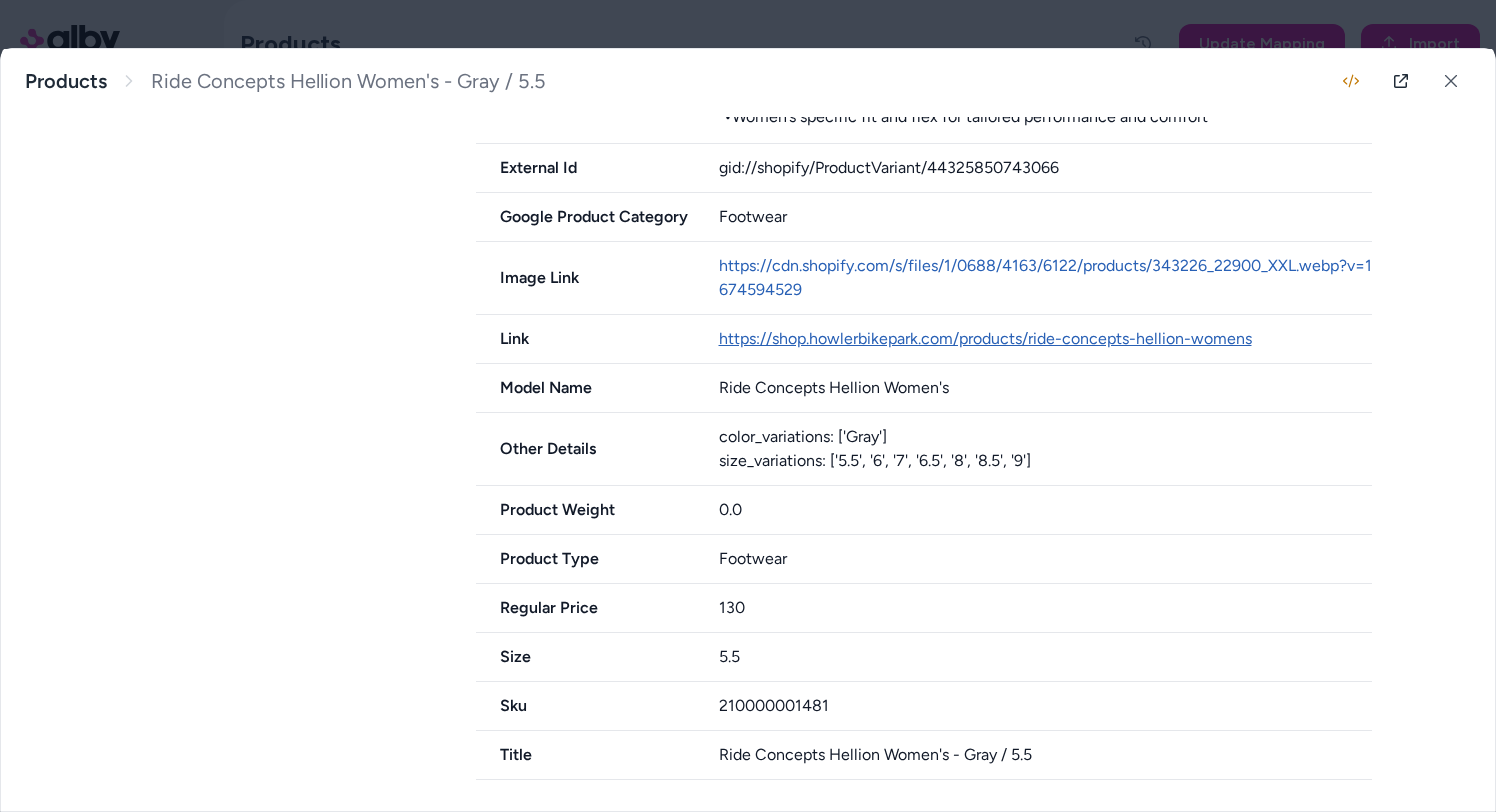 click on "https://shop.howlerbikepark.com/products/ride-concepts-hellion-womens" at bounding box center [985, 338] 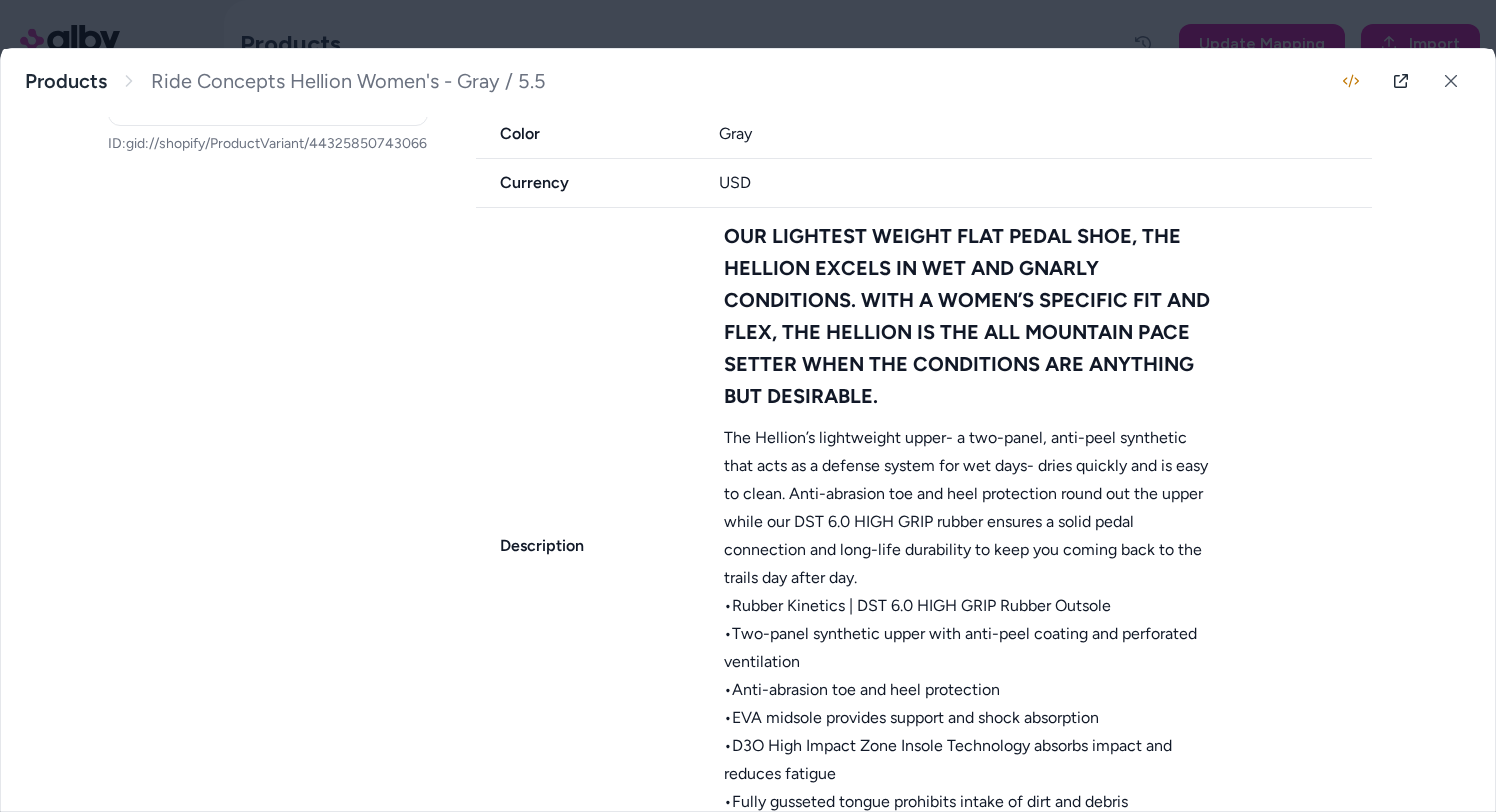 scroll, scrollTop: 804, scrollLeft: 0, axis: vertical 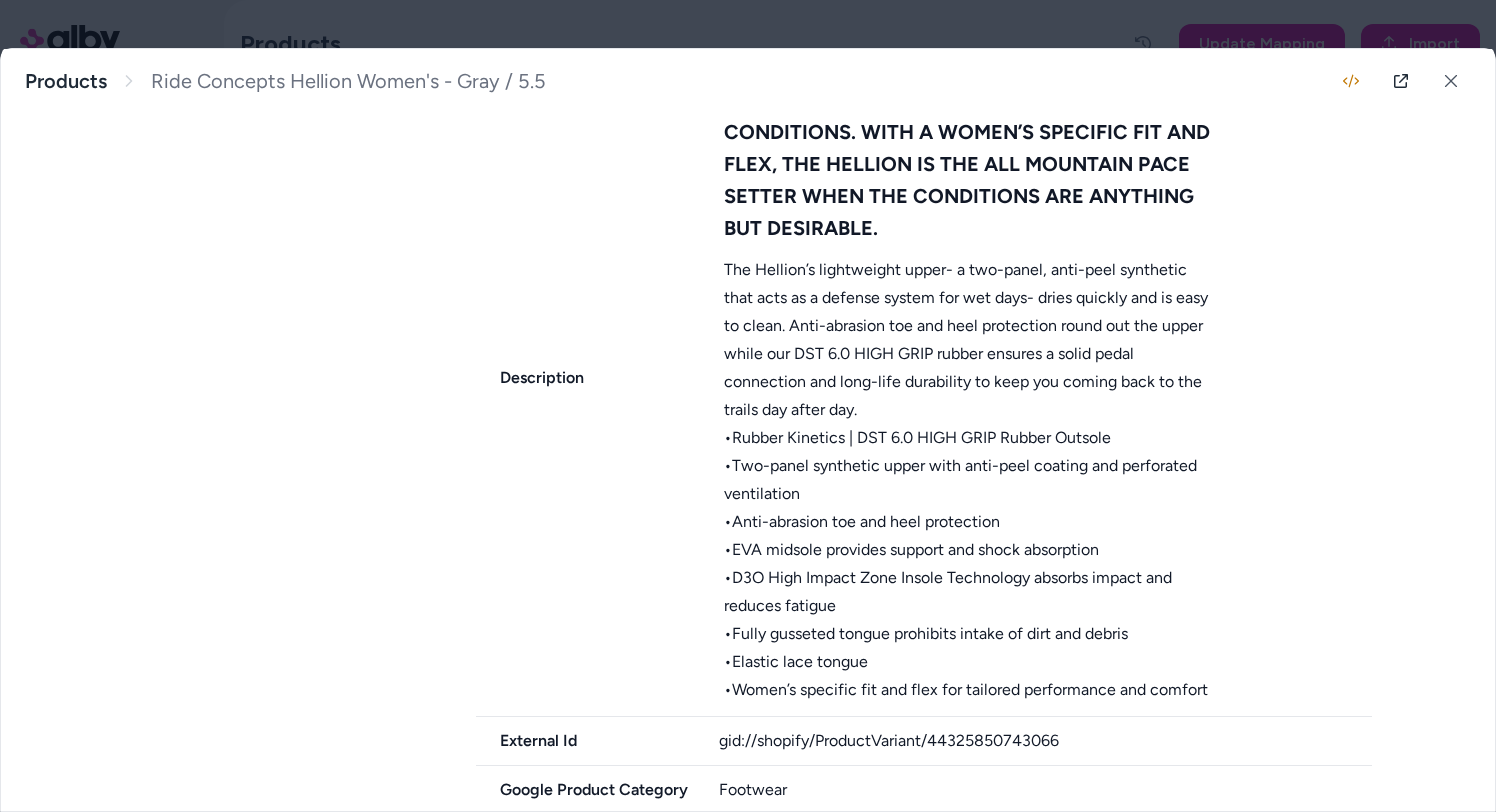 click on "gid://shopify/ProductVariant/44325850743066" at bounding box center [1046, 741] 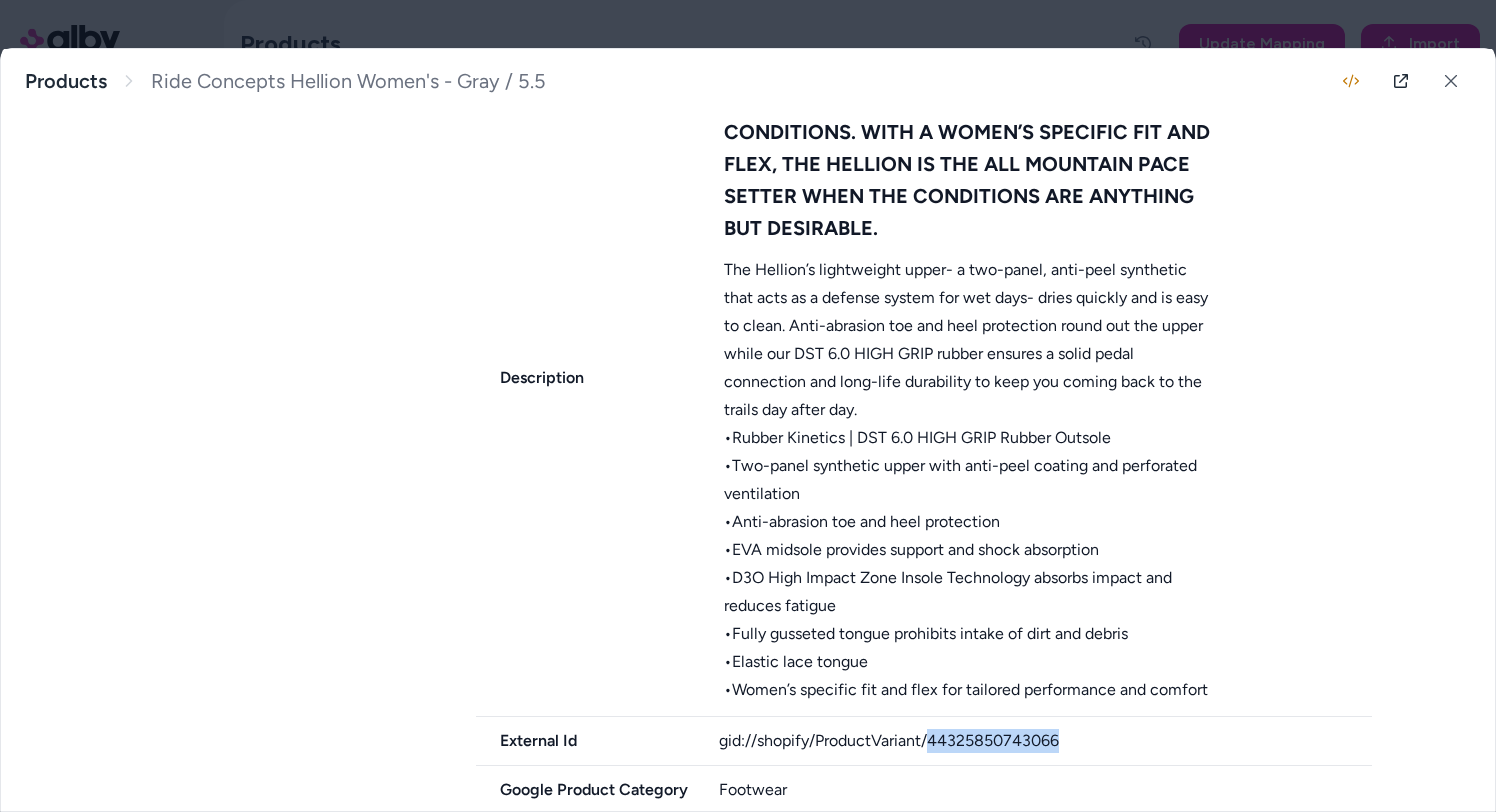 click on "gid://shopify/ProductVariant/44325850743066" at bounding box center [1046, 741] 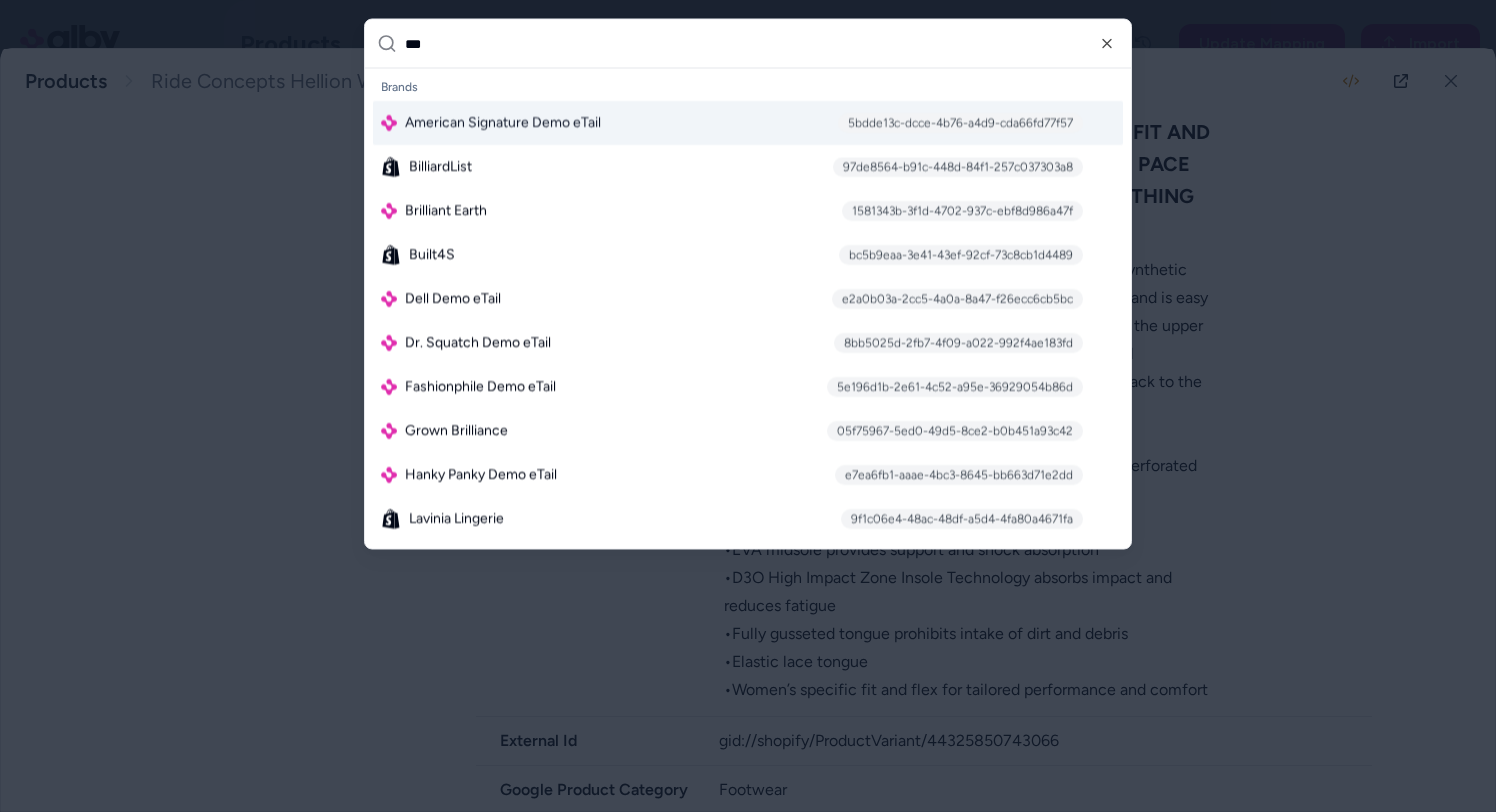 type on "****" 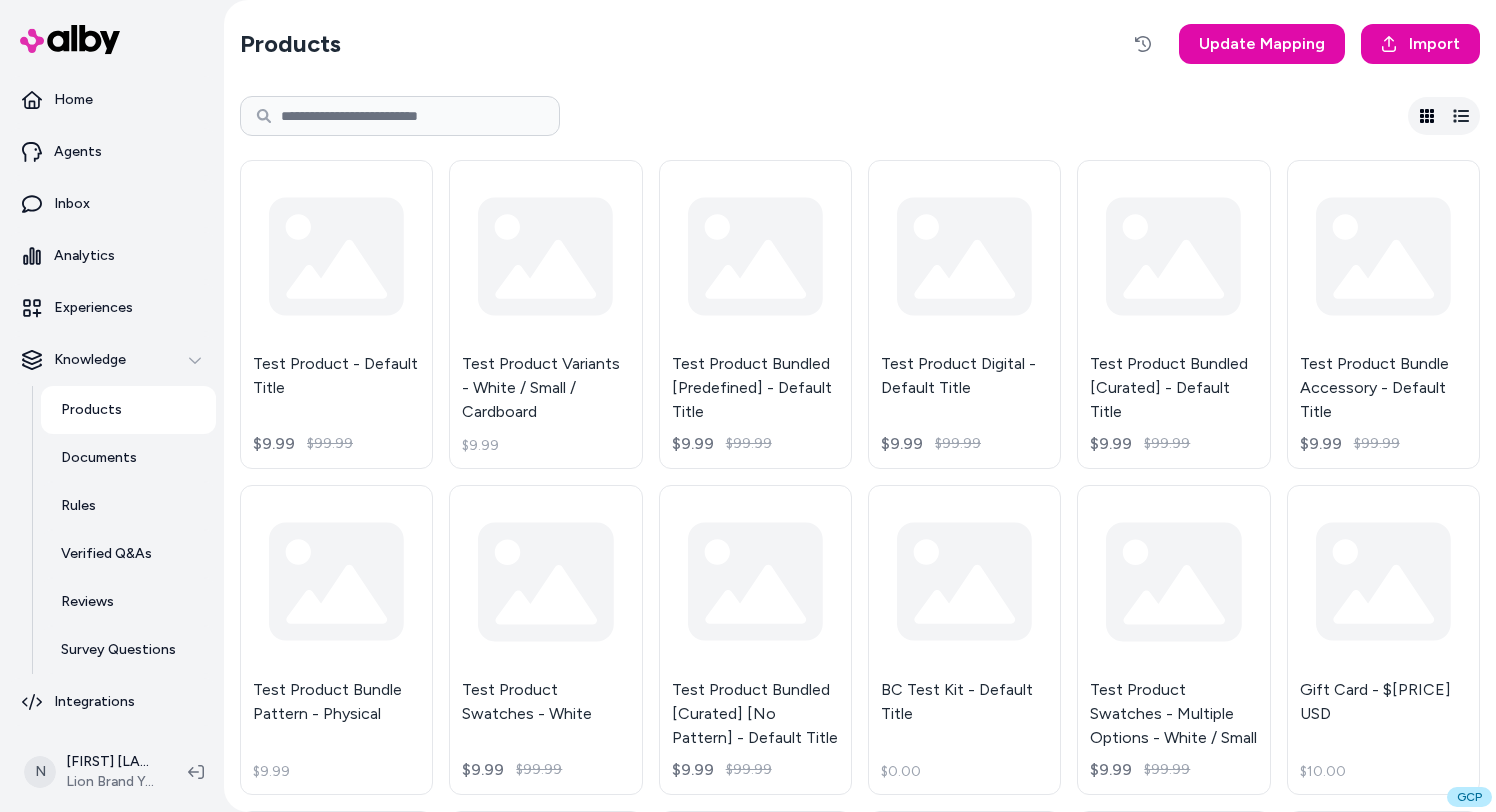 type 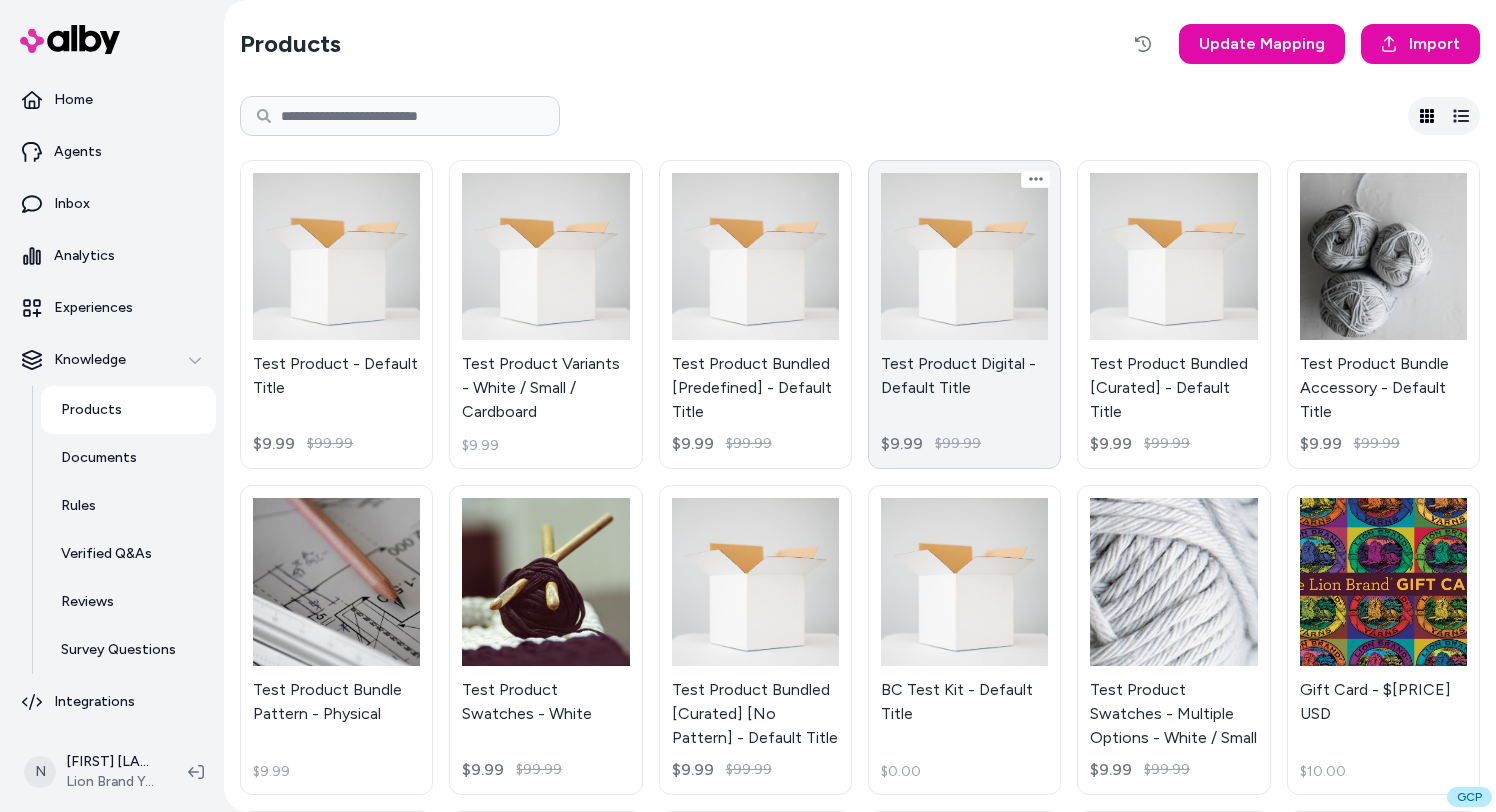 scroll, scrollTop: 0, scrollLeft: 0, axis: both 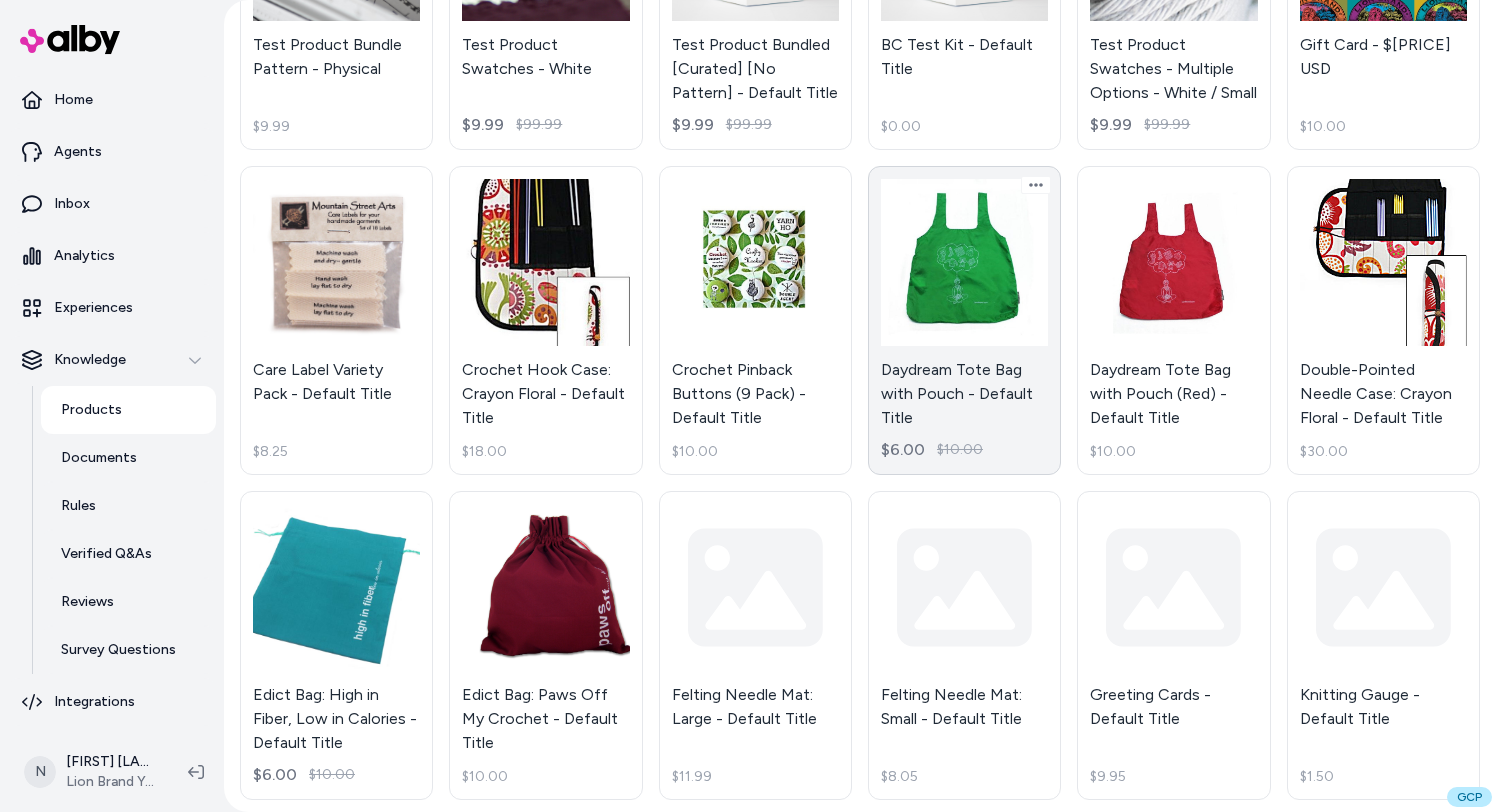 click on "Daydream Tote Bag with Pouch - Default Title $[PRICE] $[PRICE]" at bounding box center (964, 320) 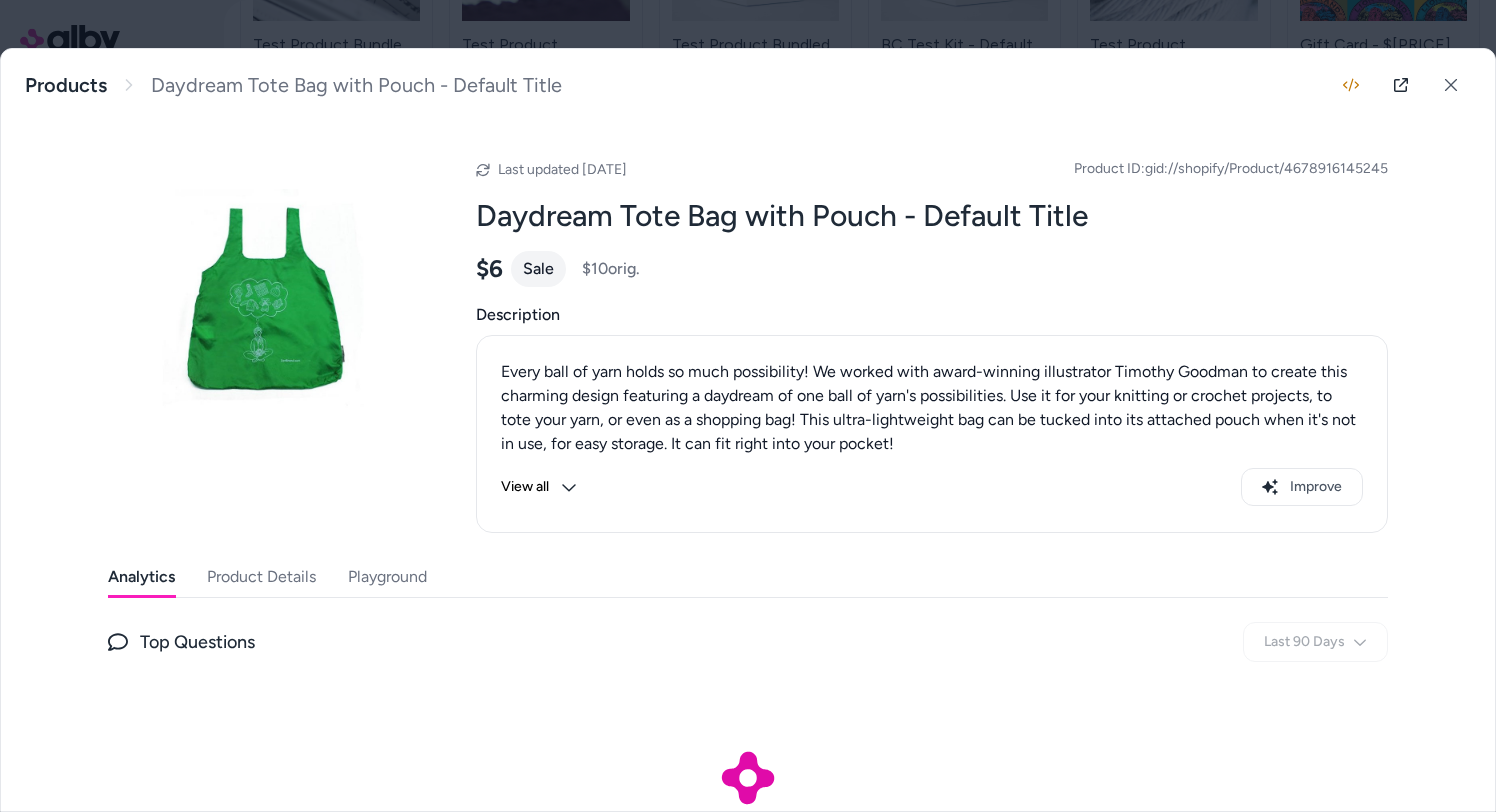 click on "Analytics Product Details Playground Top Questions Last 90 Days" at bounding box center (748, 717) 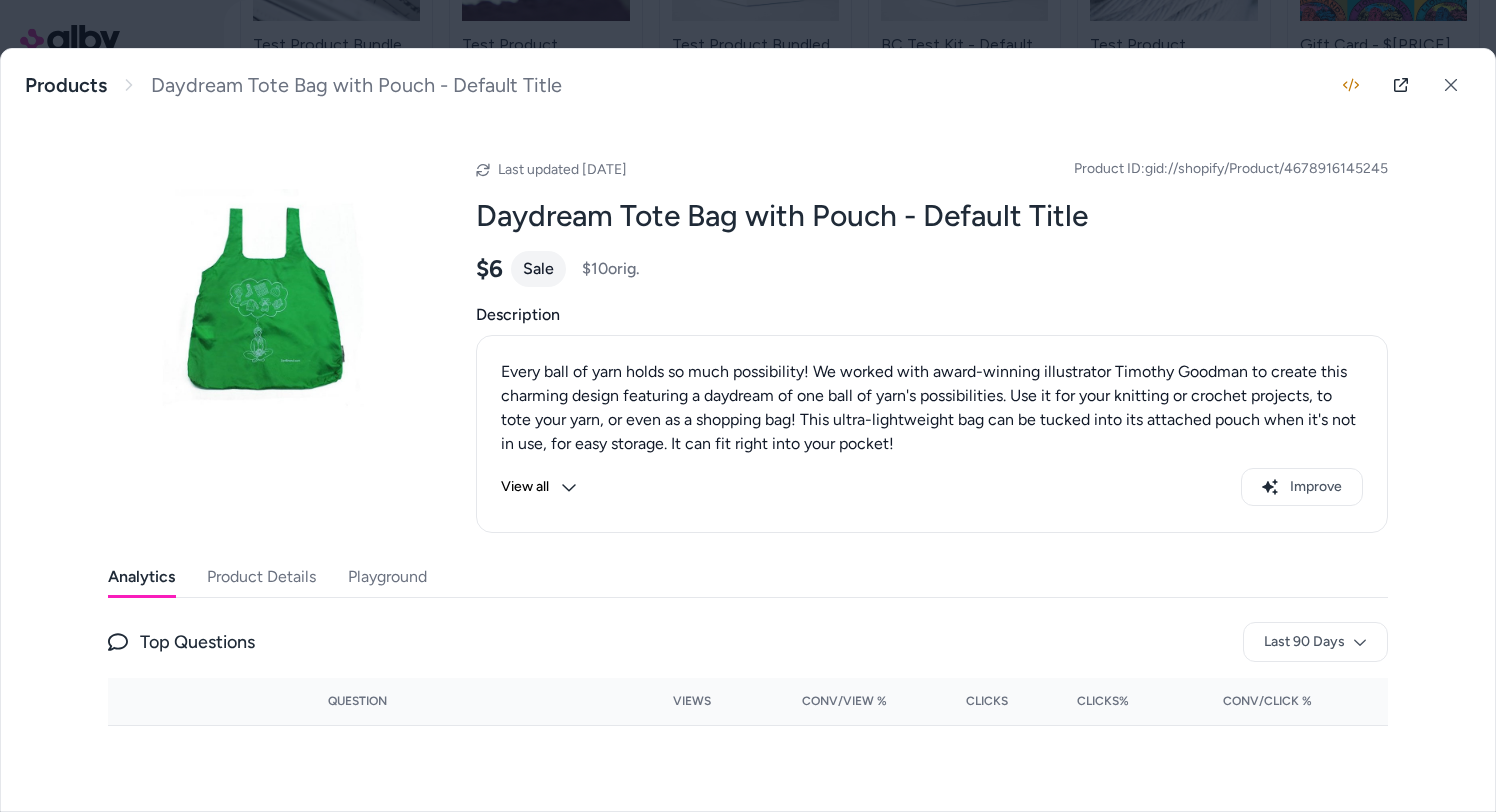 click on "Product Details" at bounding box center (261, 577) 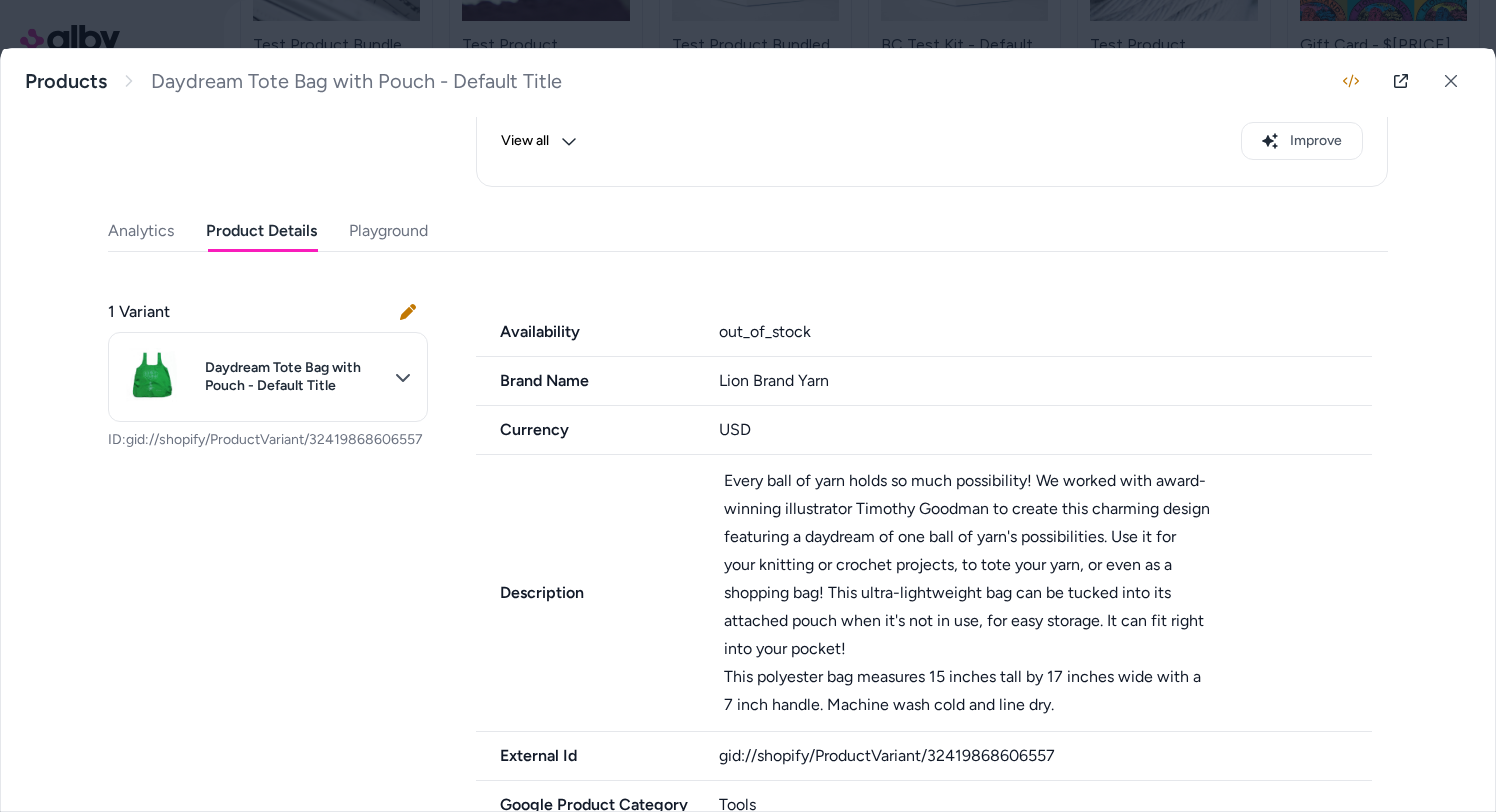 scroll, scrollTop: 904, scrollLeft: 0, axis: vertical 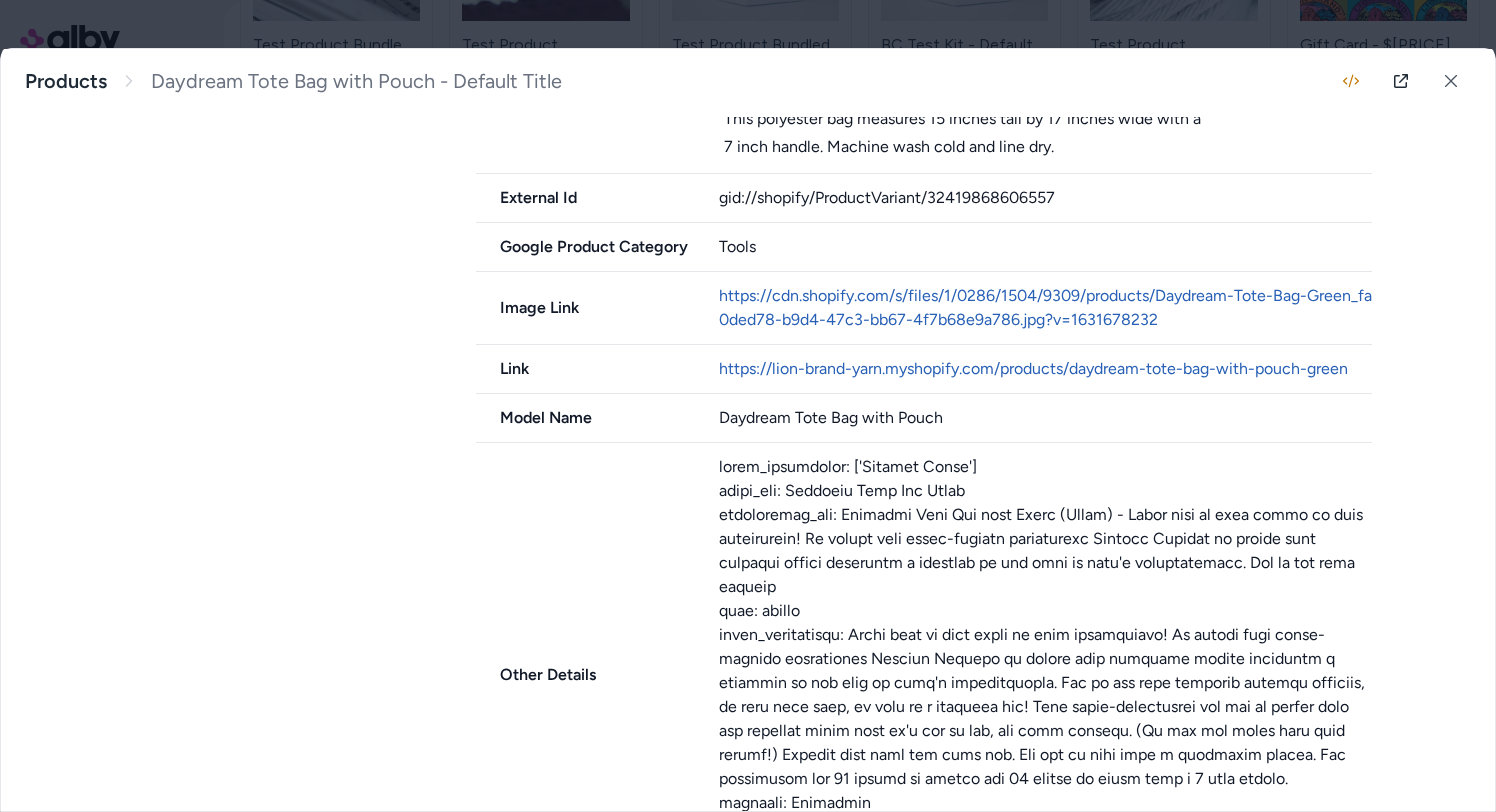 click on "https://lion-brand-yarn.myshopify.com/products/daydream-tote-bag-with-pouch-green" at bounding box center (1046, 369) 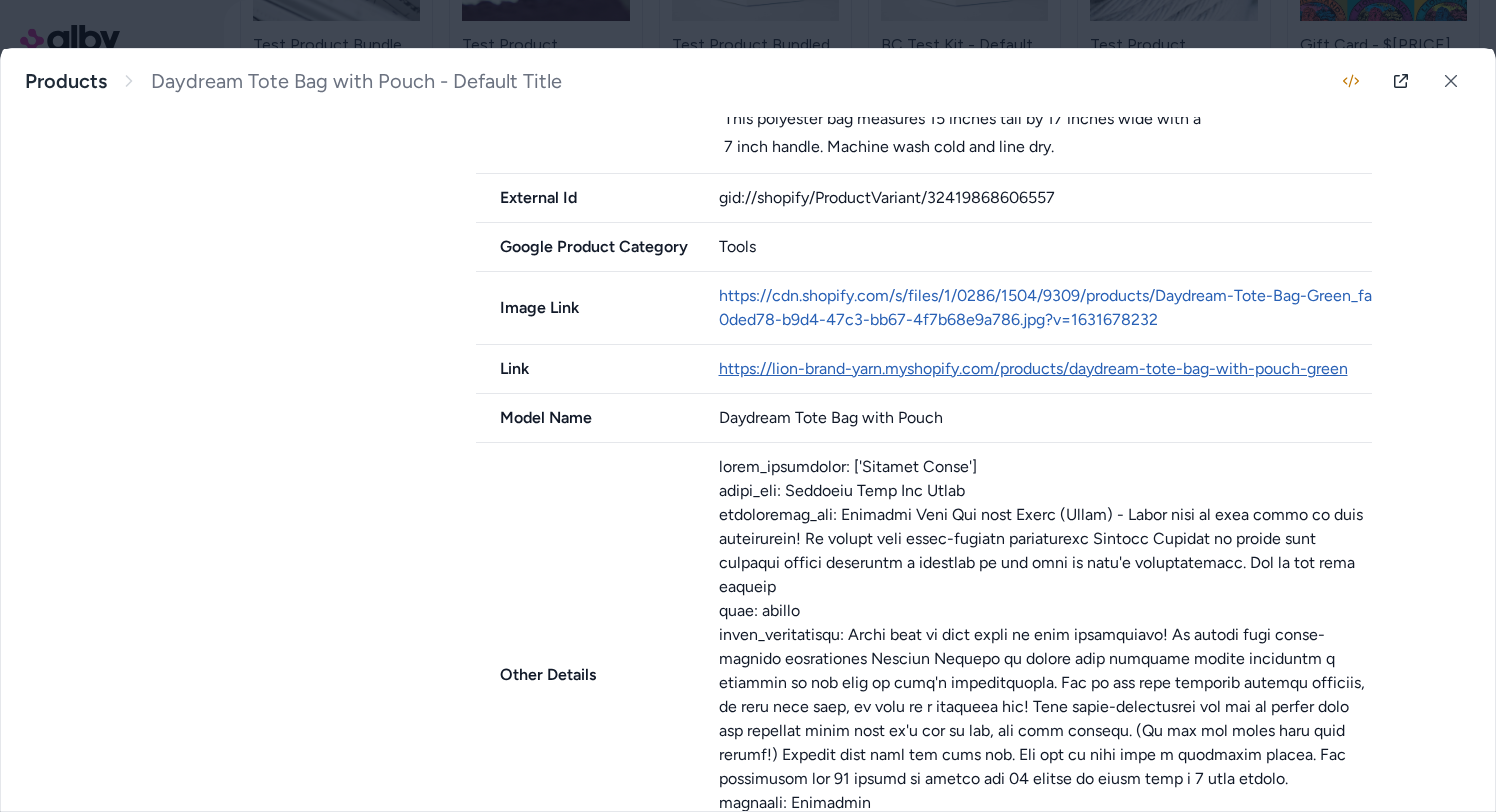 click on "https://lion-brand-yarn.myshopify.com/products/daydream-tote-bag-with-pouch-green" at bounding box center [1033, 368] 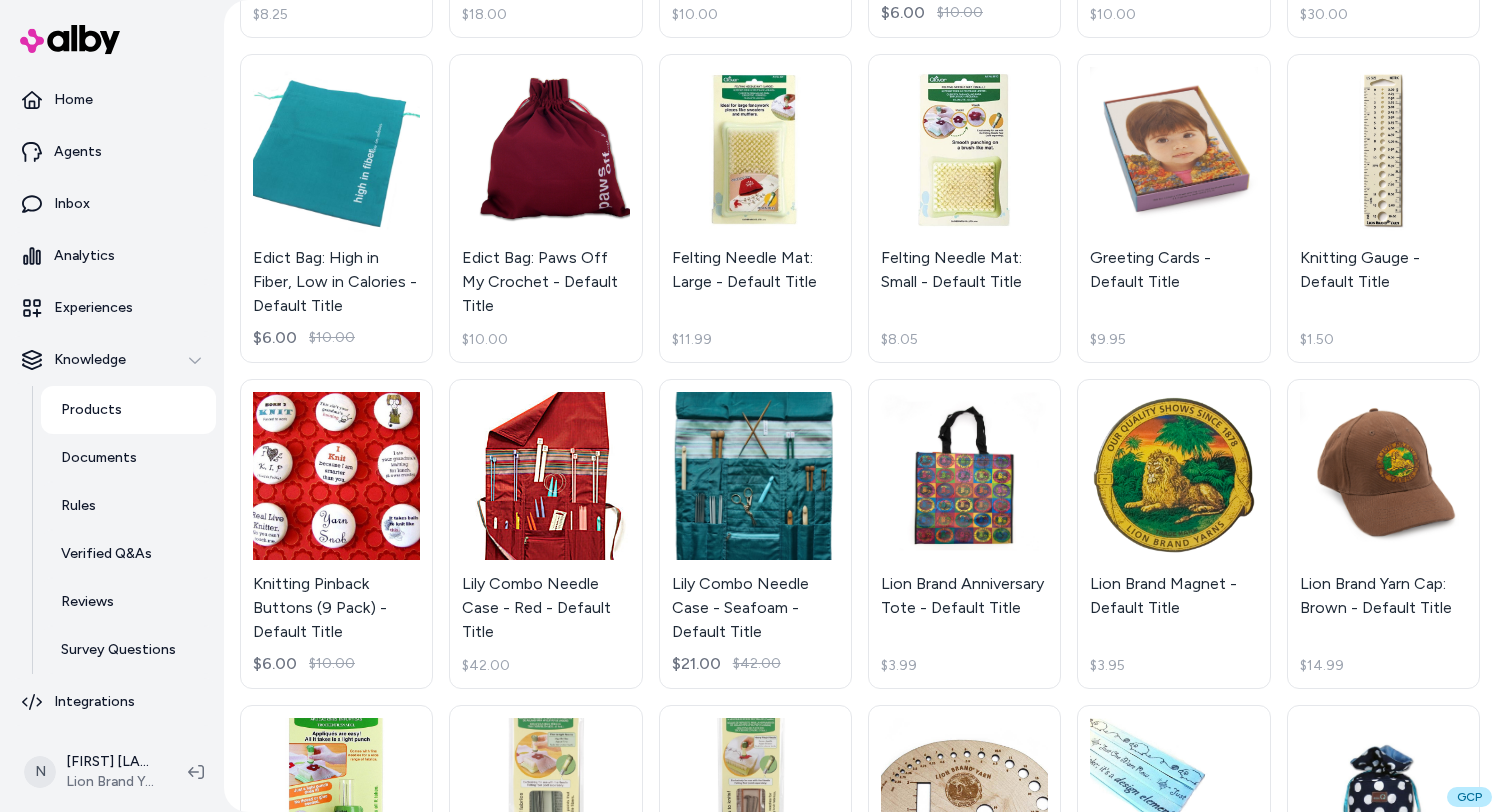 scroll, scrollTop: 1186, scrollLeft: 0, axis: vertical 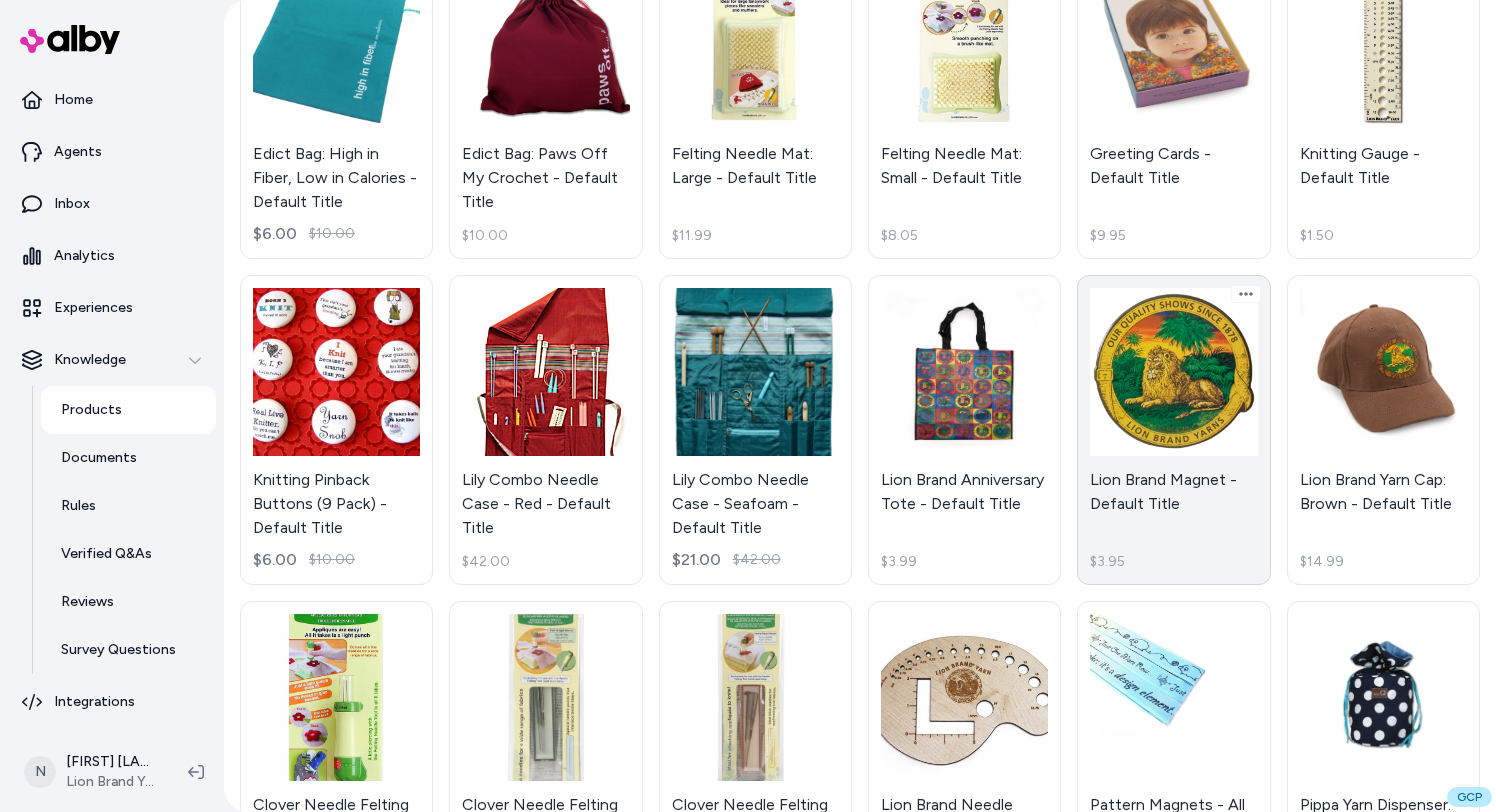 click on "Lion Brand Magnet - Default Title $3.95" at bounding box center (1173, 429) 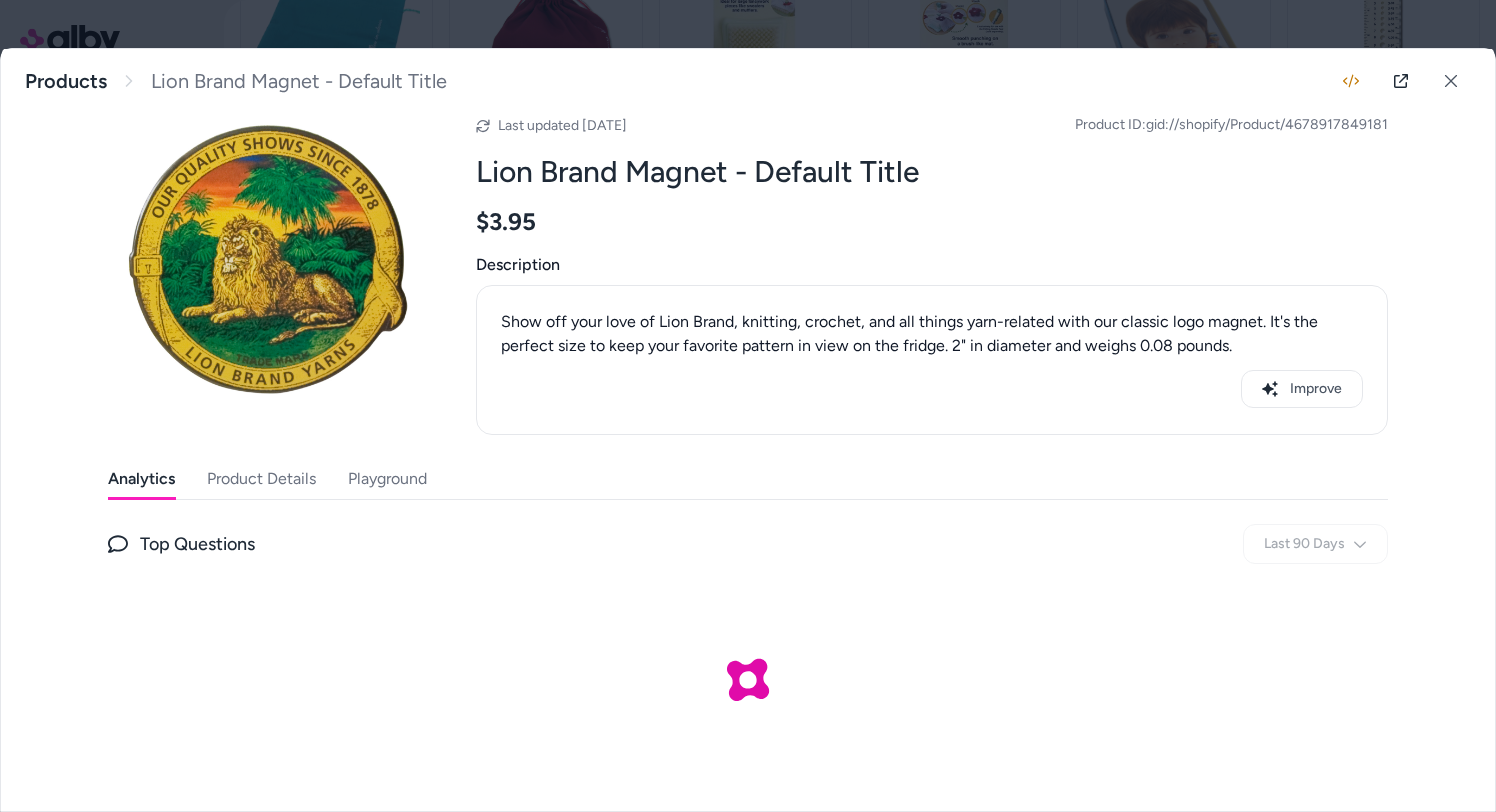 click on "Product Details" at bounding box center [261, 479] 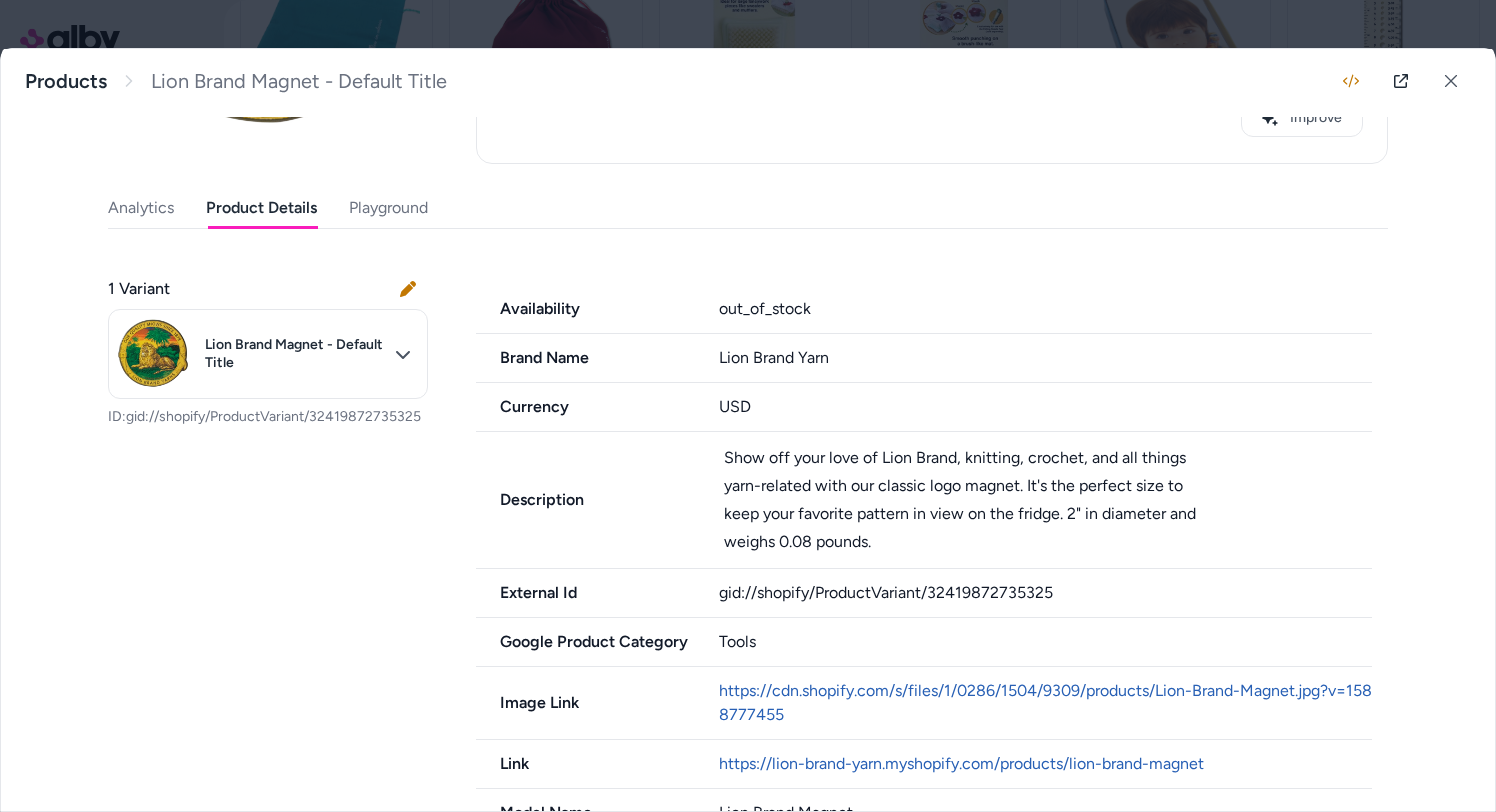 scroll, scrollTop: 609, scrollLeft: 0, axis: vertical 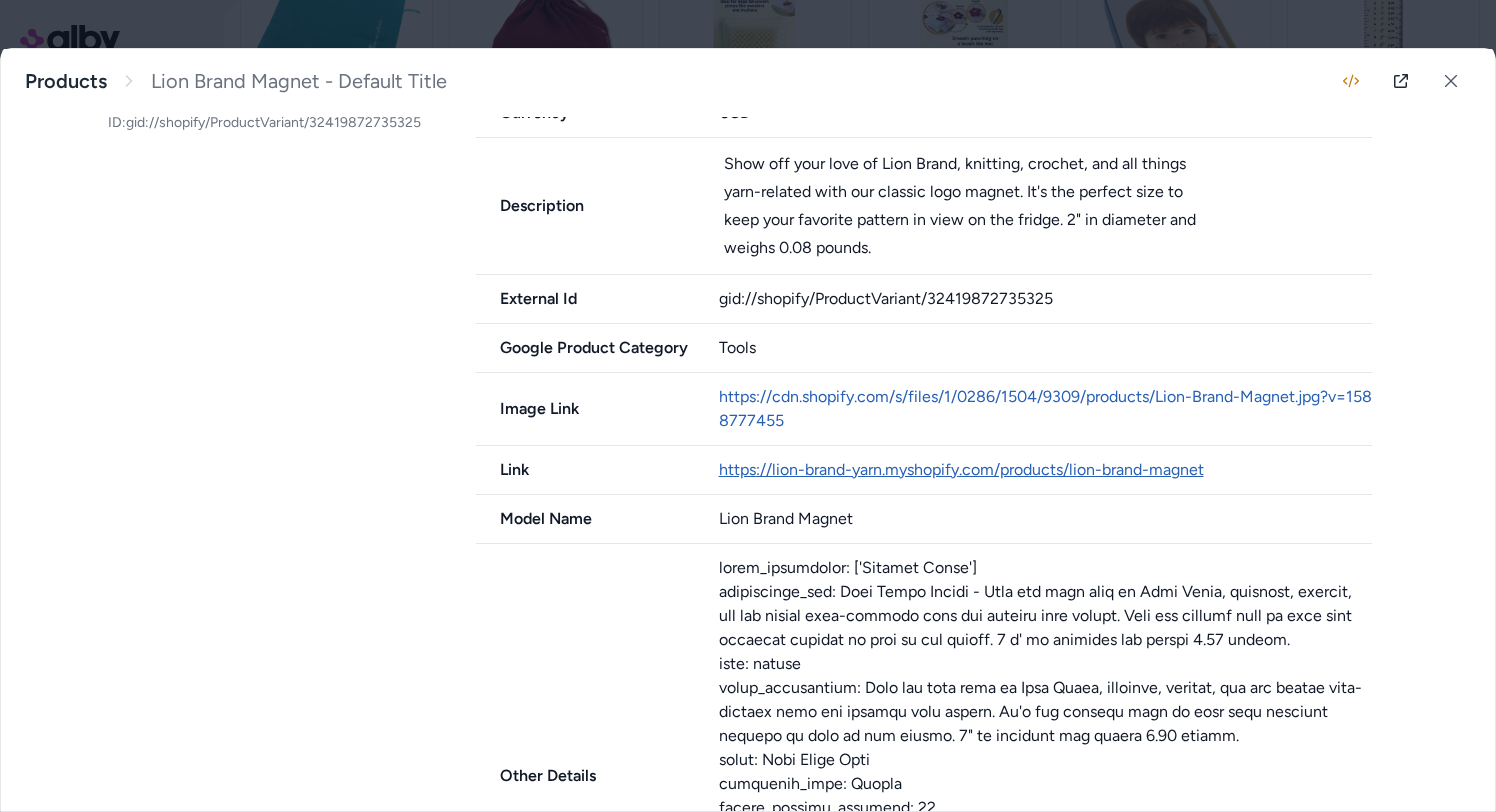 type 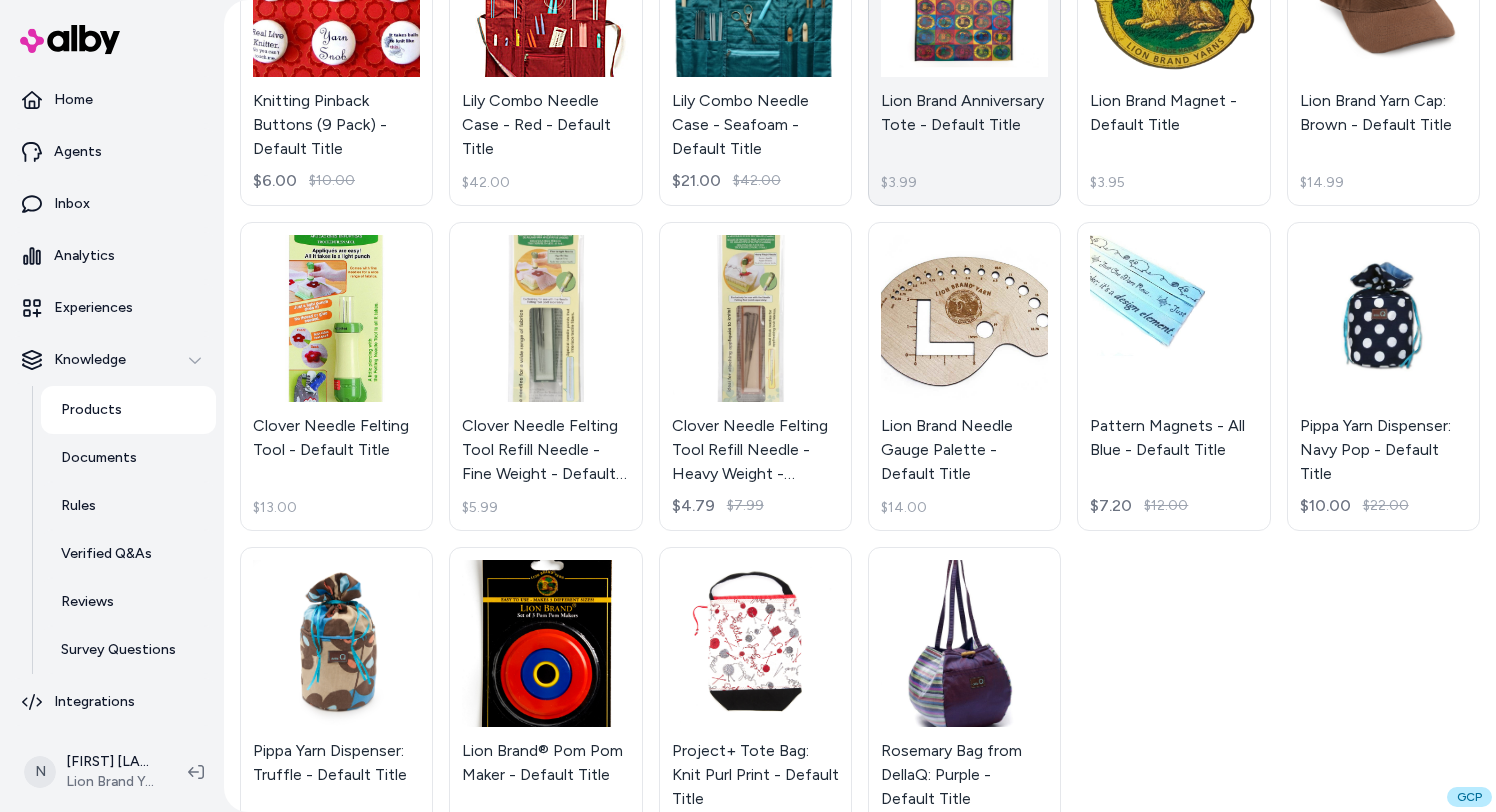 scroll, scrollTop: 1633, scrollLeft: 0, axis: vertical 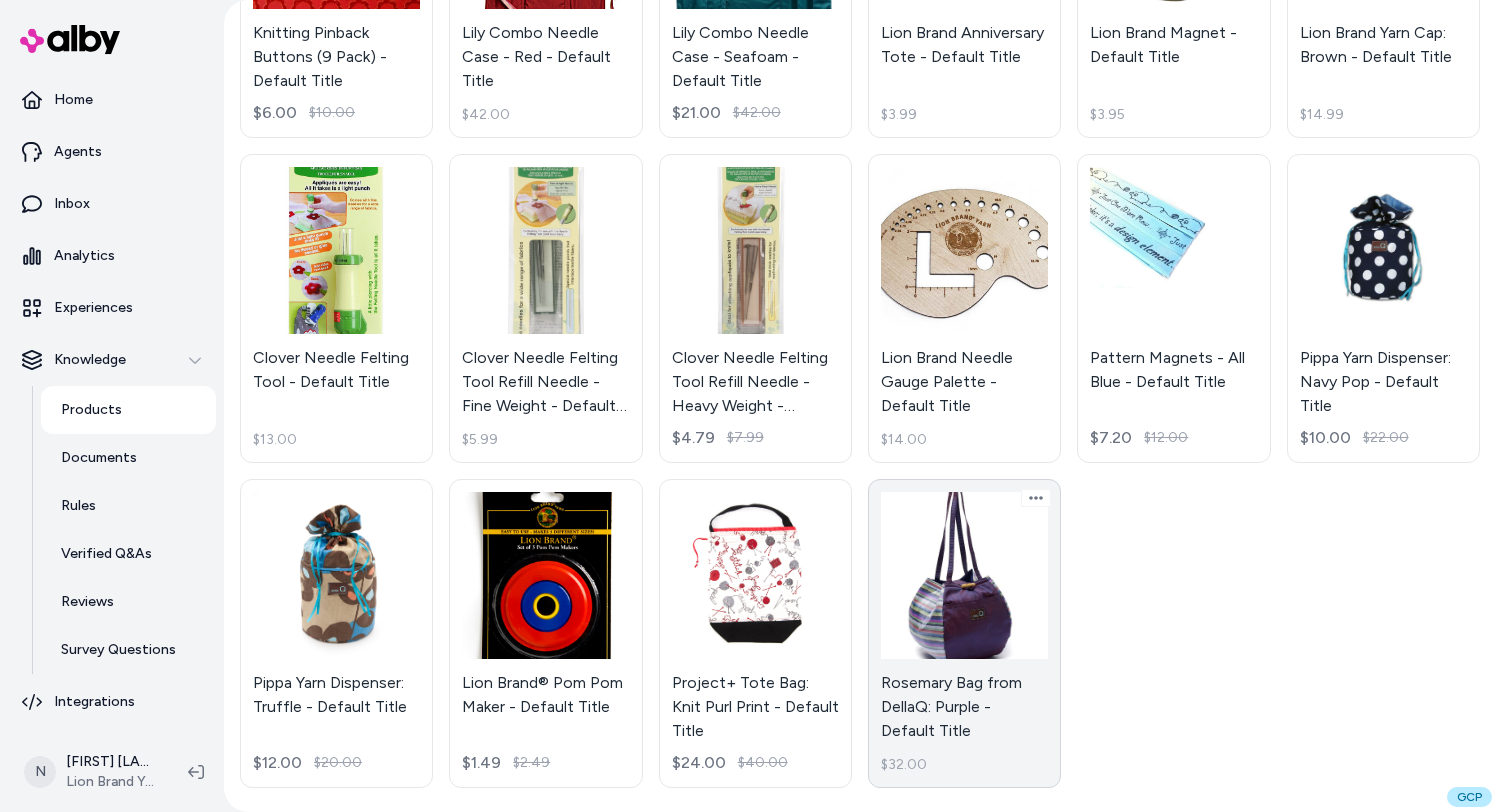 click on "Rosemary Bag from DellaQ: Purple - Default Title $32.00" at bounding box center [964, 633] 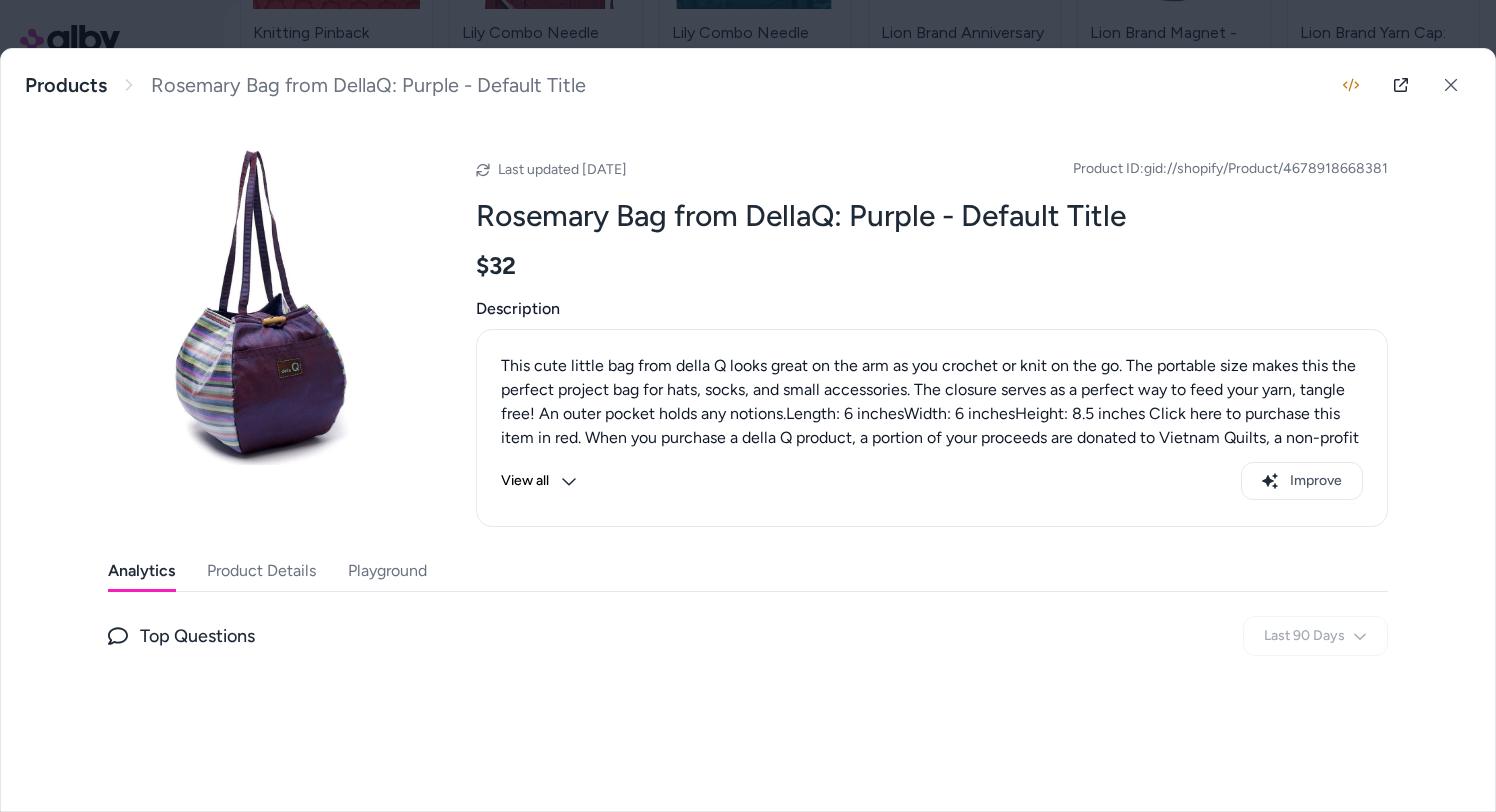 type 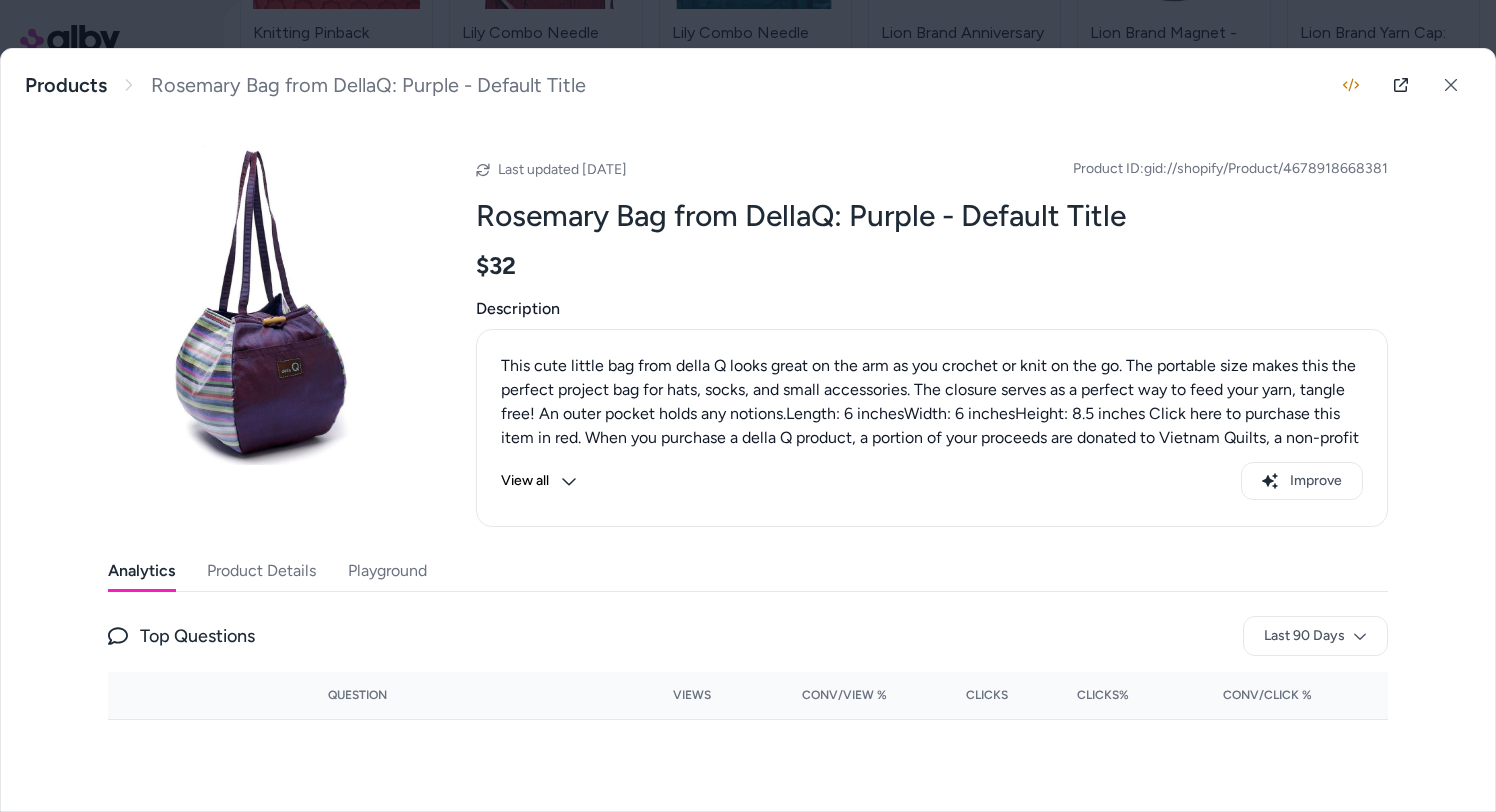 click on "Product Details" at bounding box center (261, 571) 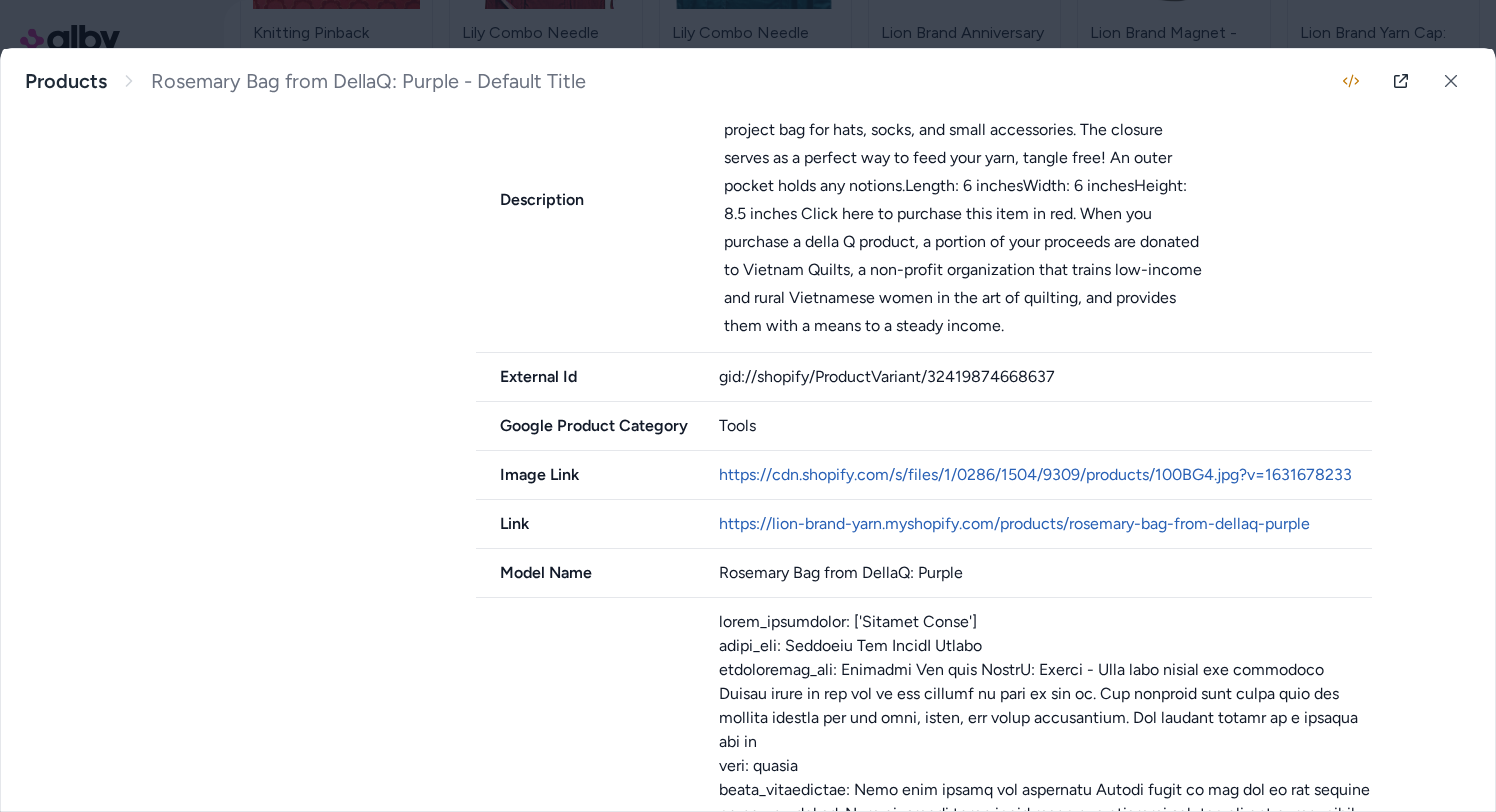 scroll, scrollTop: 749, scrollLeft: 0, axis: vertical 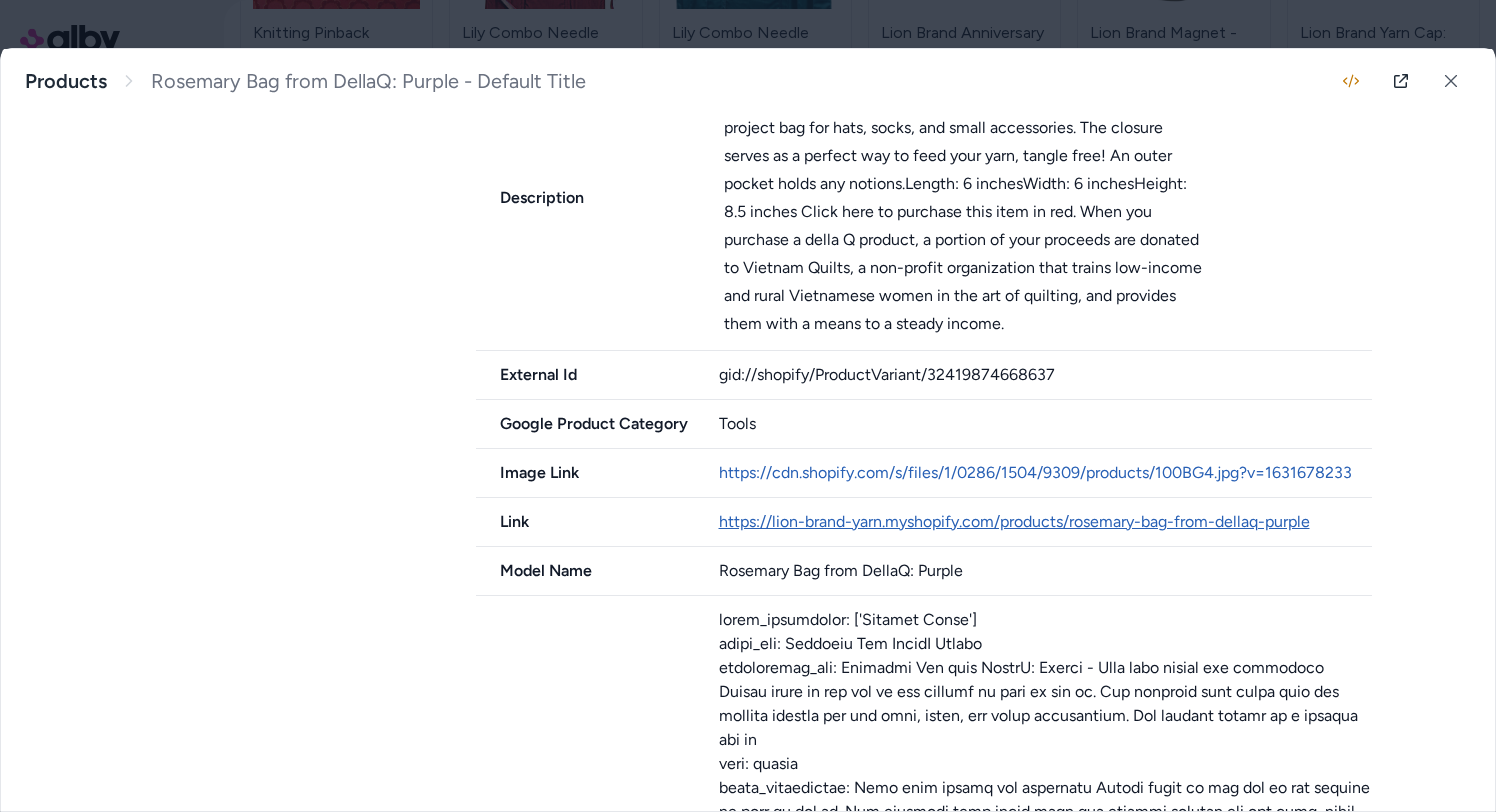 click on "https://lion-brand-yarn.myshopify.com/products/rosemary-bag-from-dellaq-purple" at bounding box center [1014, 521] 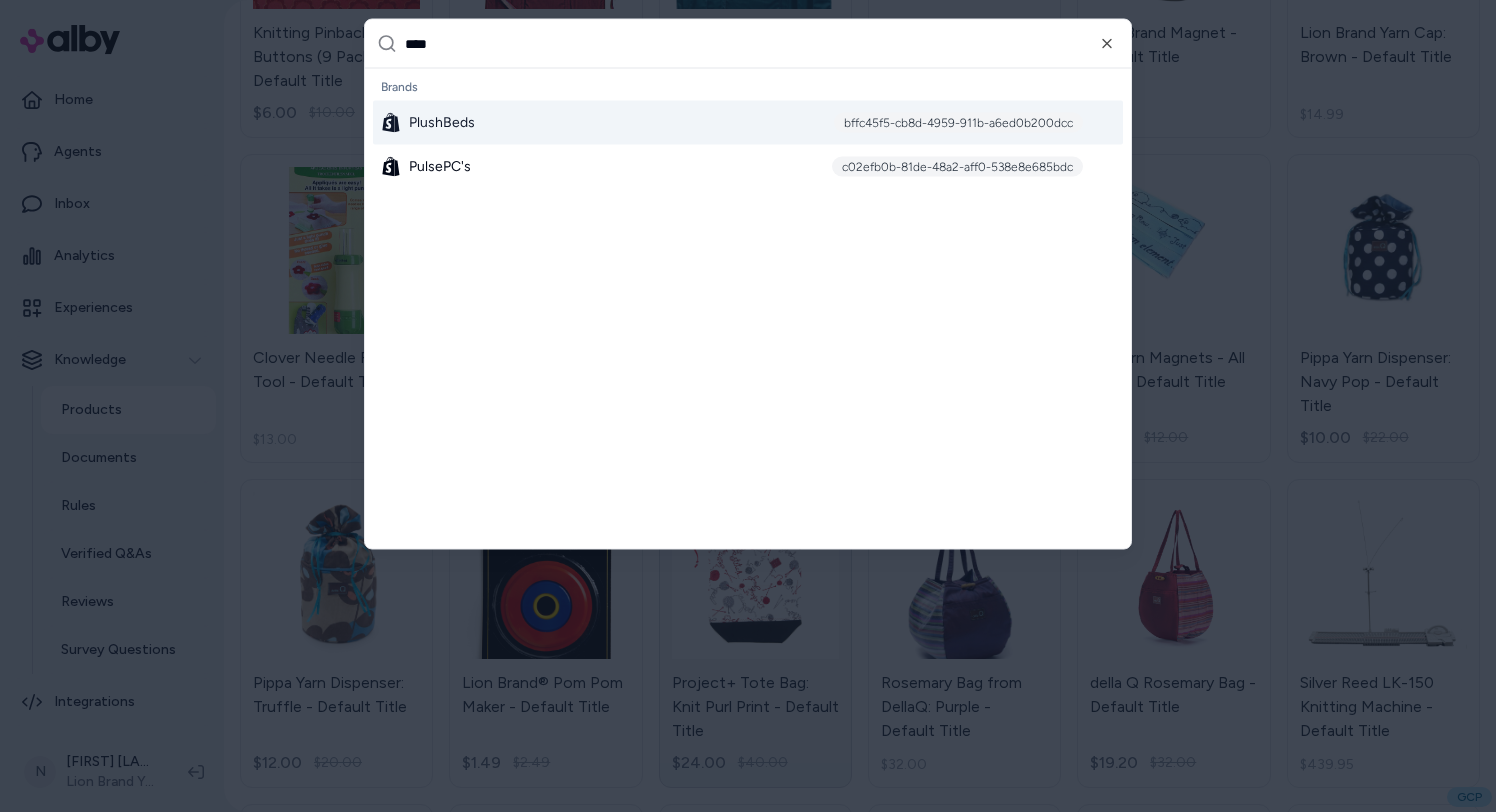 type on "*****" 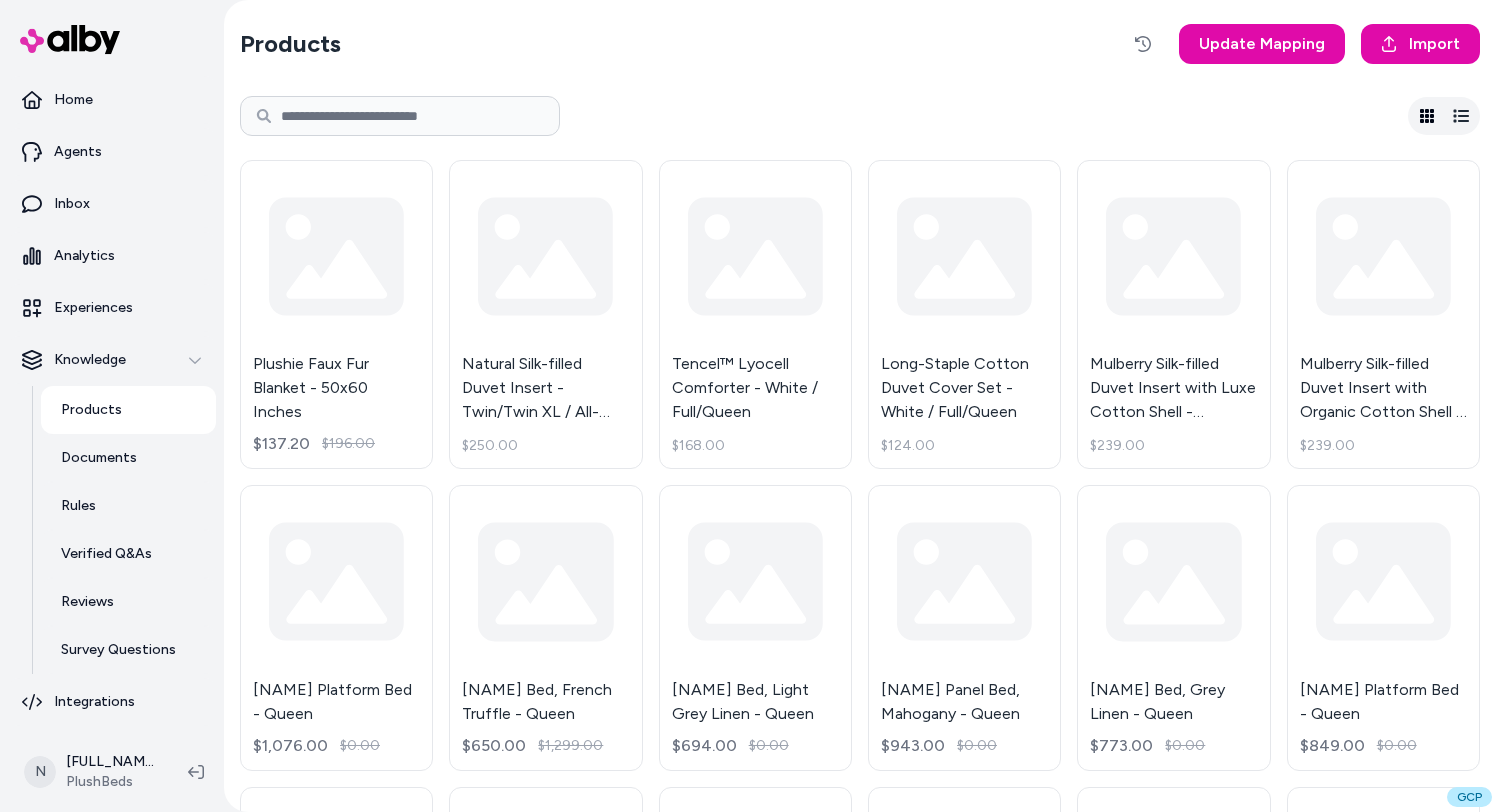 scroll, scrollTop: 0, scrollLeft: 0, axis: both 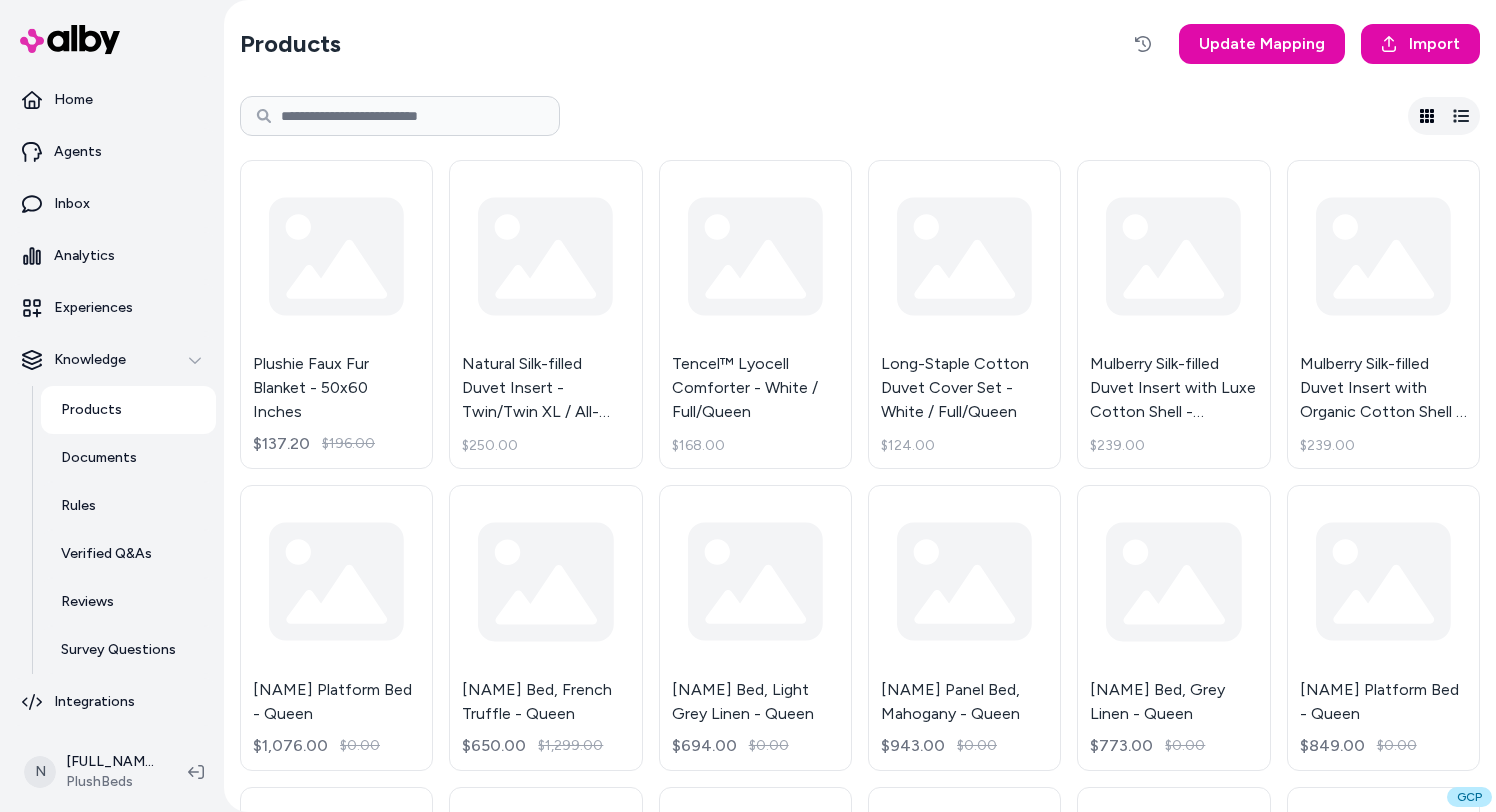 type 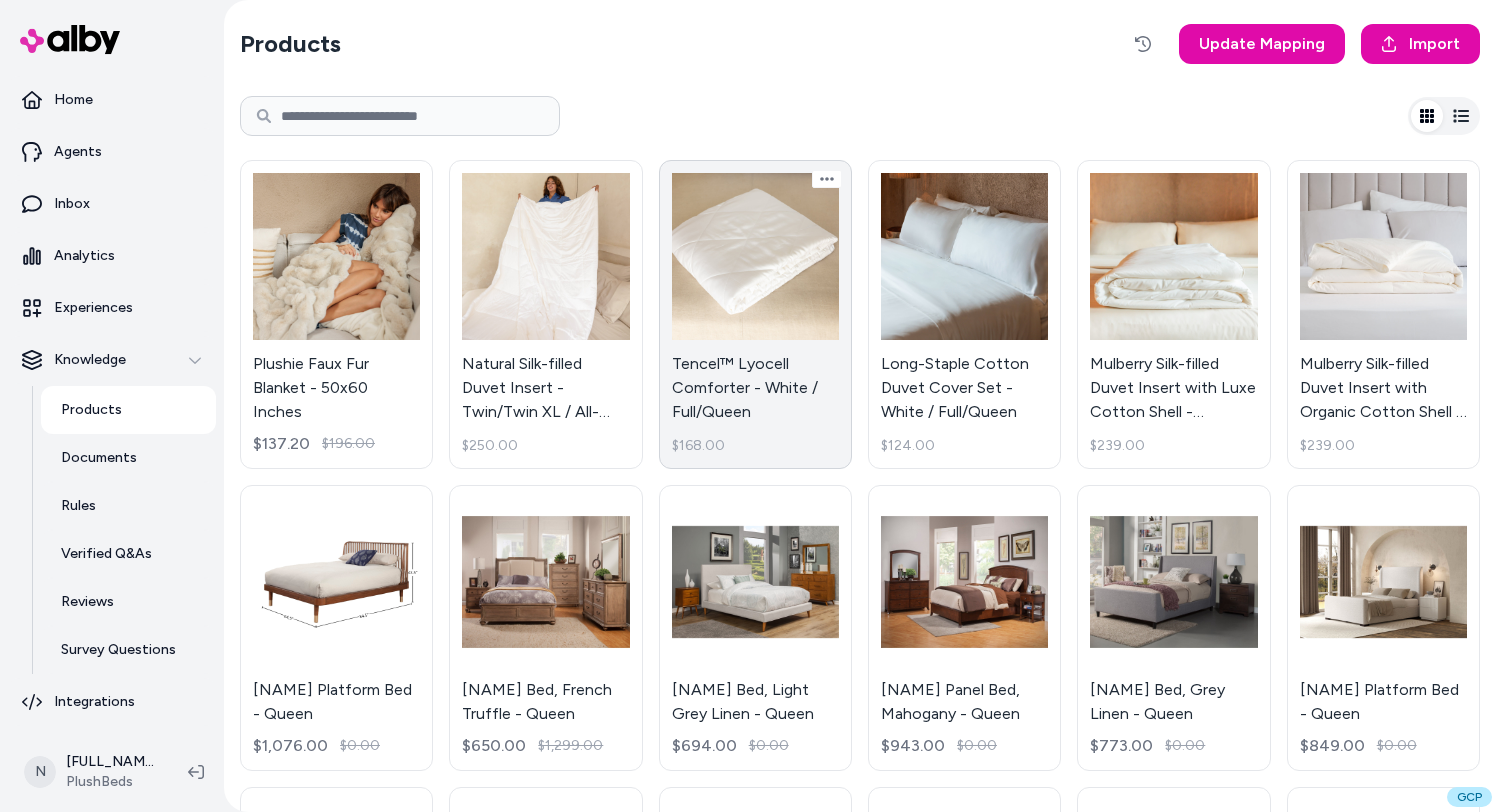 click on "Tencel™ Lyocell Comforter - White / Full/Queen $168.00" at bounding box center [755, 314] 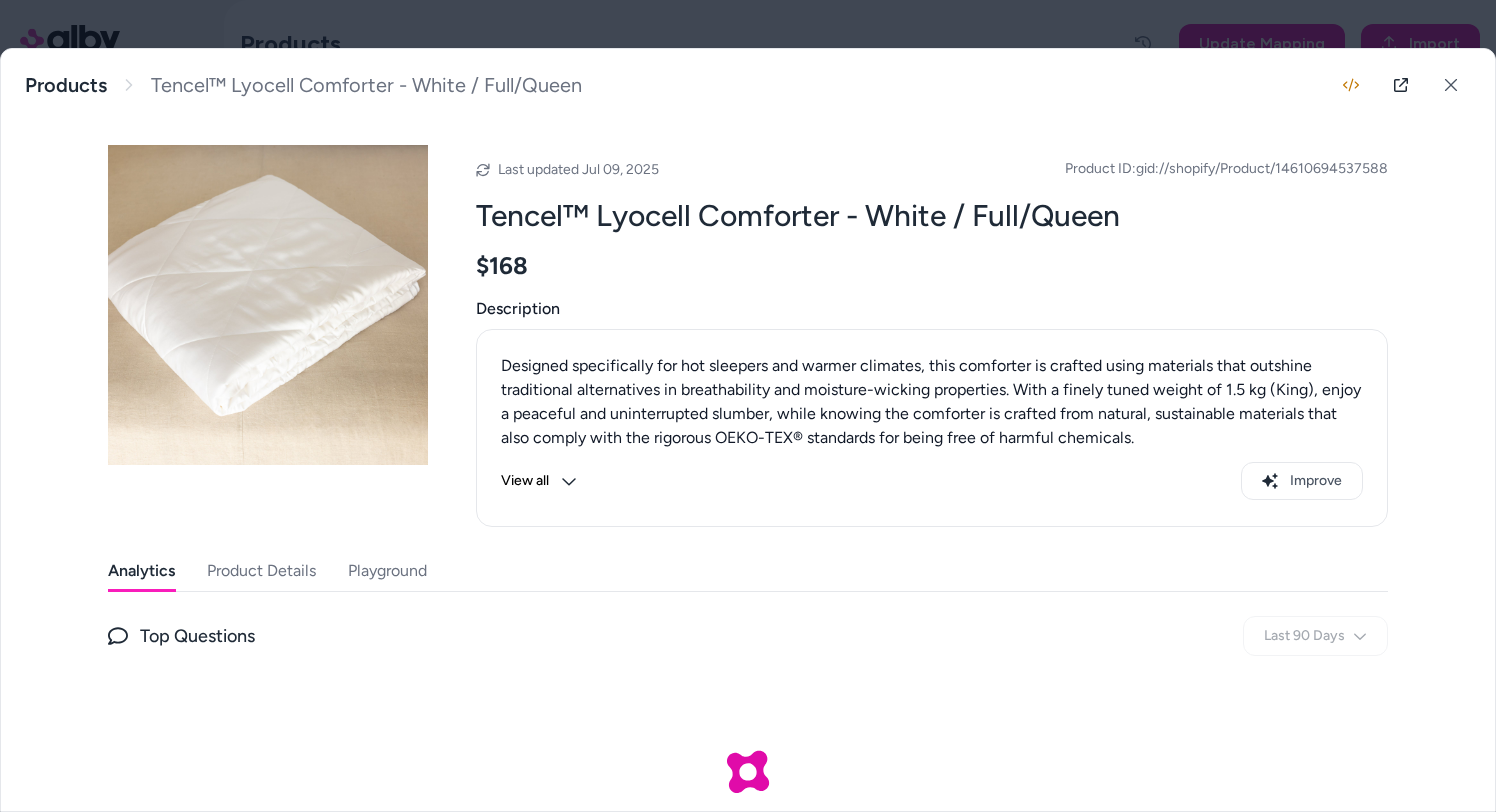 click on "Product Details" at bounding box center [261, 571] 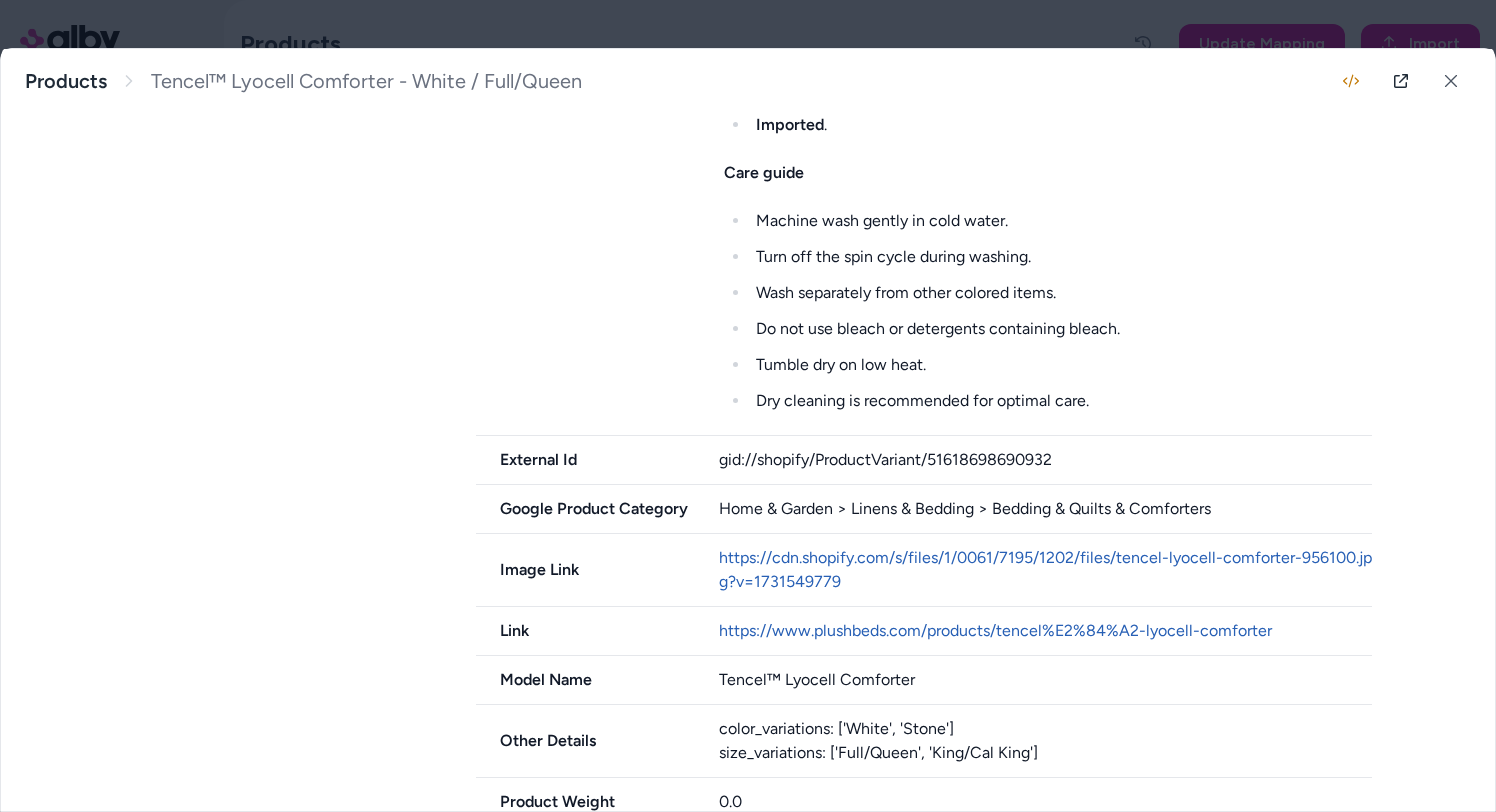 scroll, scrollTop: 1869, scrollLeft: 0, axis: vertical 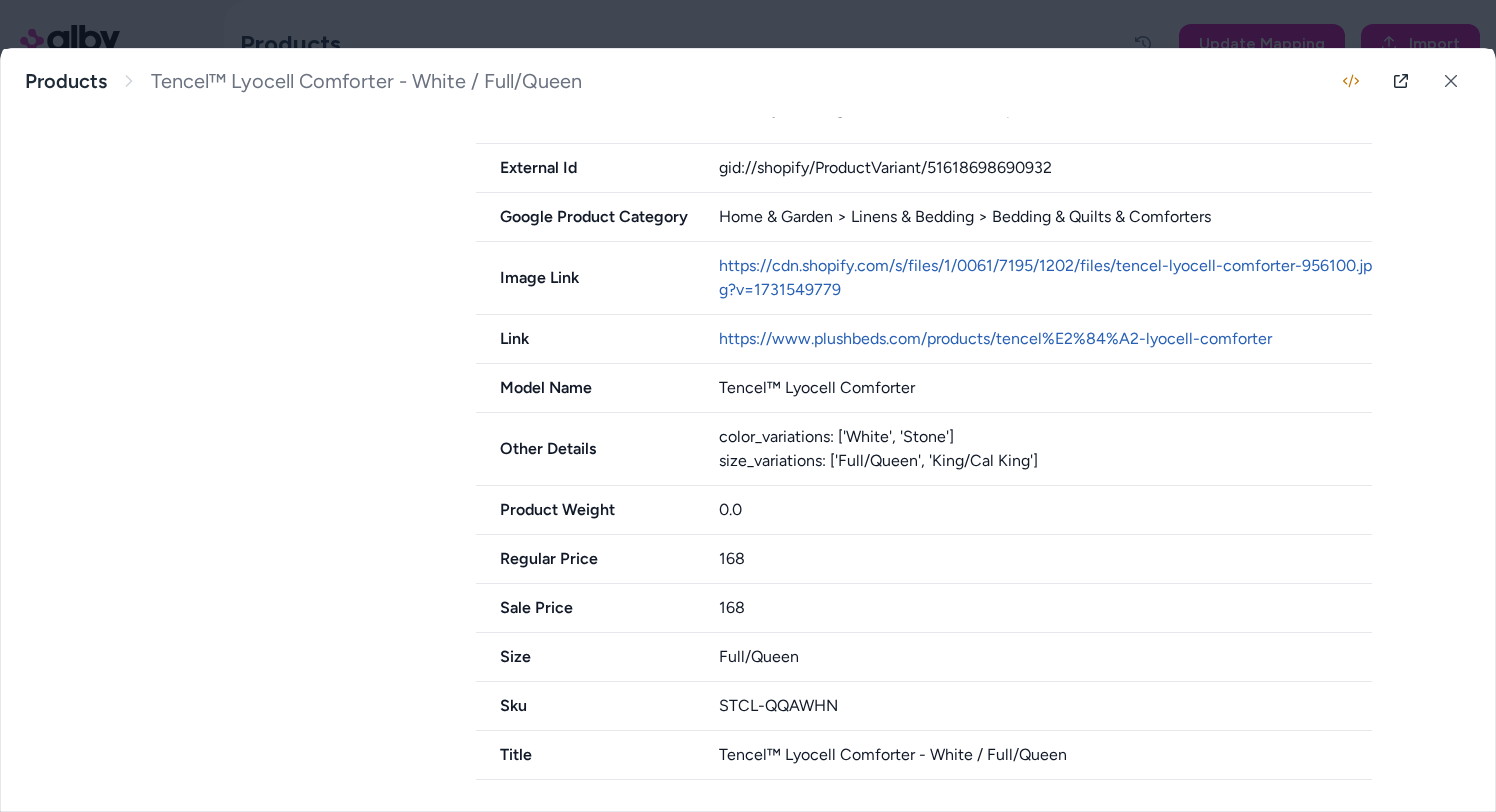 type 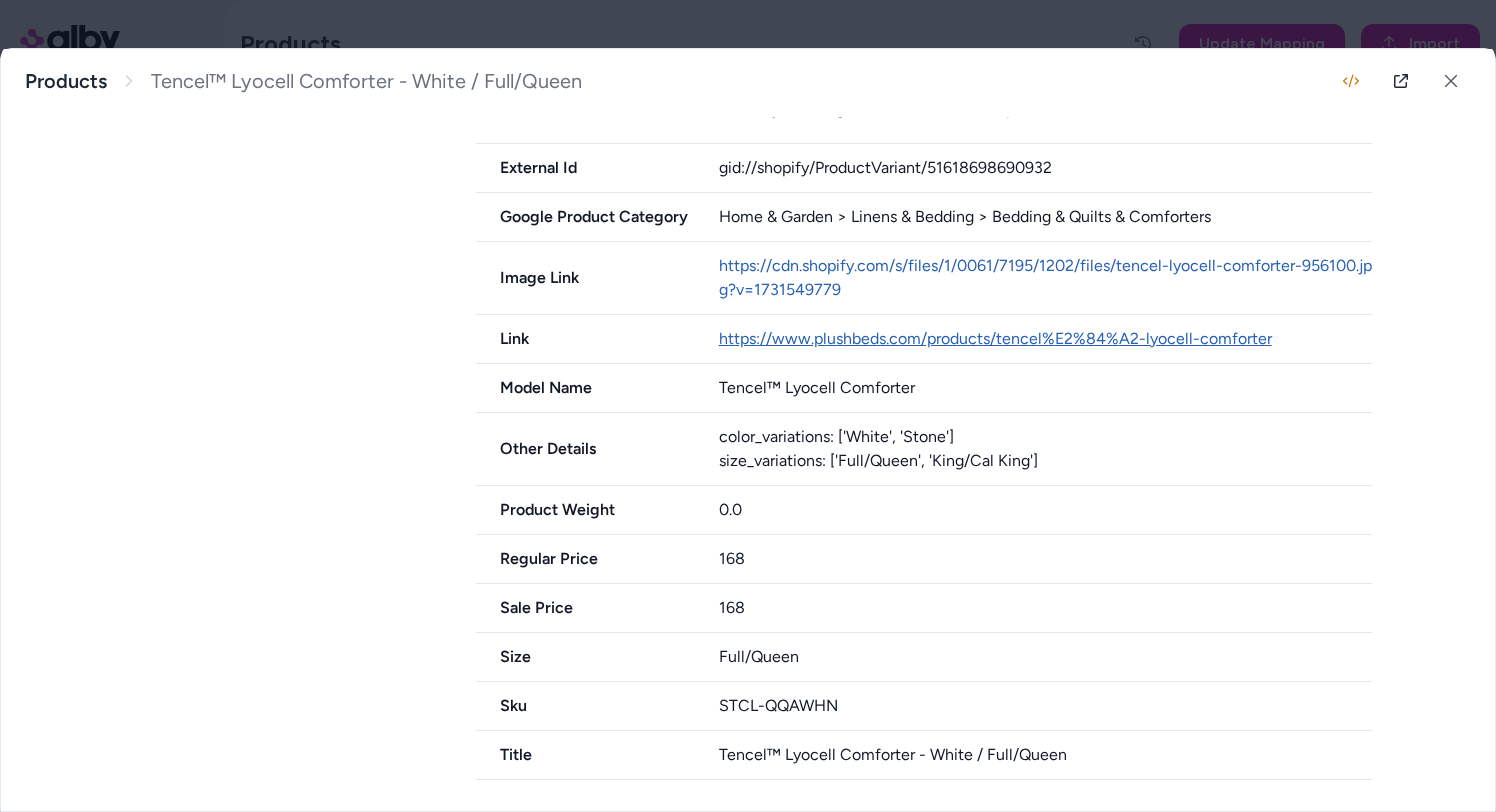 click on "https://www.plushbeds.com/products/tencel%E2%84%A2-lyocell-comforter" at bounding box center [995, 338] 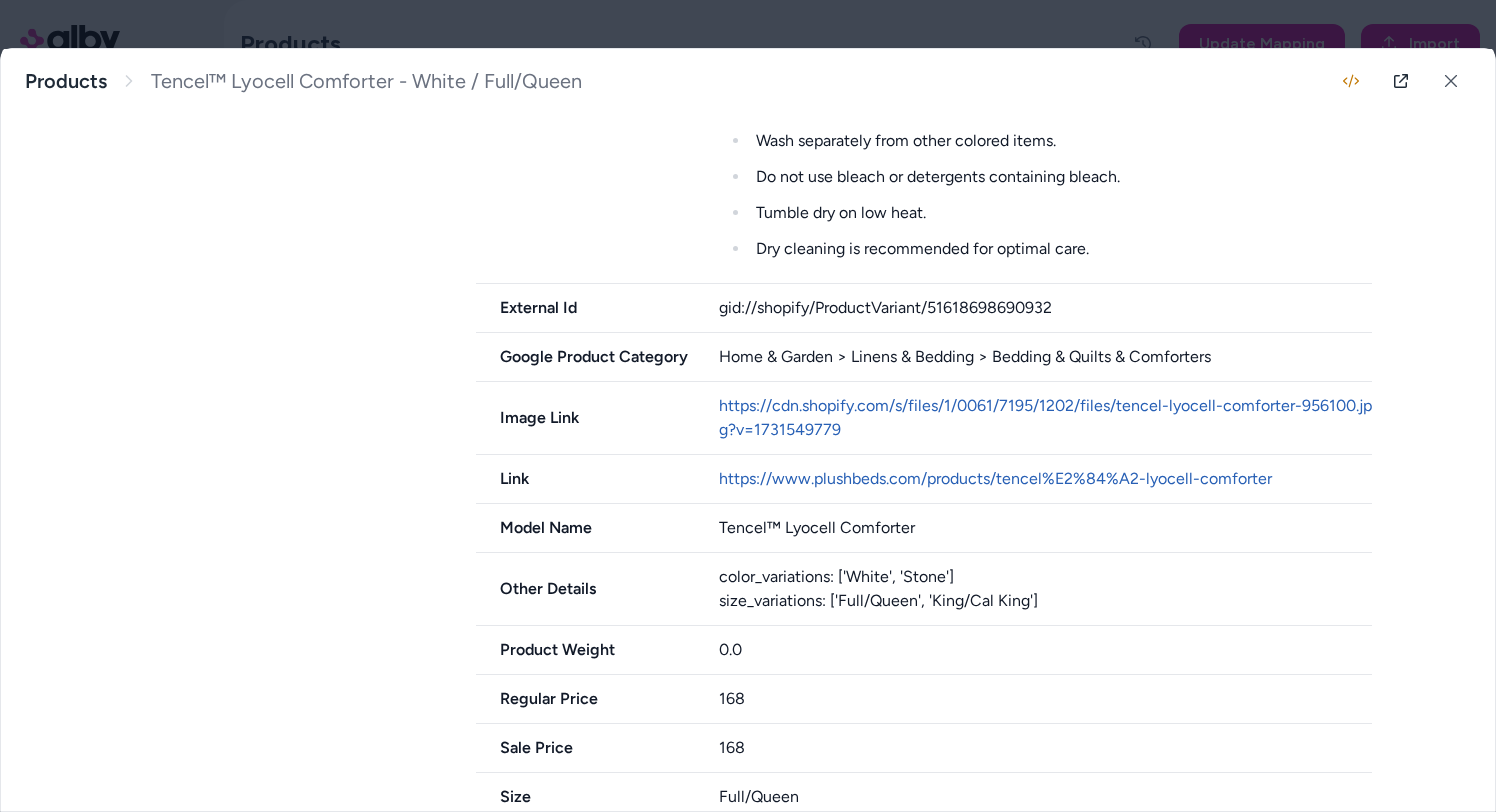 scroll, scrollTop: 1647, scrollLeft: 0, axis: vertical 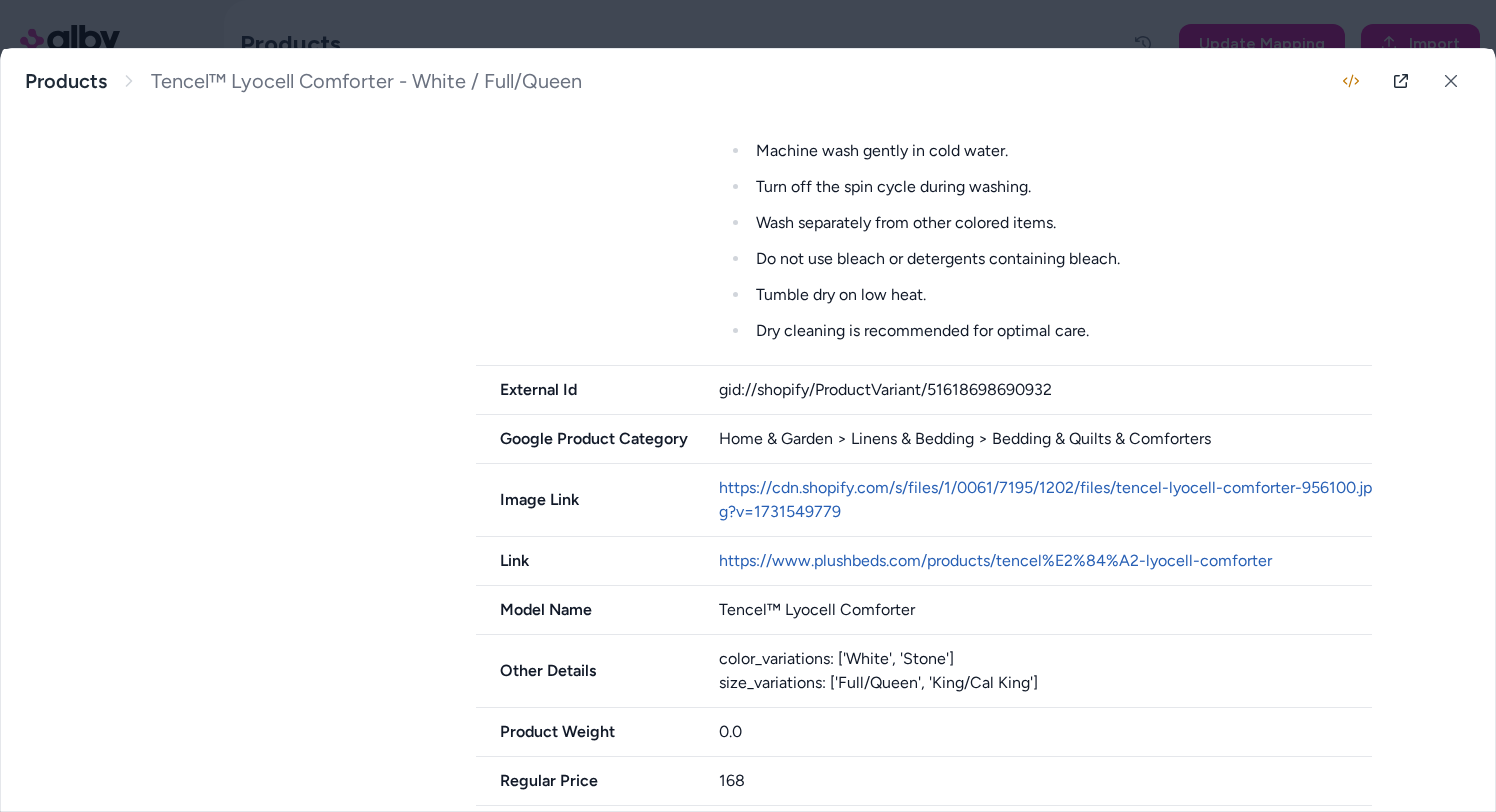 click on "gid://shopify/ProductVariant/51618698690932" at bounding box center (1046, 390) 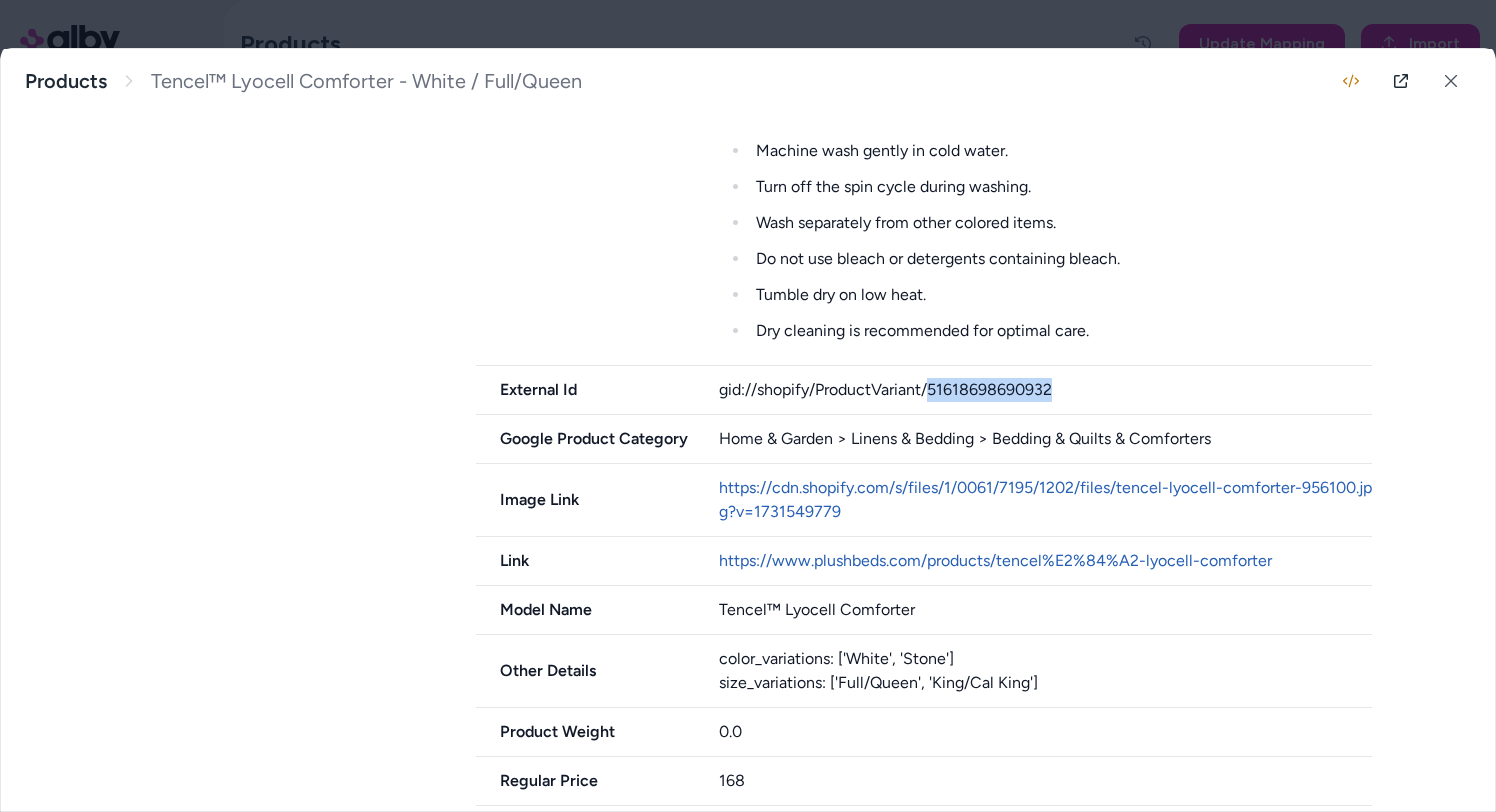 click on "gid://shopify/ProductVariant/51618698690932" at bounding box center [1046, 390] 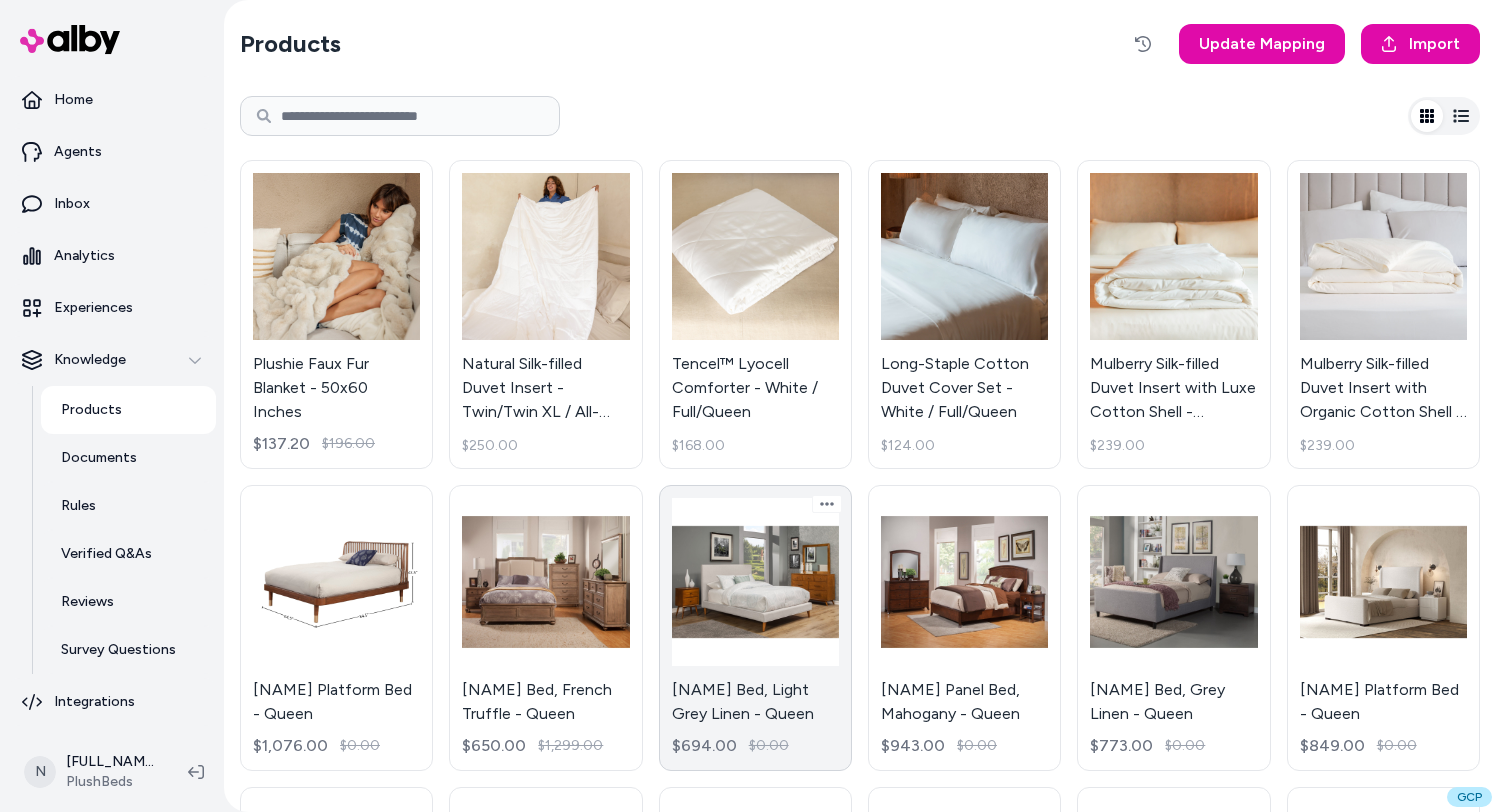 click on "[NAME] Bed, Light Grey Linen - Queen $694.00 $0.00" at bounding box center [755, 627] 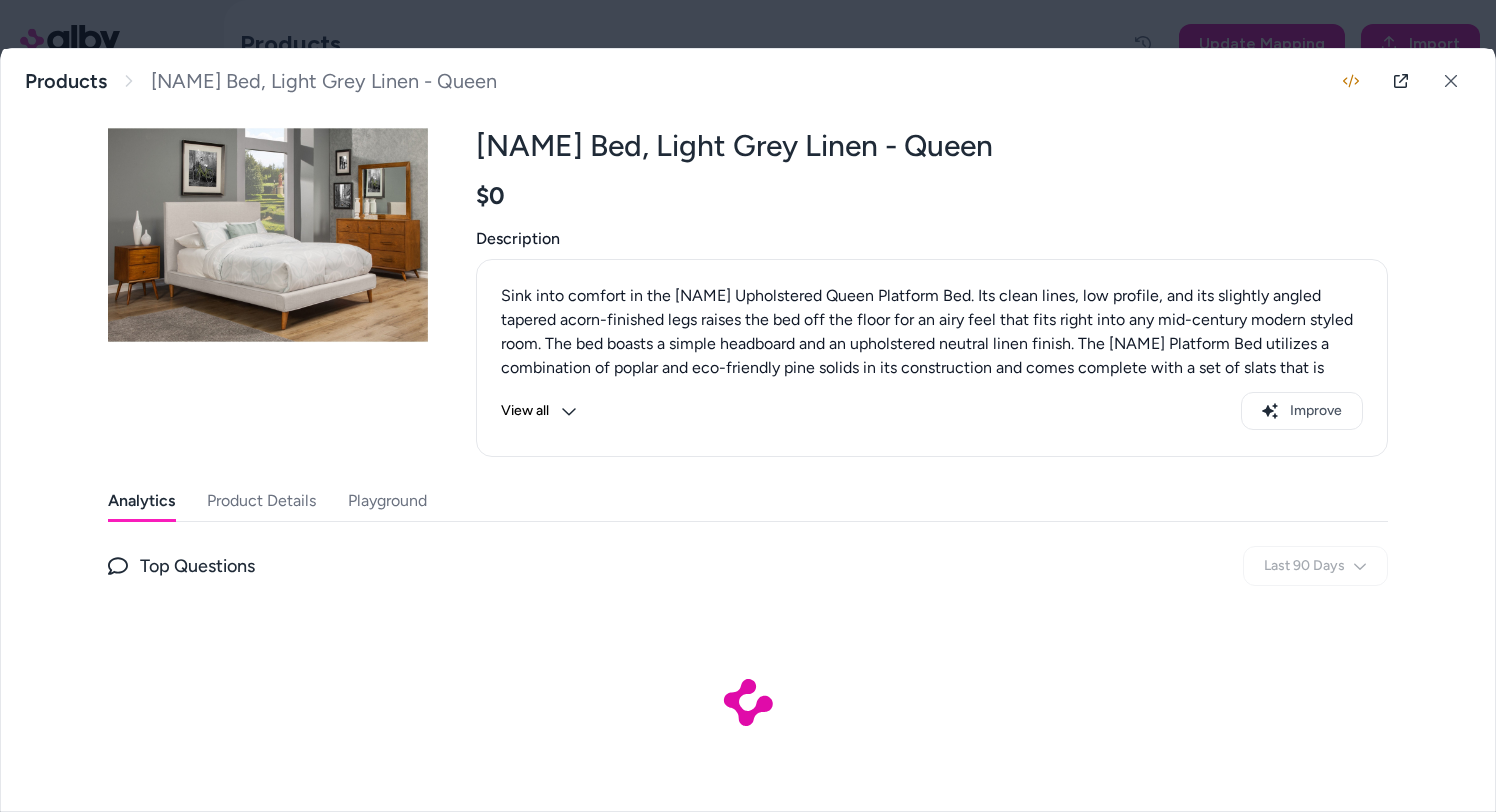 scroll, scrollTop: 87, scrollLeft: 0, axis: vertical 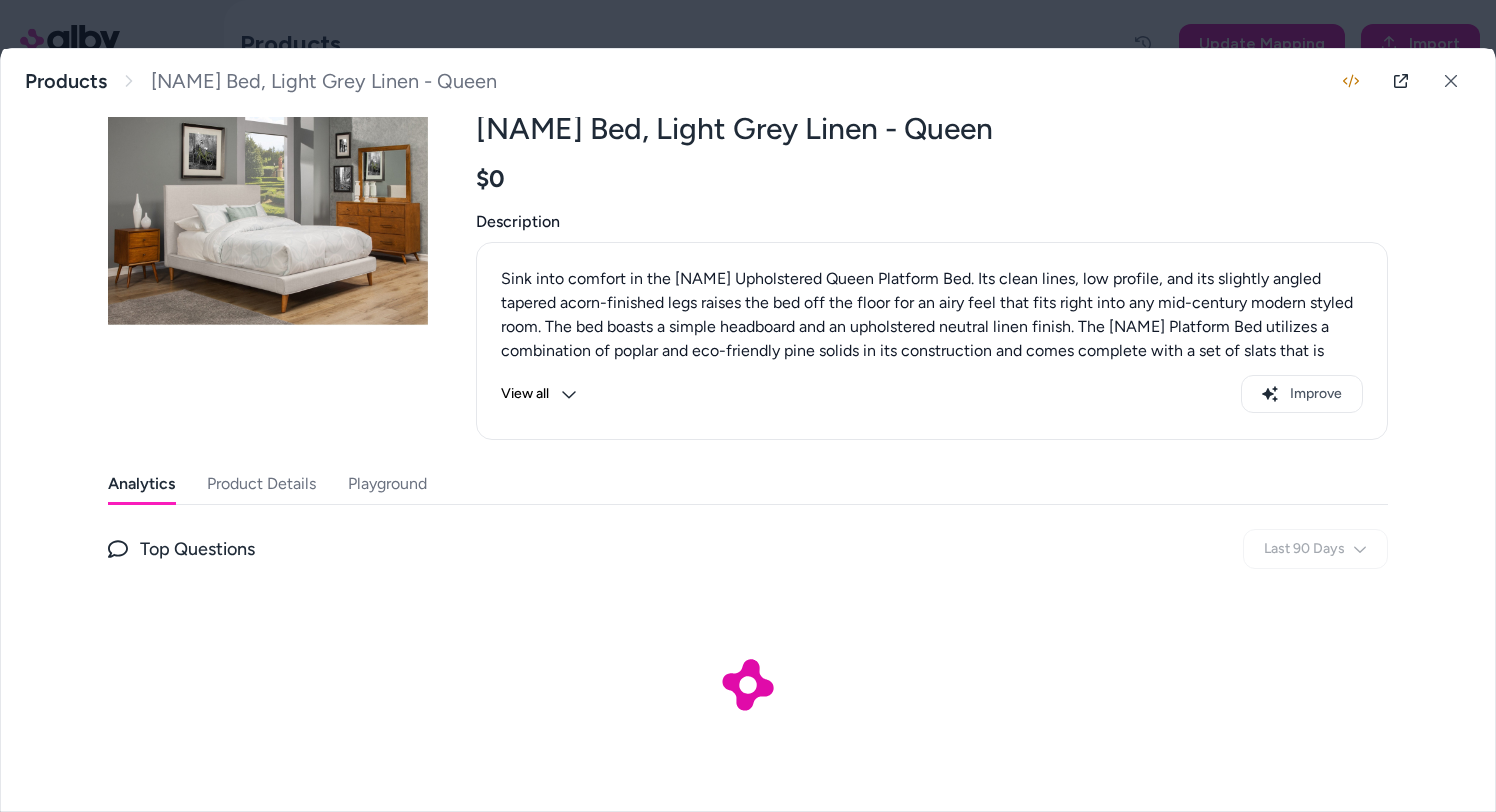 click on "Product Details" at bounding box center (261, 484) 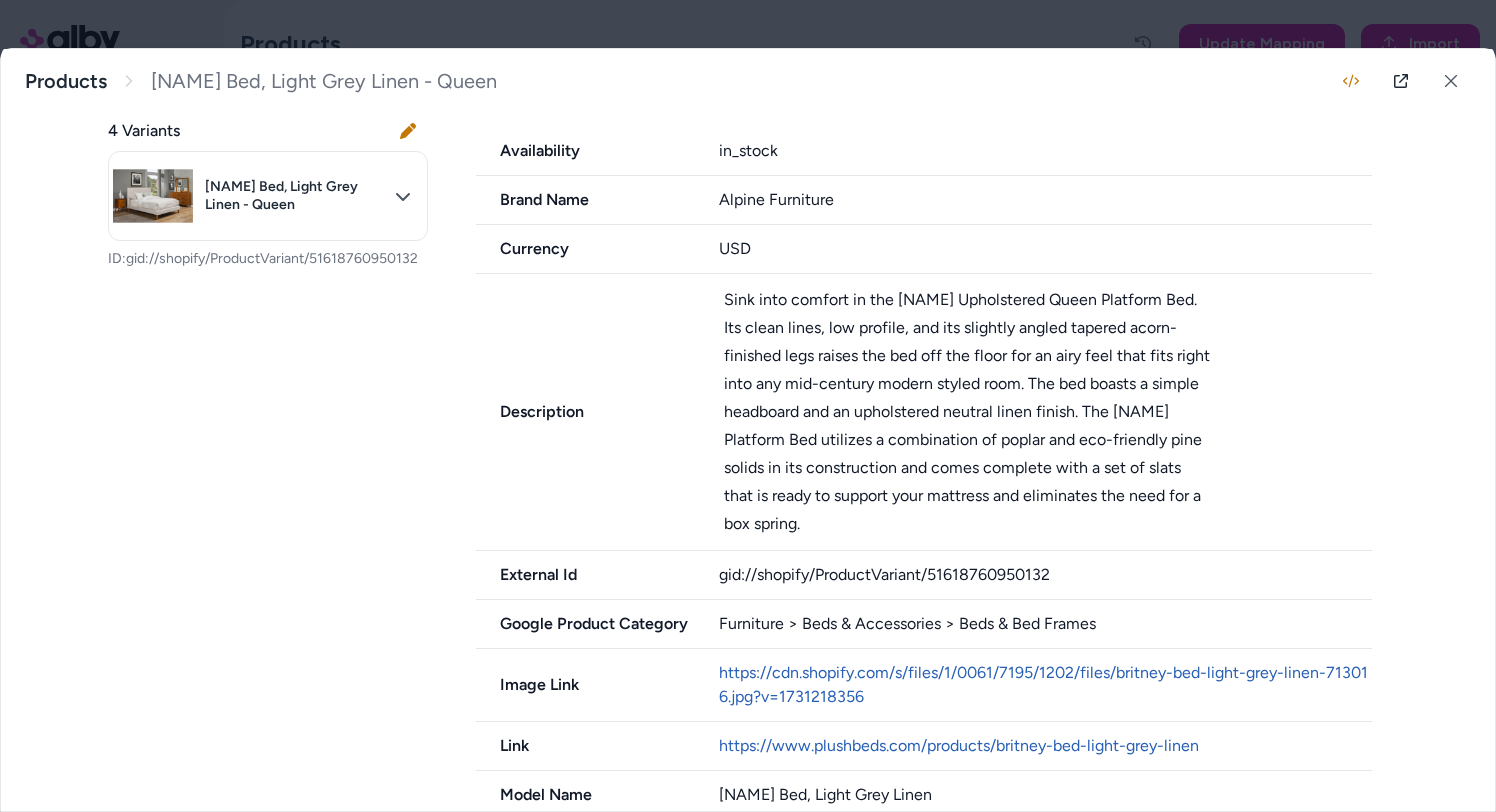 scroll, scrollTop: 764, scrollLeft: 0, axis: vertical 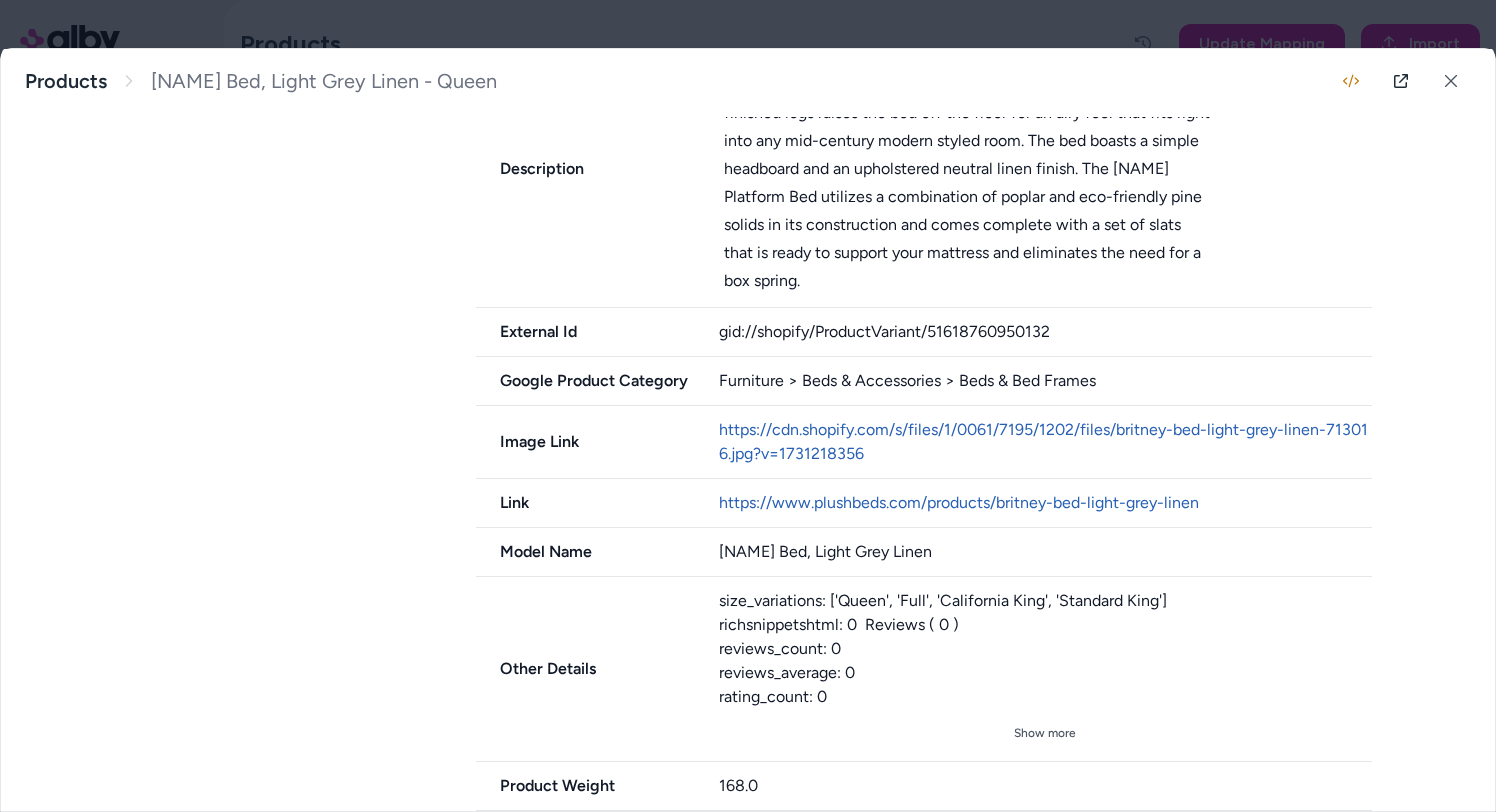 click on "gid://shopify/ProductVariant/51618760950132" at bounding box center (1046, 332) 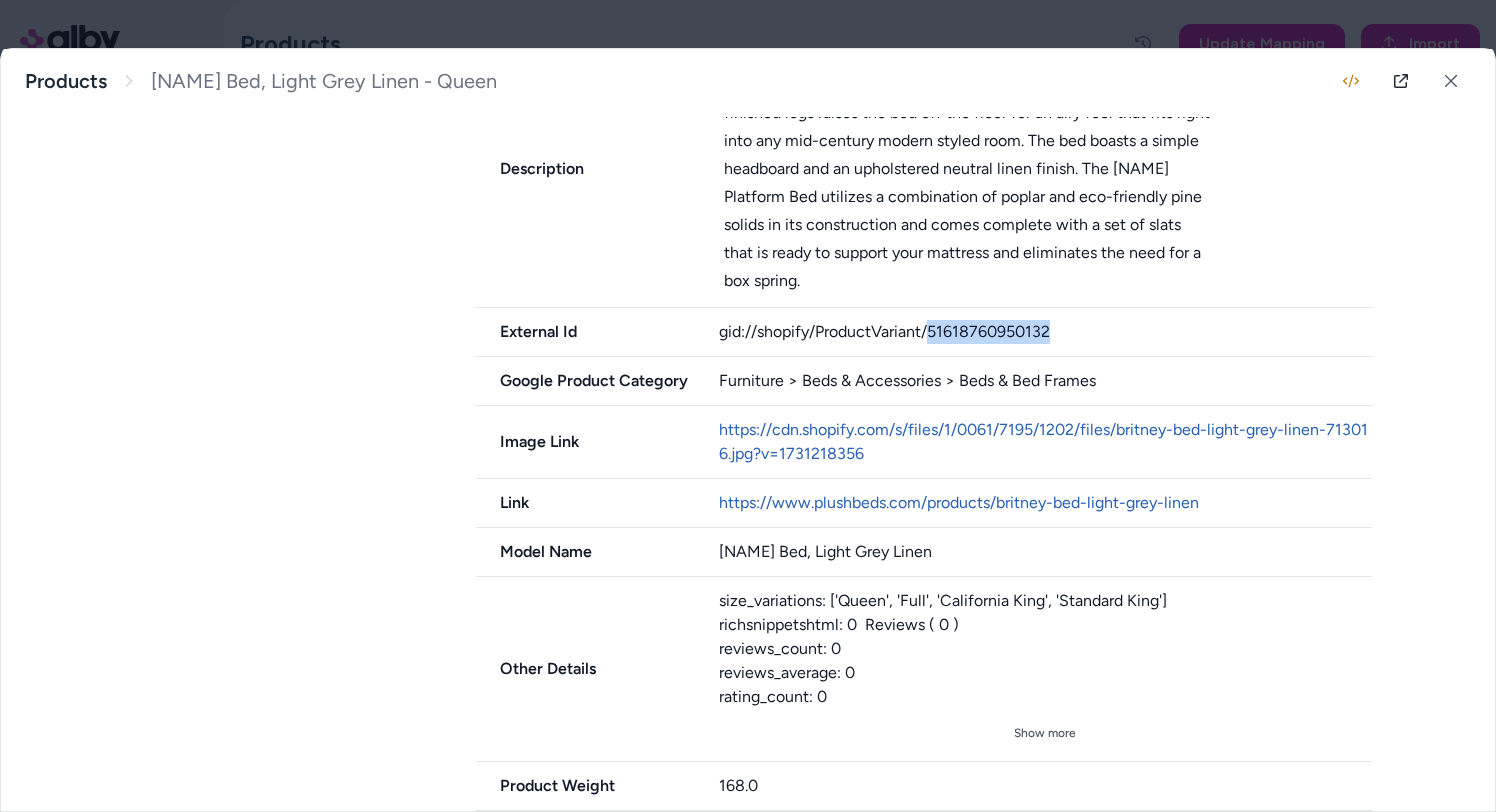 click on "gid://shopify/ProductVariant/51618760950132" at bounding box center [1046, 332] 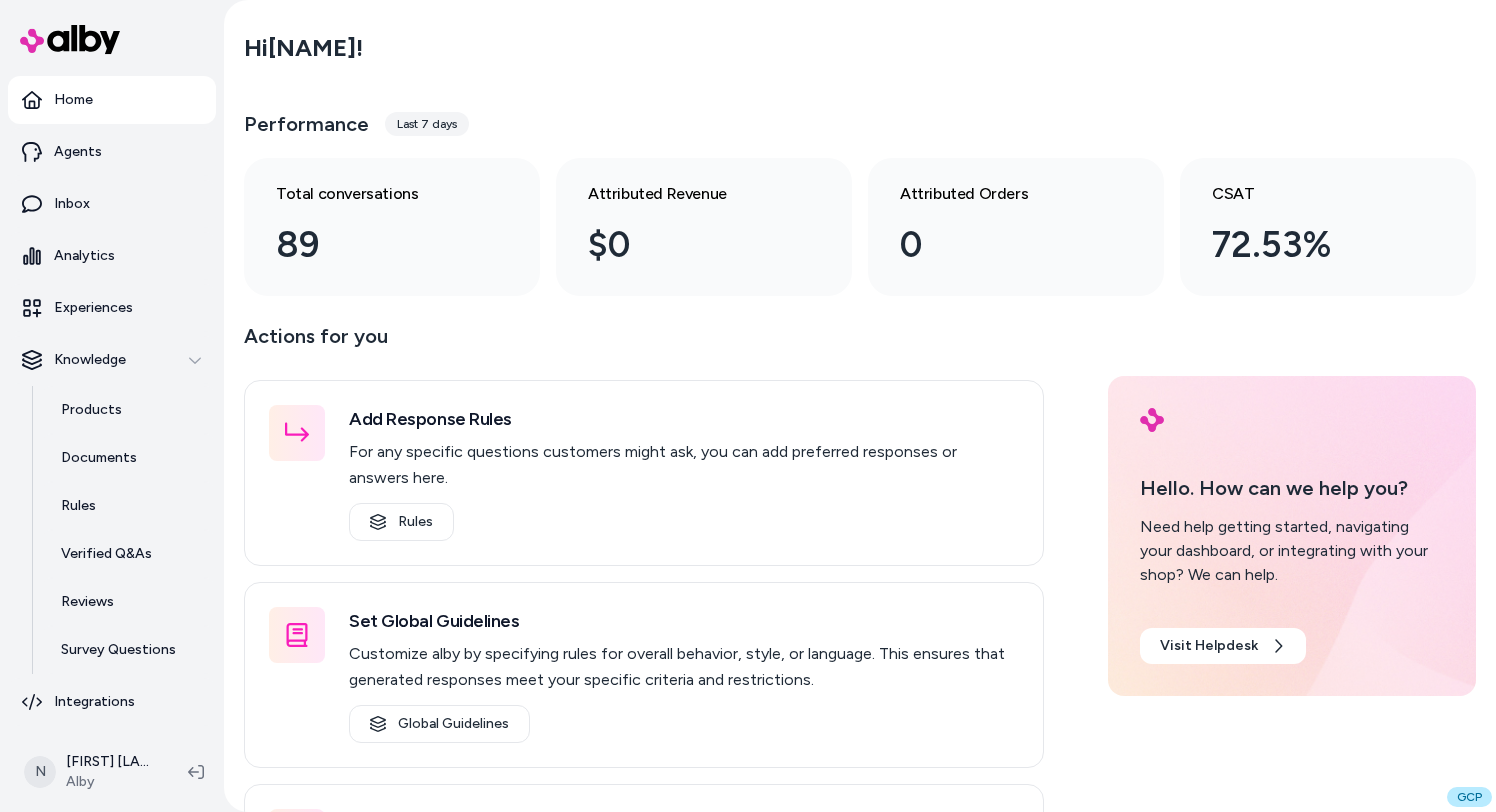 scroll, scrollTop: 0, scrollLeft: 0, axis: both 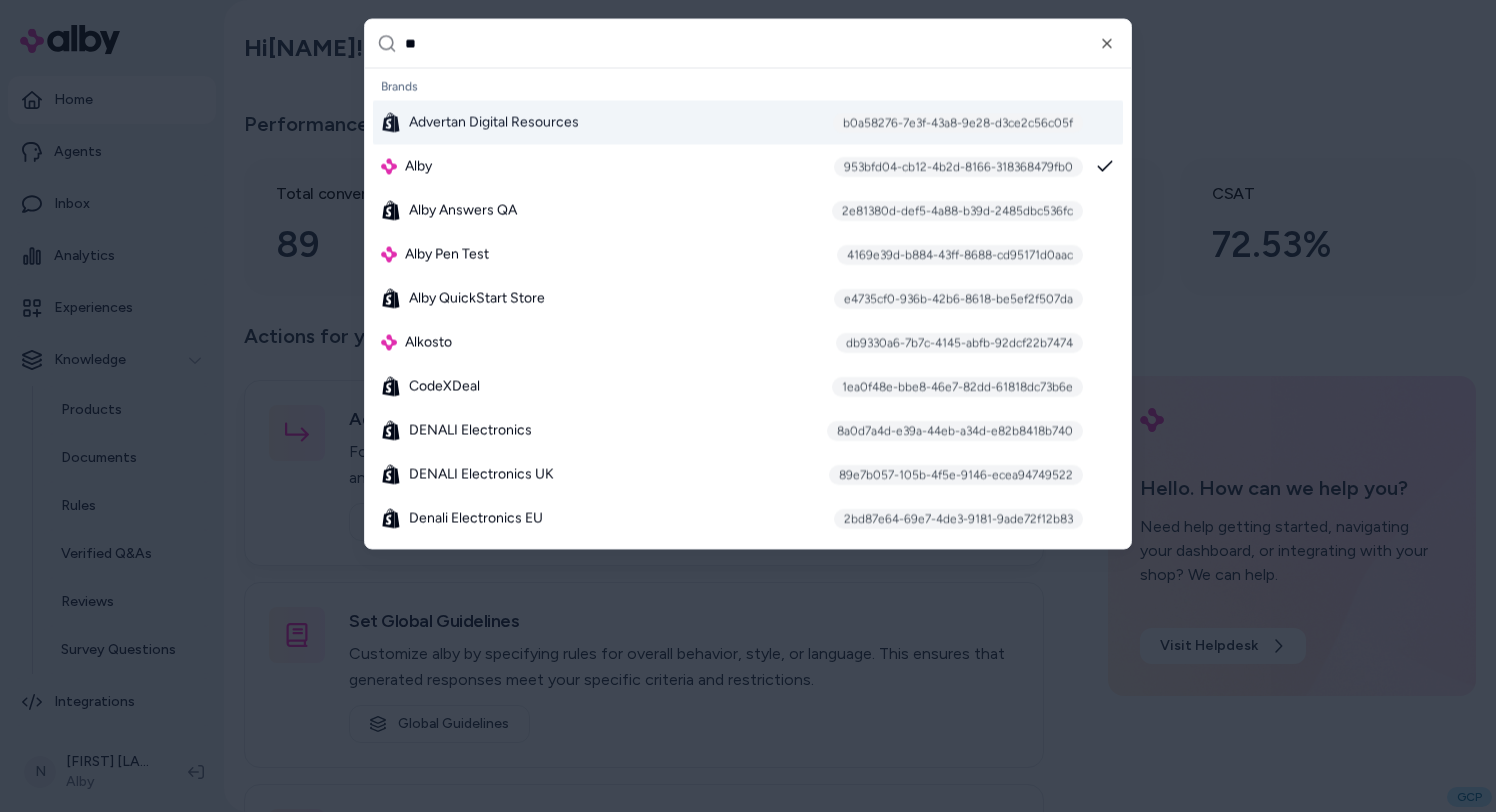type on "***" 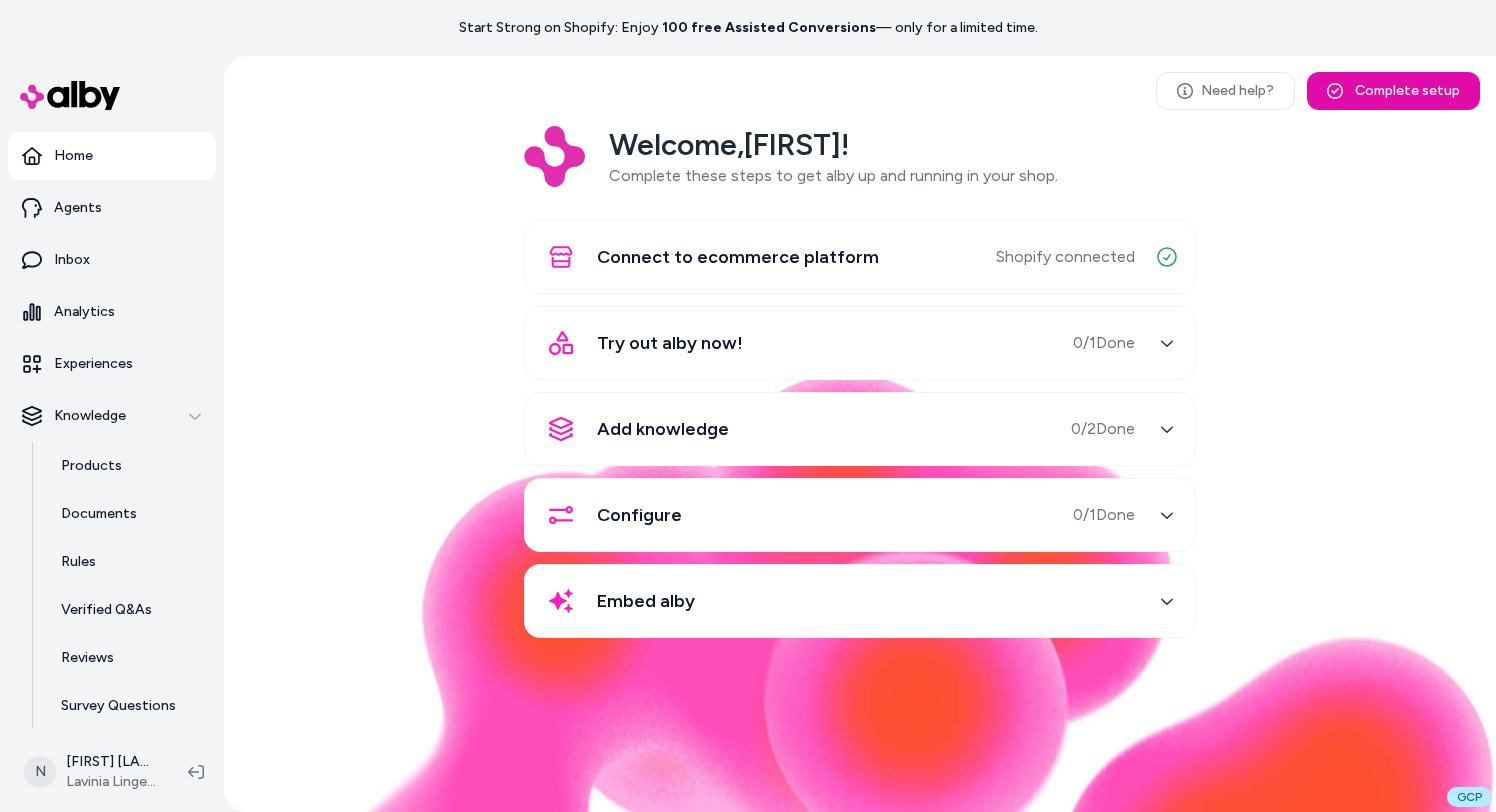 scroll, scrollTop: 0, scrollLeft: 0, axis: both 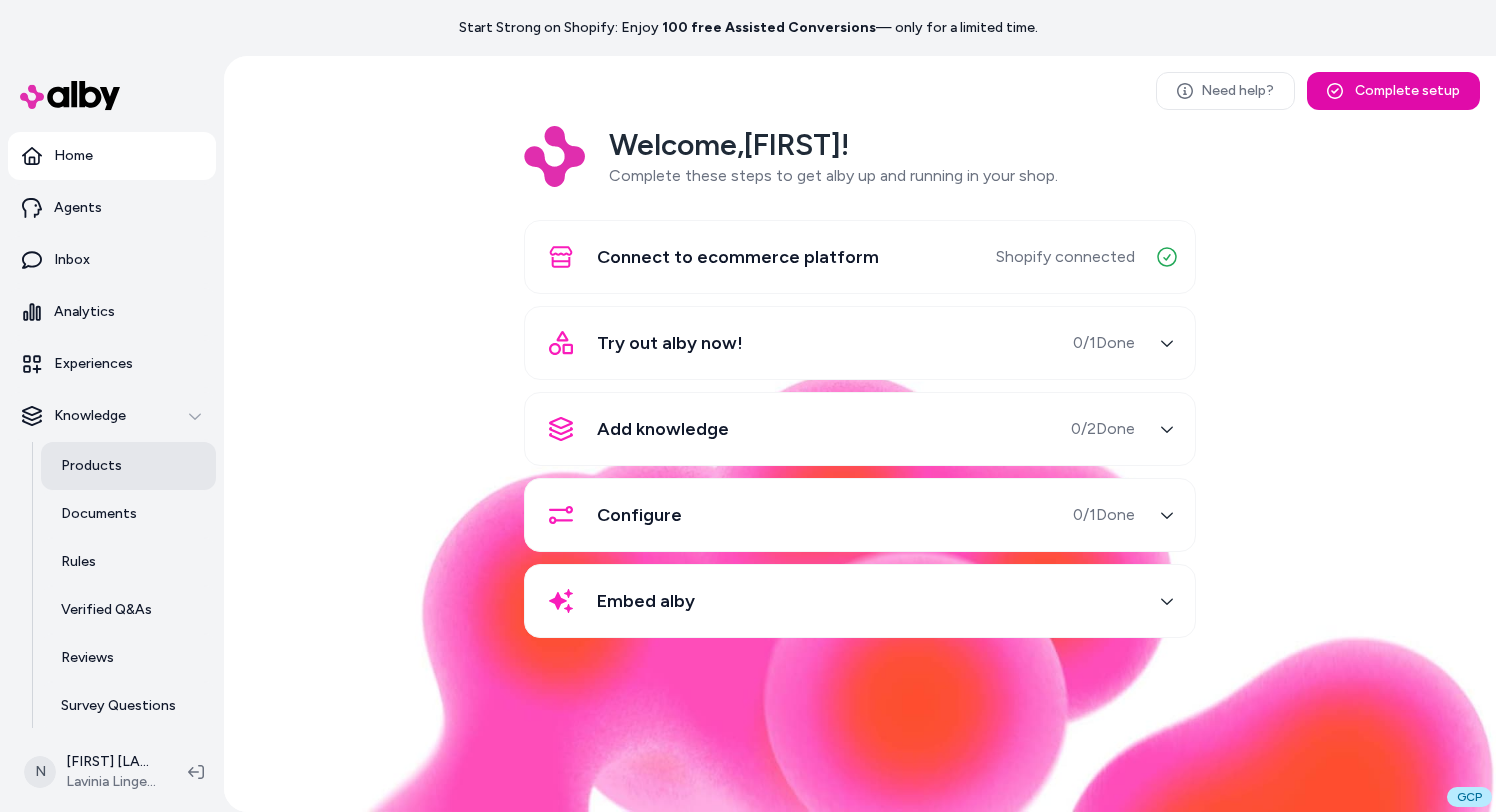 click on "Products" at bounding box center [91, 466] 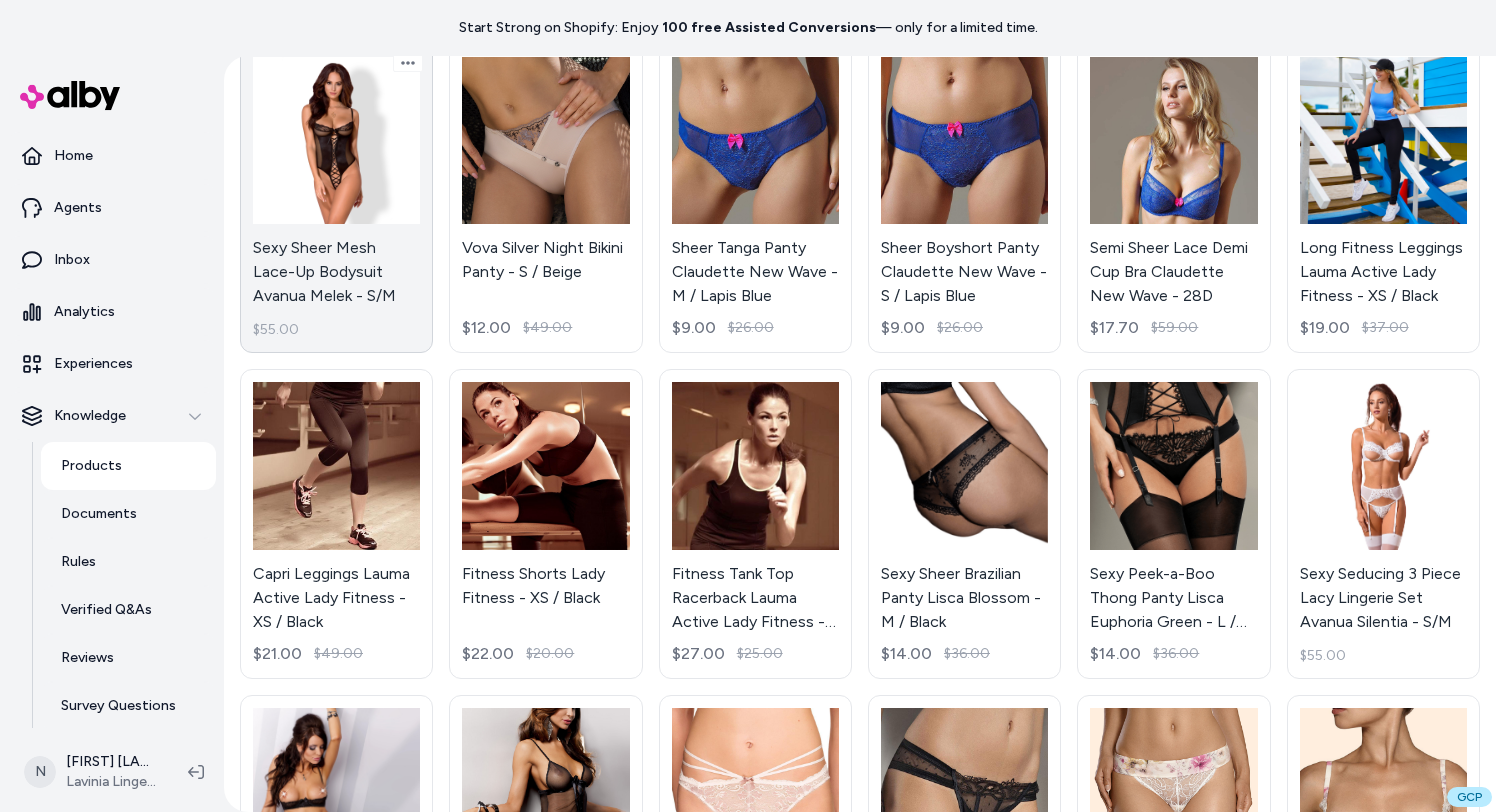 scroll, scrollTop: 250, scrollLeft: 0, axis: vertical 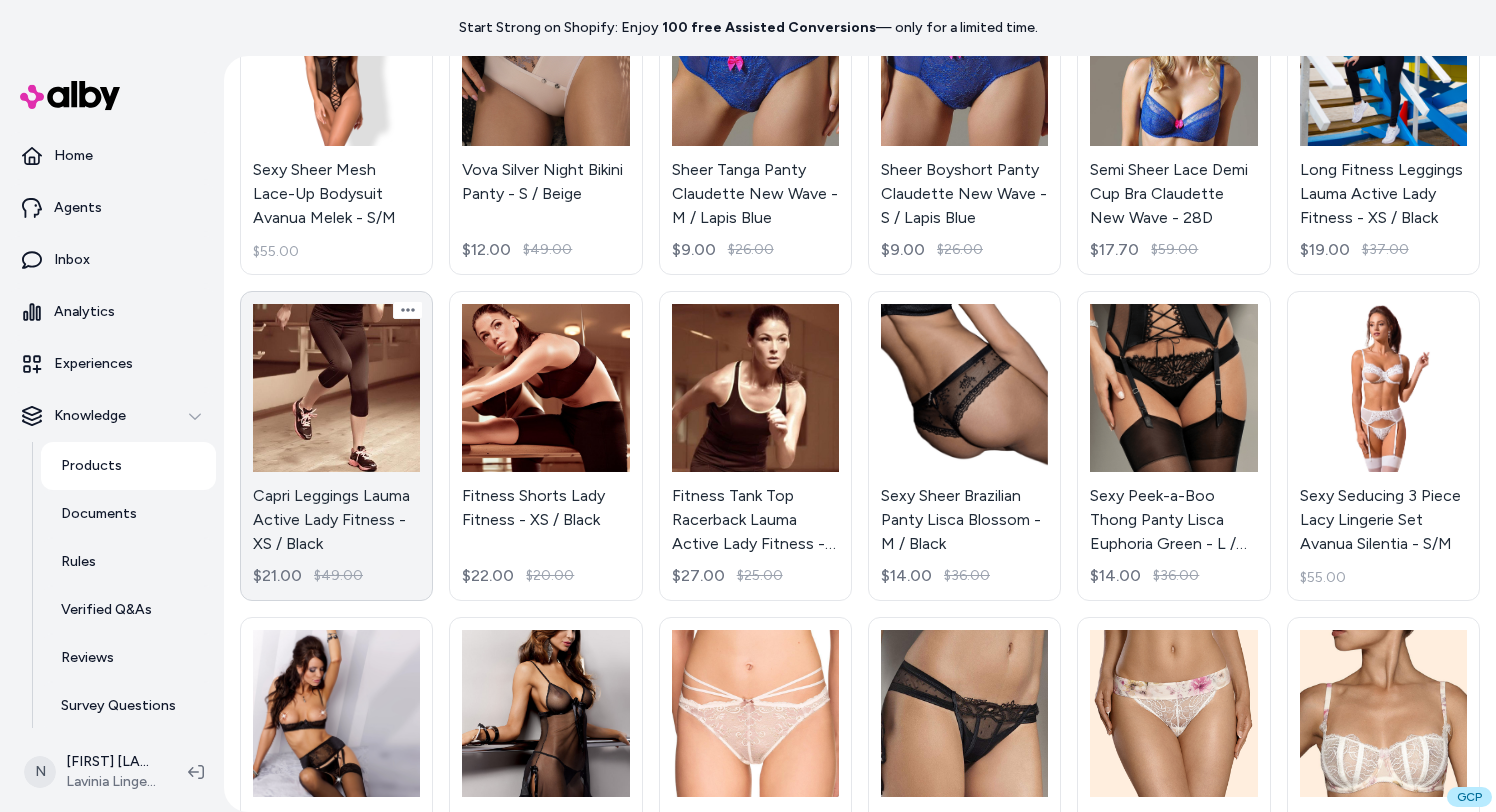 click on "Capri Leggings Lauma Active Lady Fitness - XS / Black $21.00 $49.00" at bounding box center (336, 445) 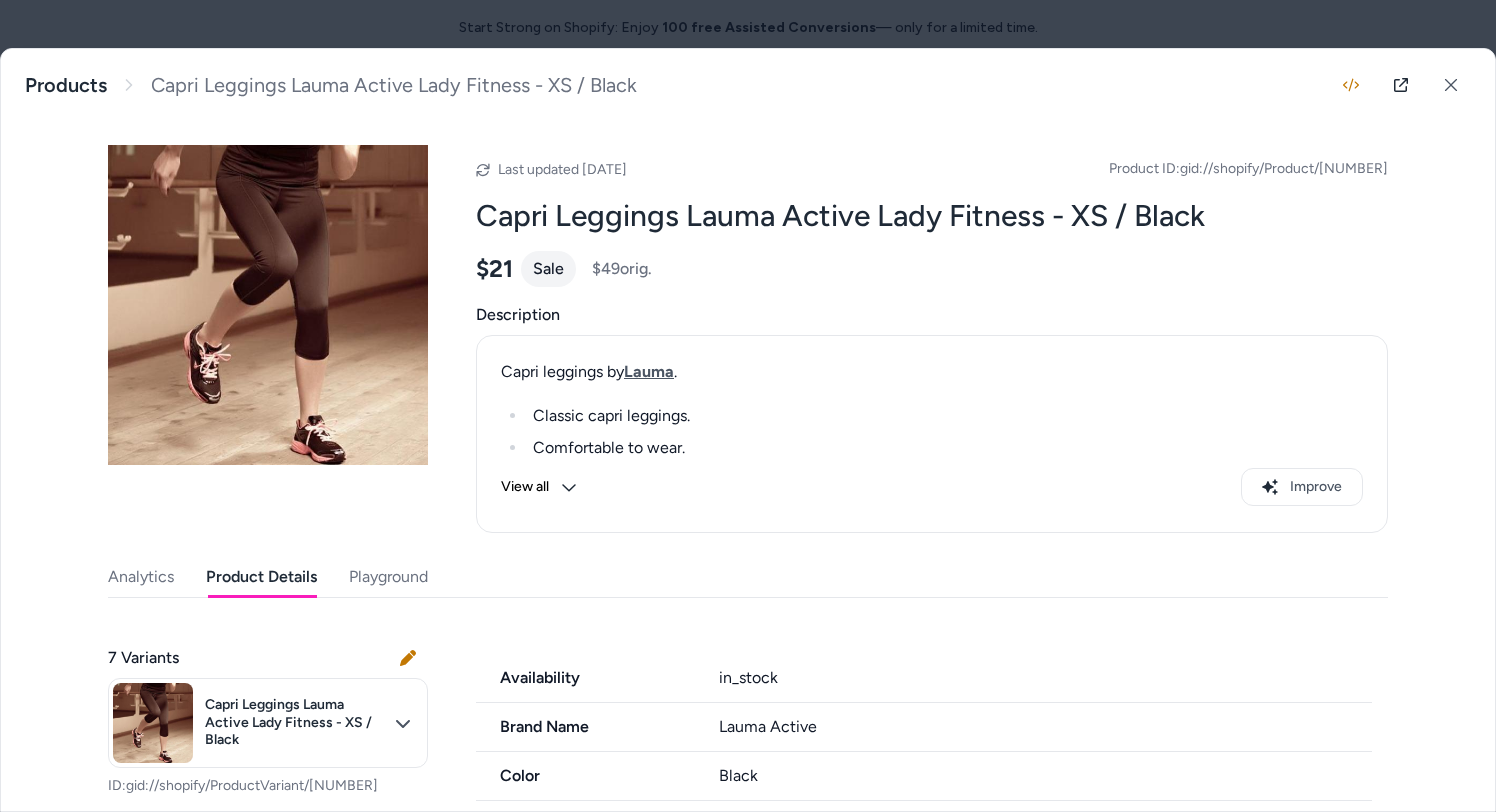 click on "Product Details" at bounding box center (261, 577) 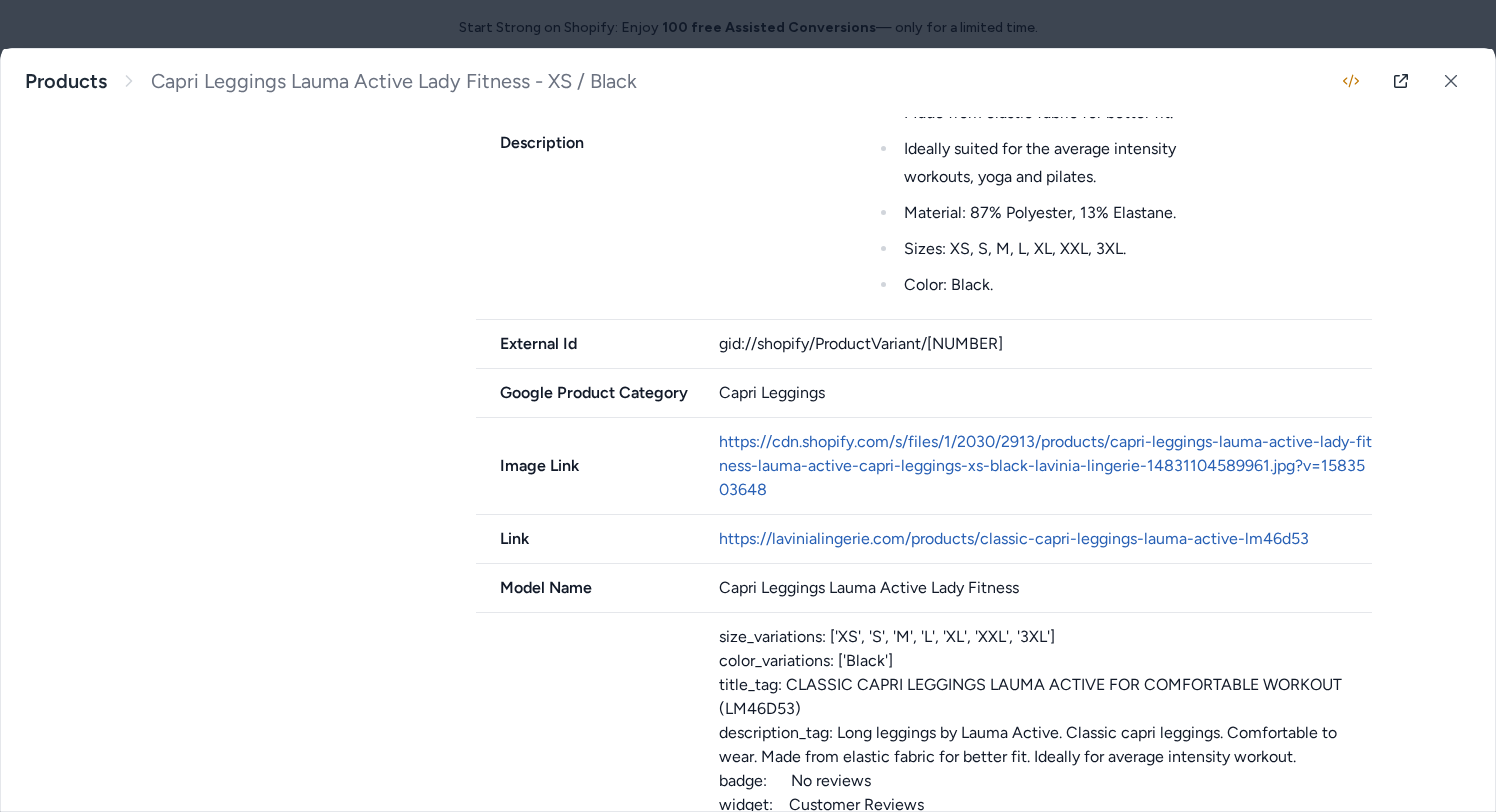 scroll, scrollTop: 939, scrollLeft: 0, axis: vertical 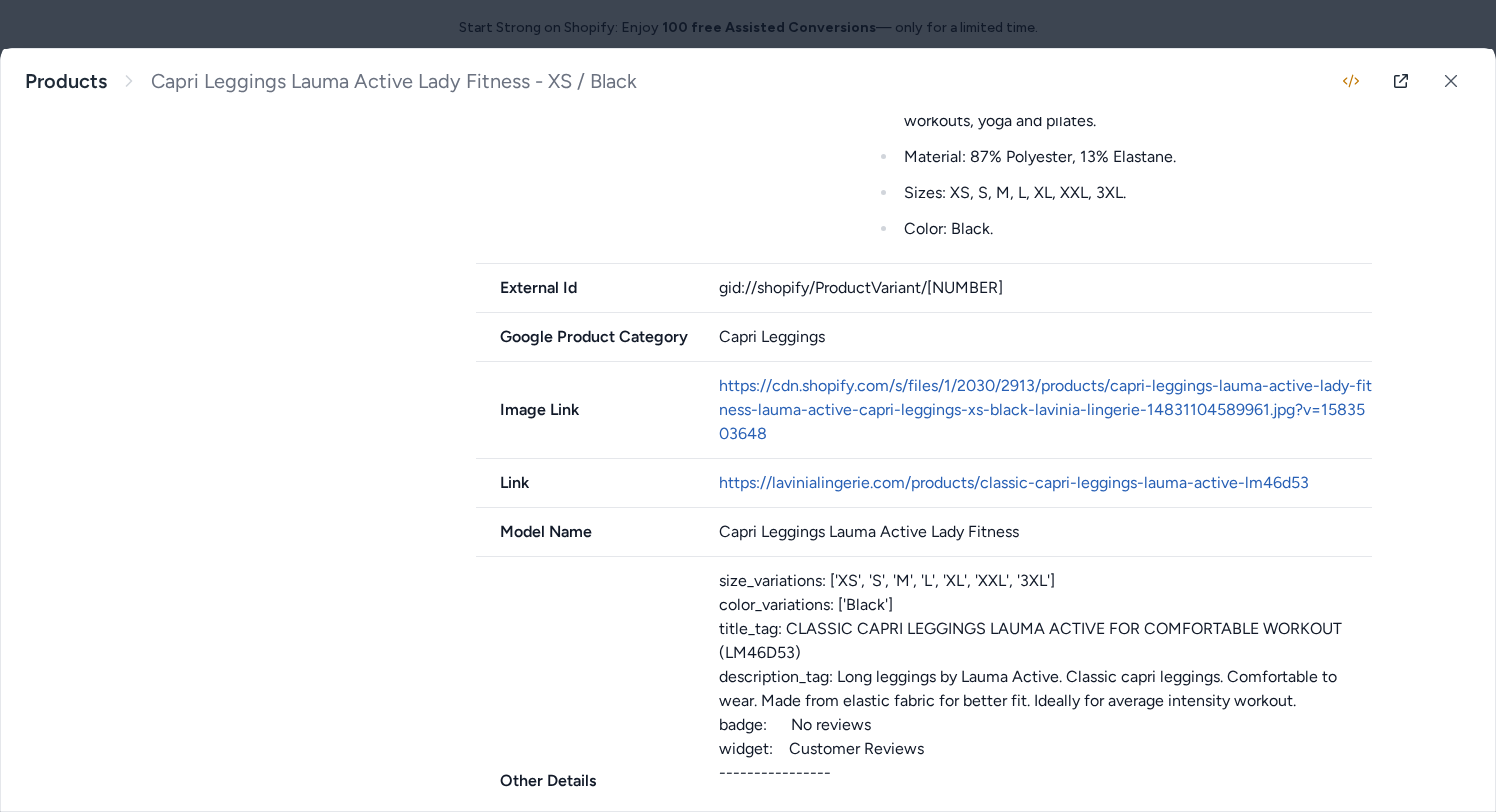 type 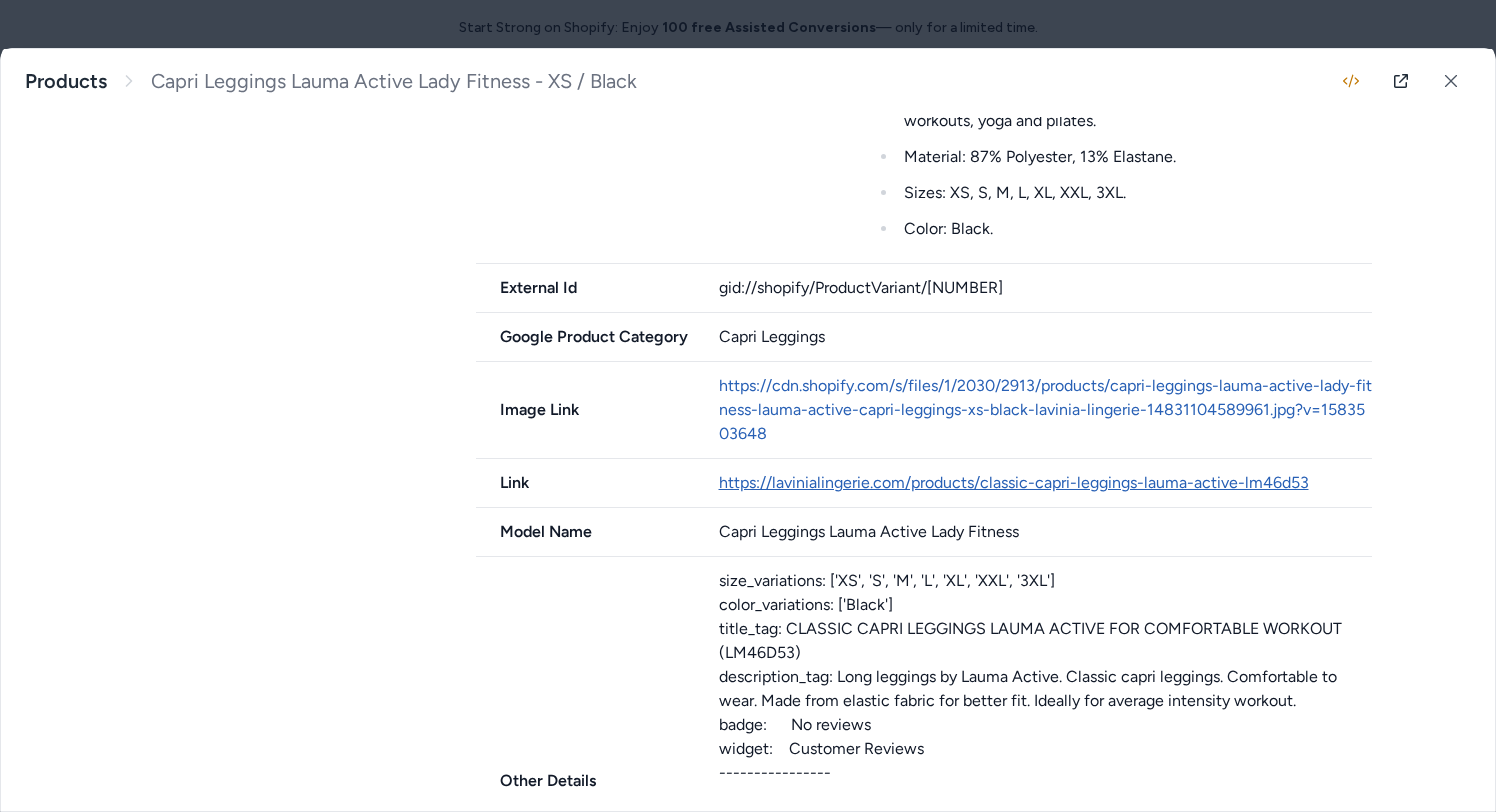 click on "https://lavinialingerie.com/products/classic-capri-leggings-lauma-active-lm46d53" at bounding box center [1014, 482] 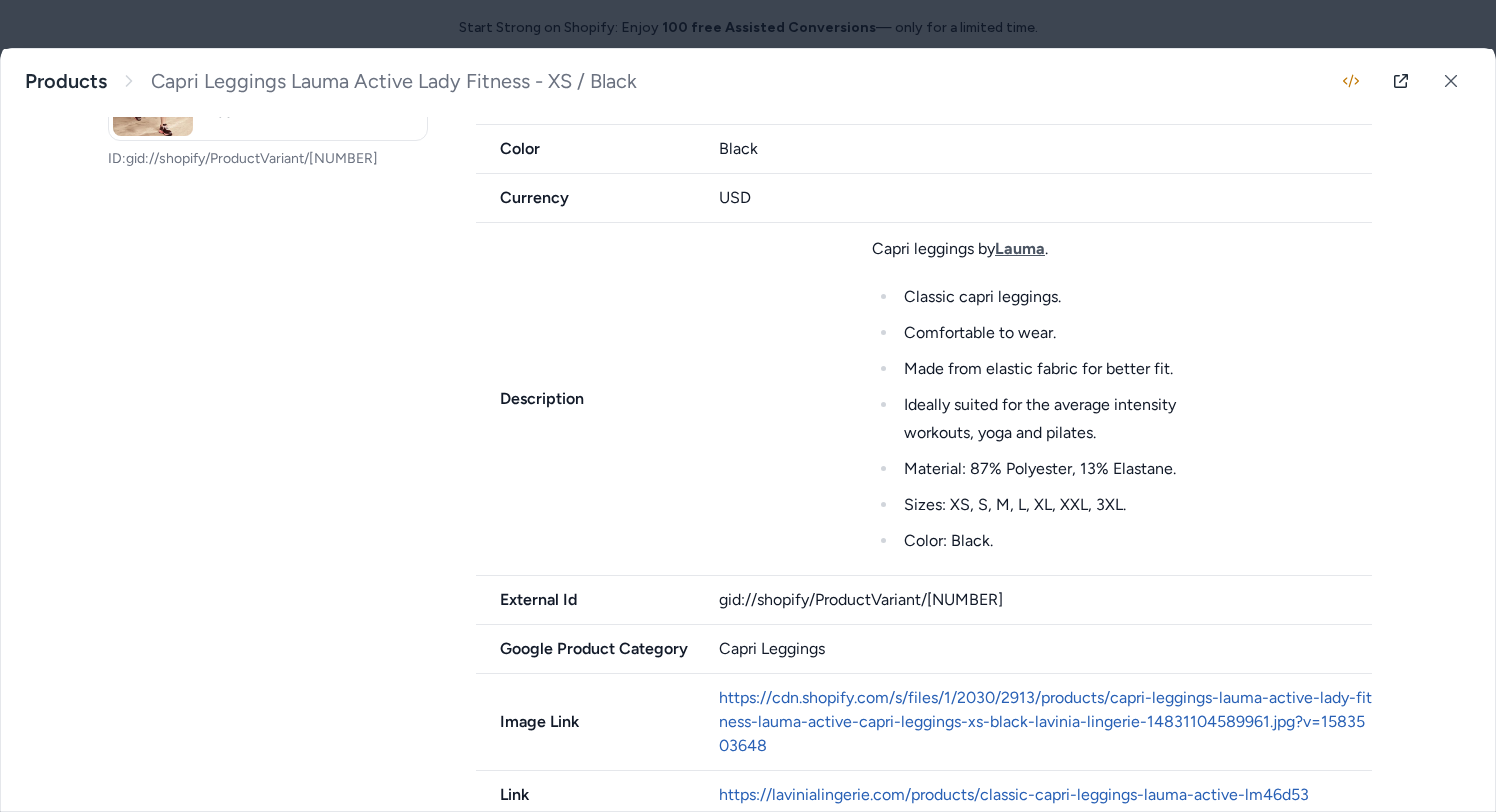 scroll, scrollTop: 635, scrollLeft: 0, axis: vertical 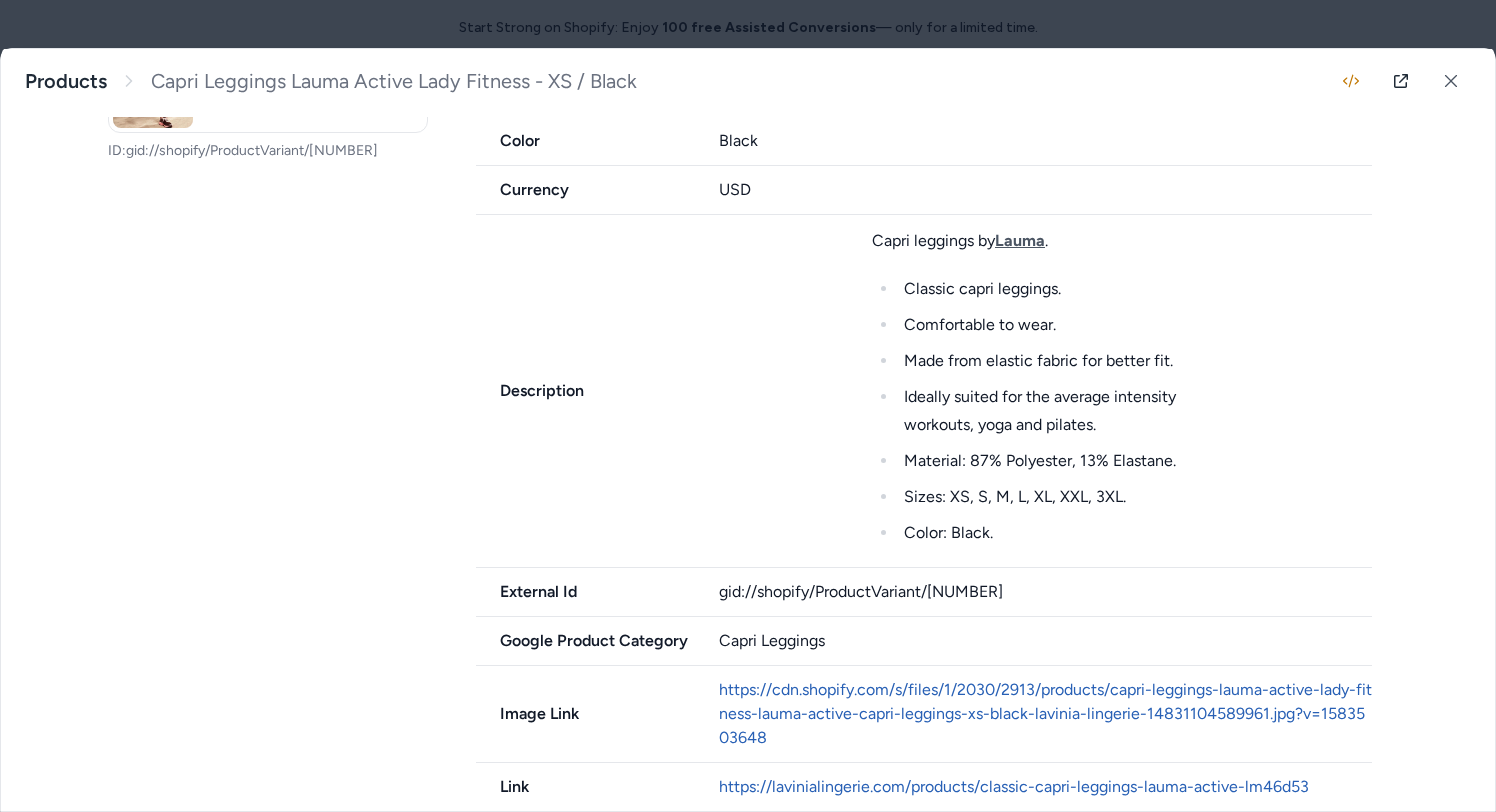 drag, startPoint x: 1040, startPoint y: 584, endPoint x: 968, endPoint y: 584, distance: 72 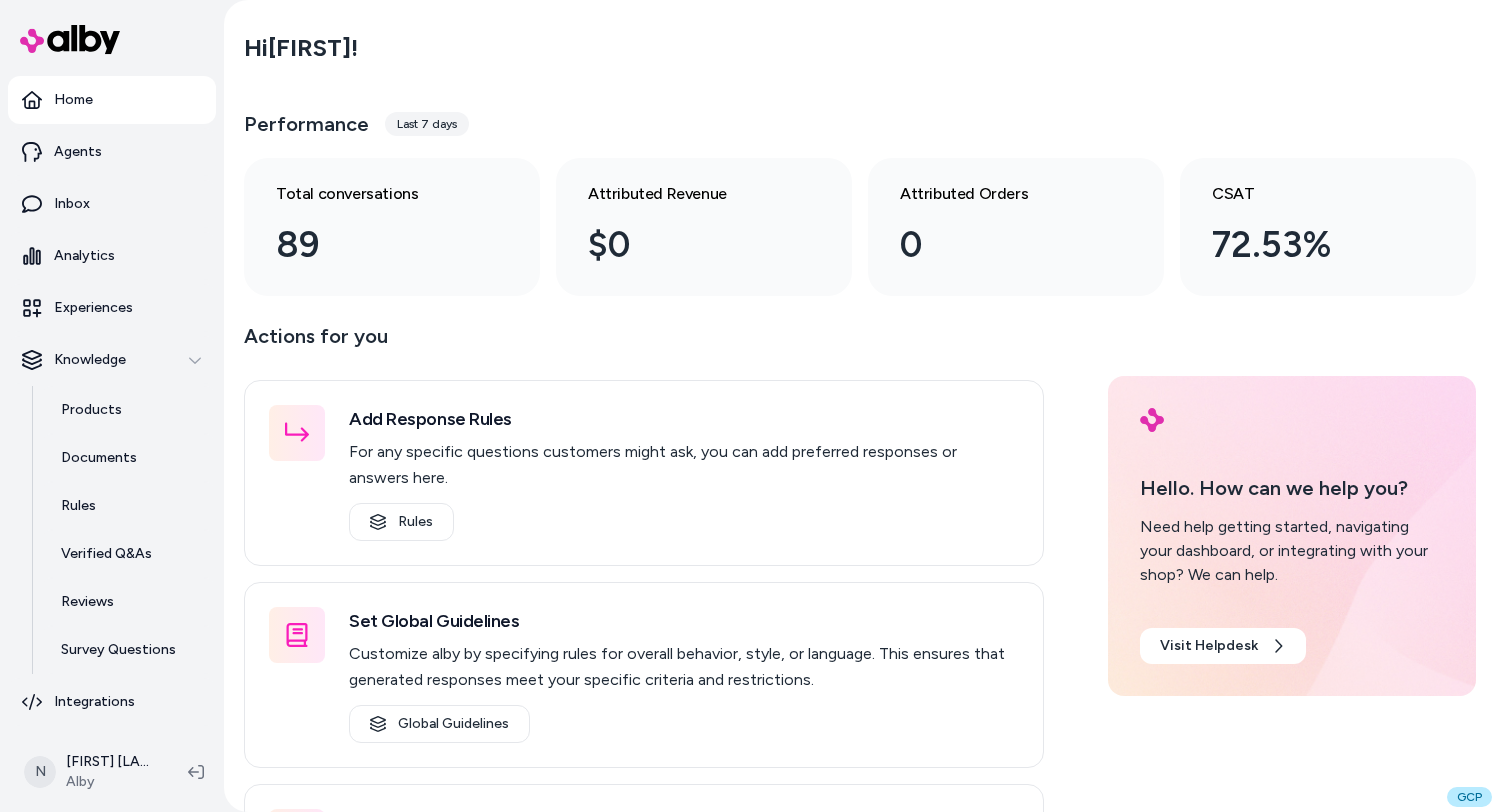 scroll, scrollTop: 0, scrollLeft: 0, axis: both 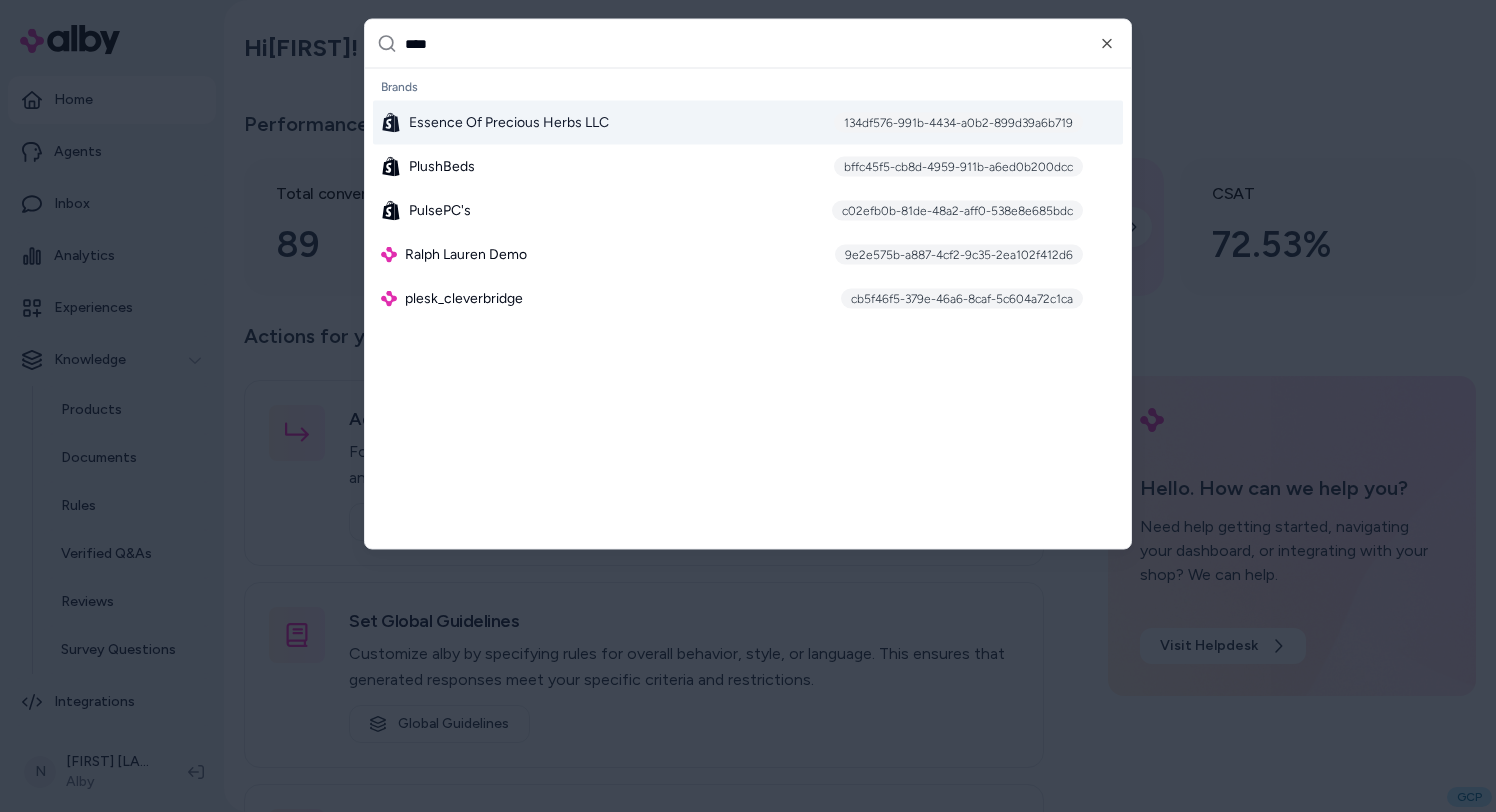 type on "*****" 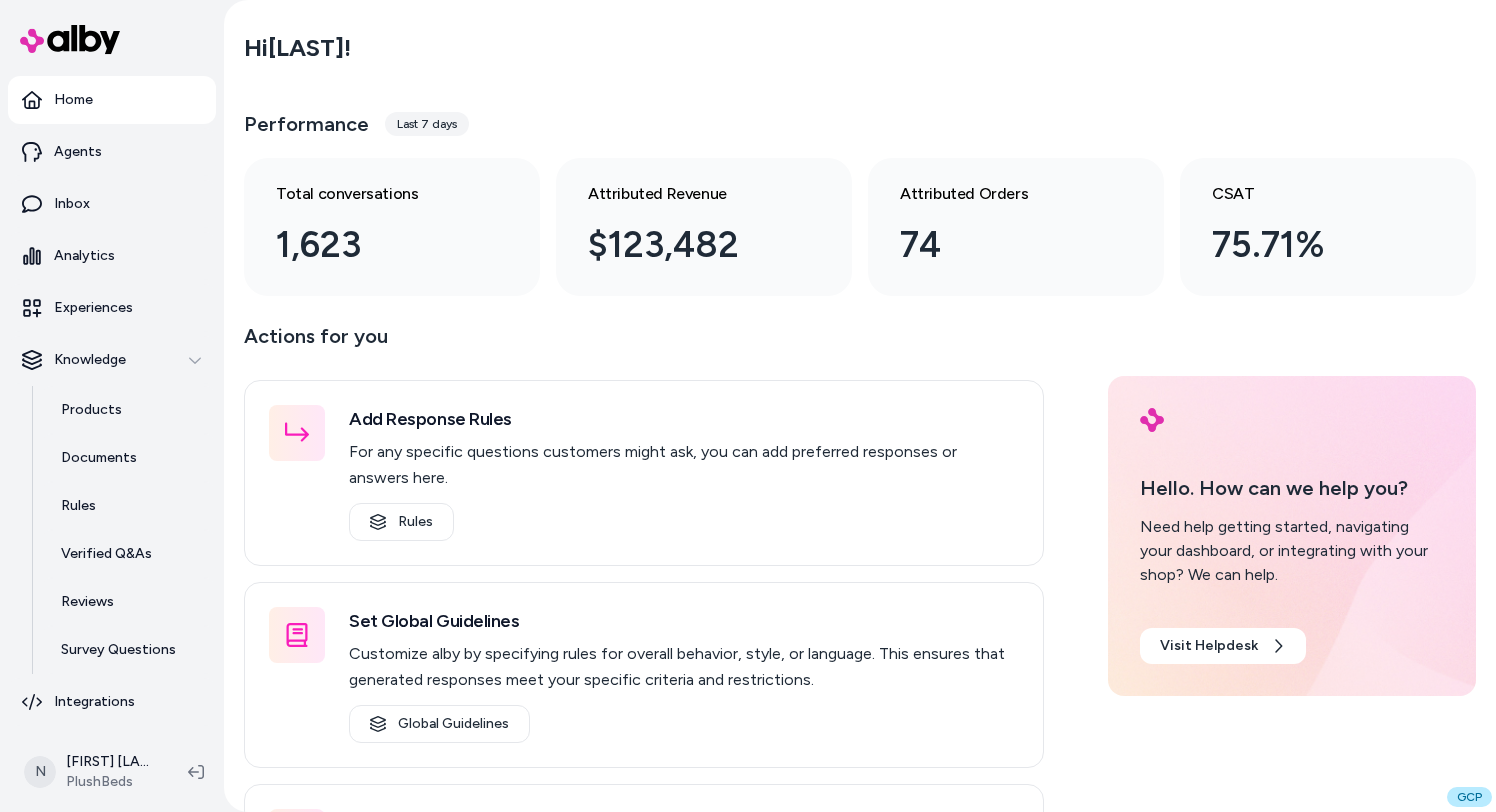 scroll, scrollTop: 0, scrollLeft: 0, axis: both 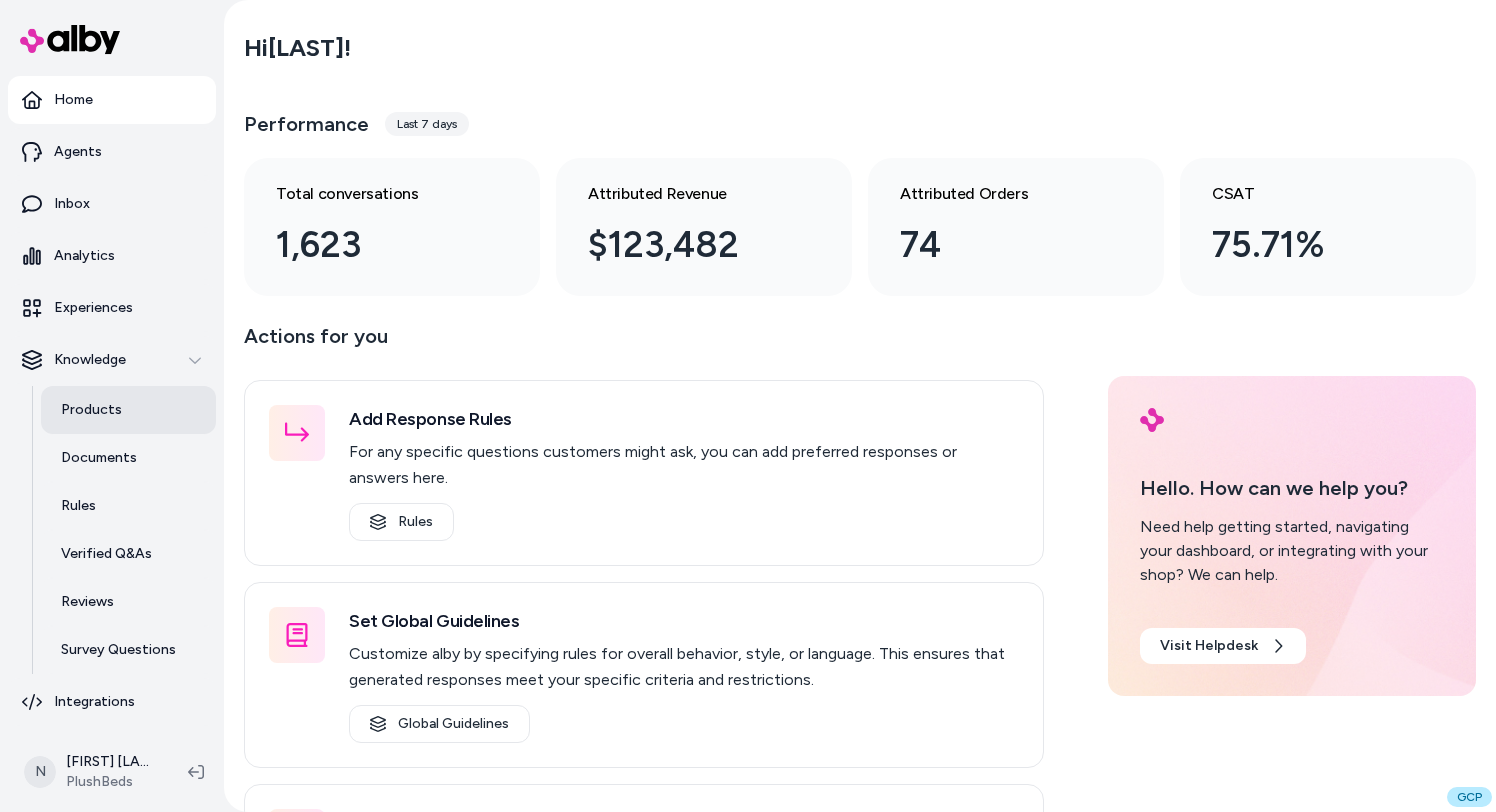 click on "Products" at bounding box center [91, 410] 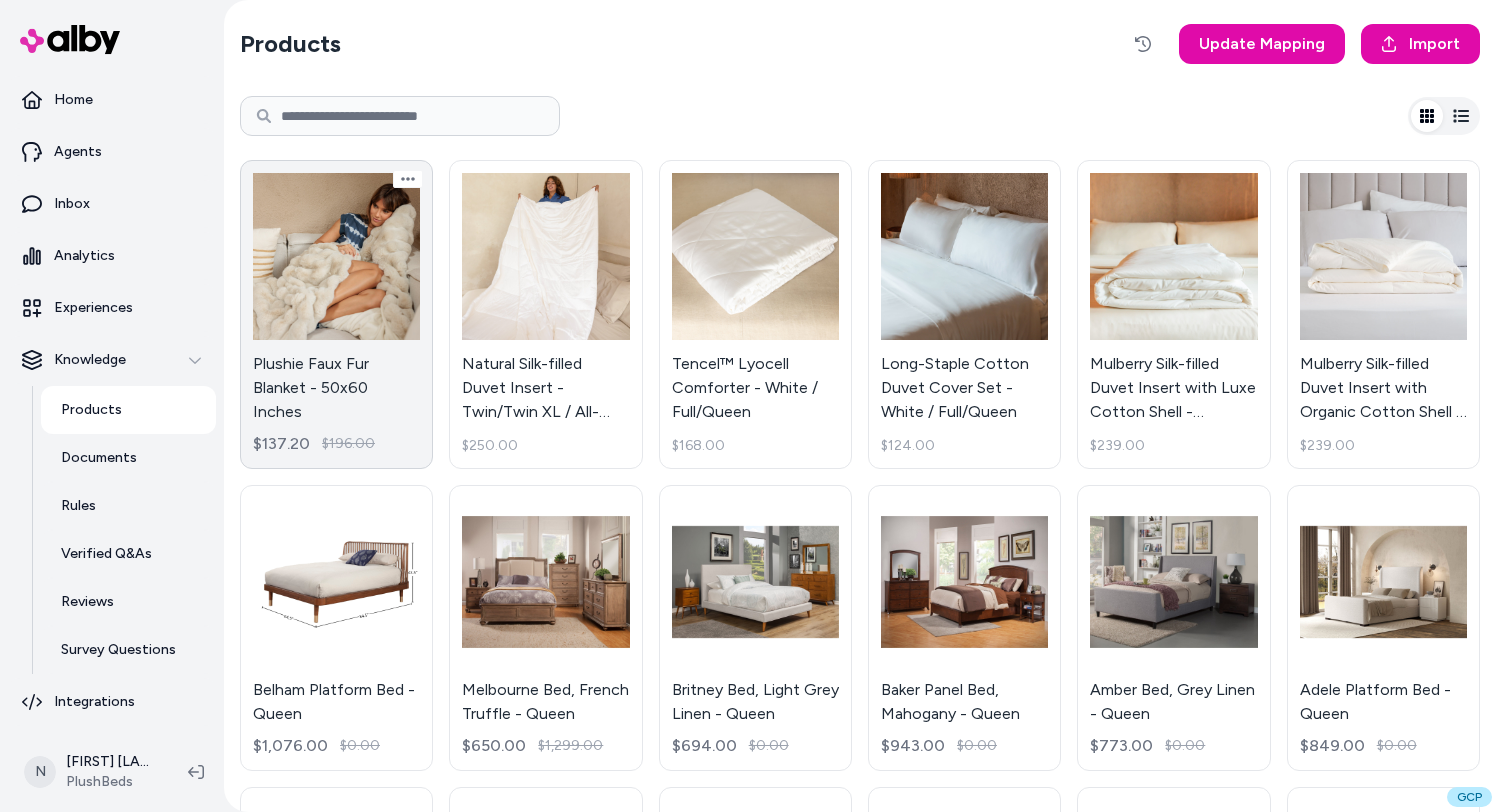click on "Plushie Faux Fur Blanket - 50x60 Inches $137.20 $196.00" at bounding box center [336, 314] 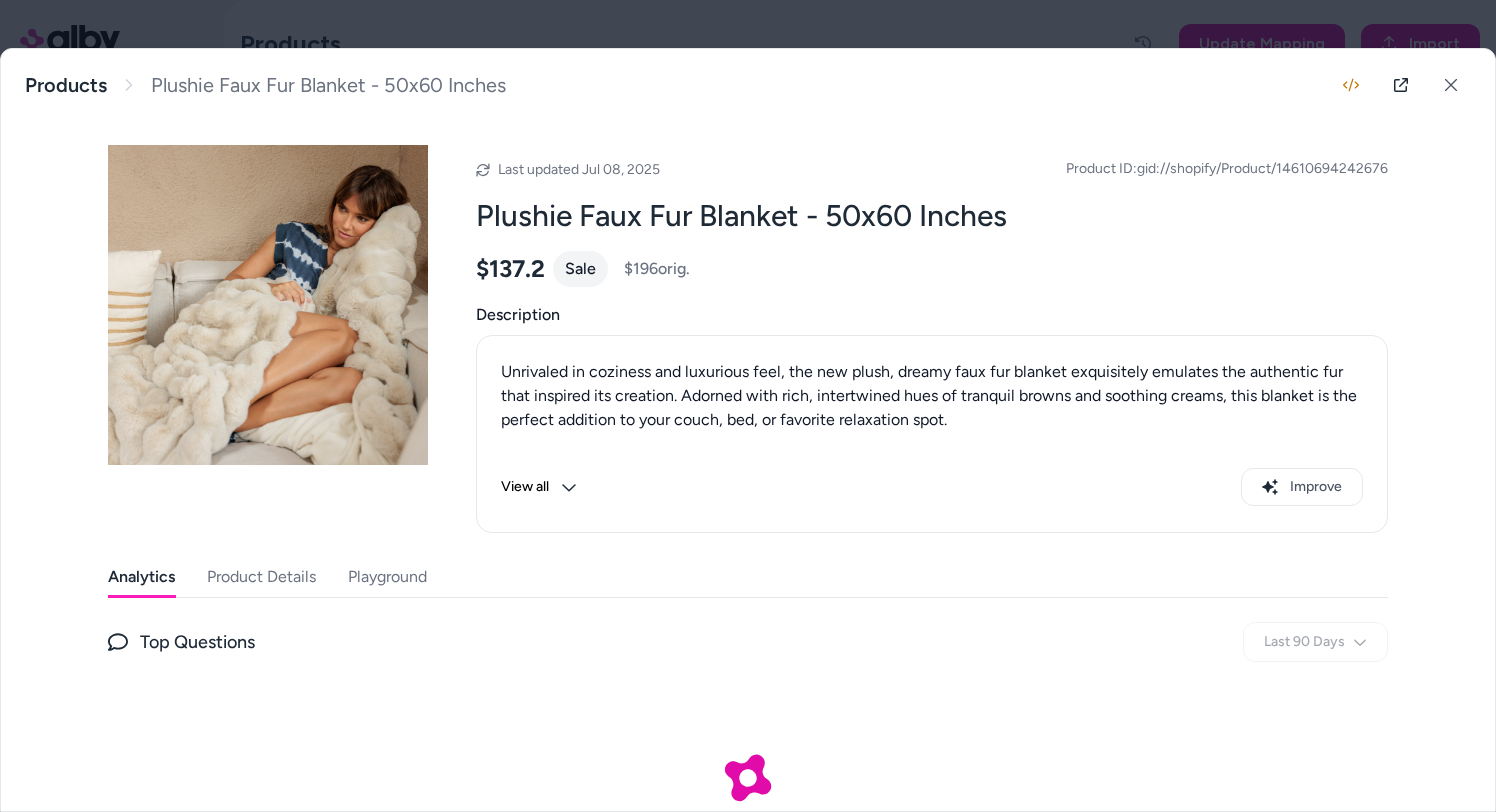scroll, scrollTop: 98, scrollLeft: 0, axis: vertical 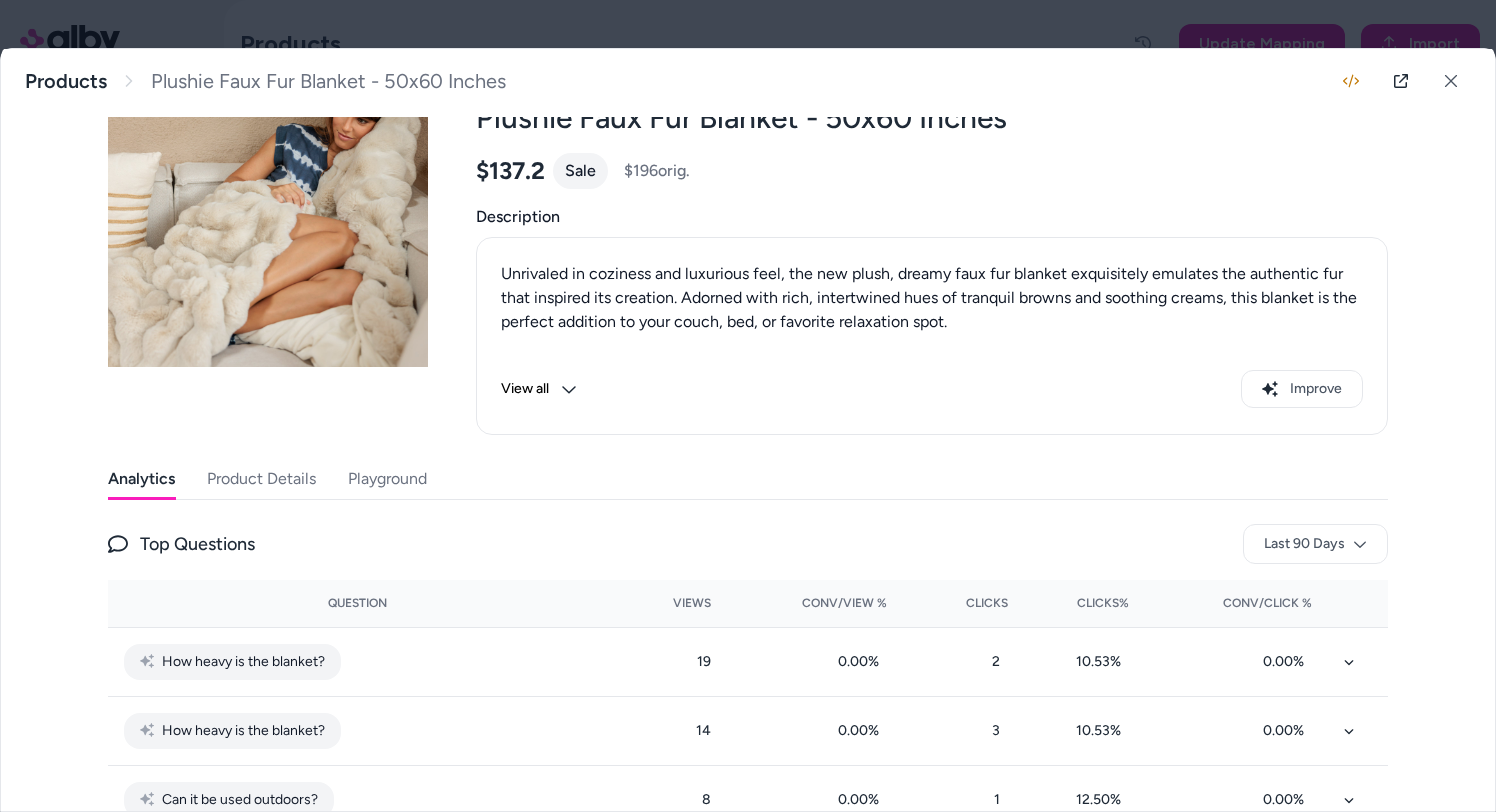type 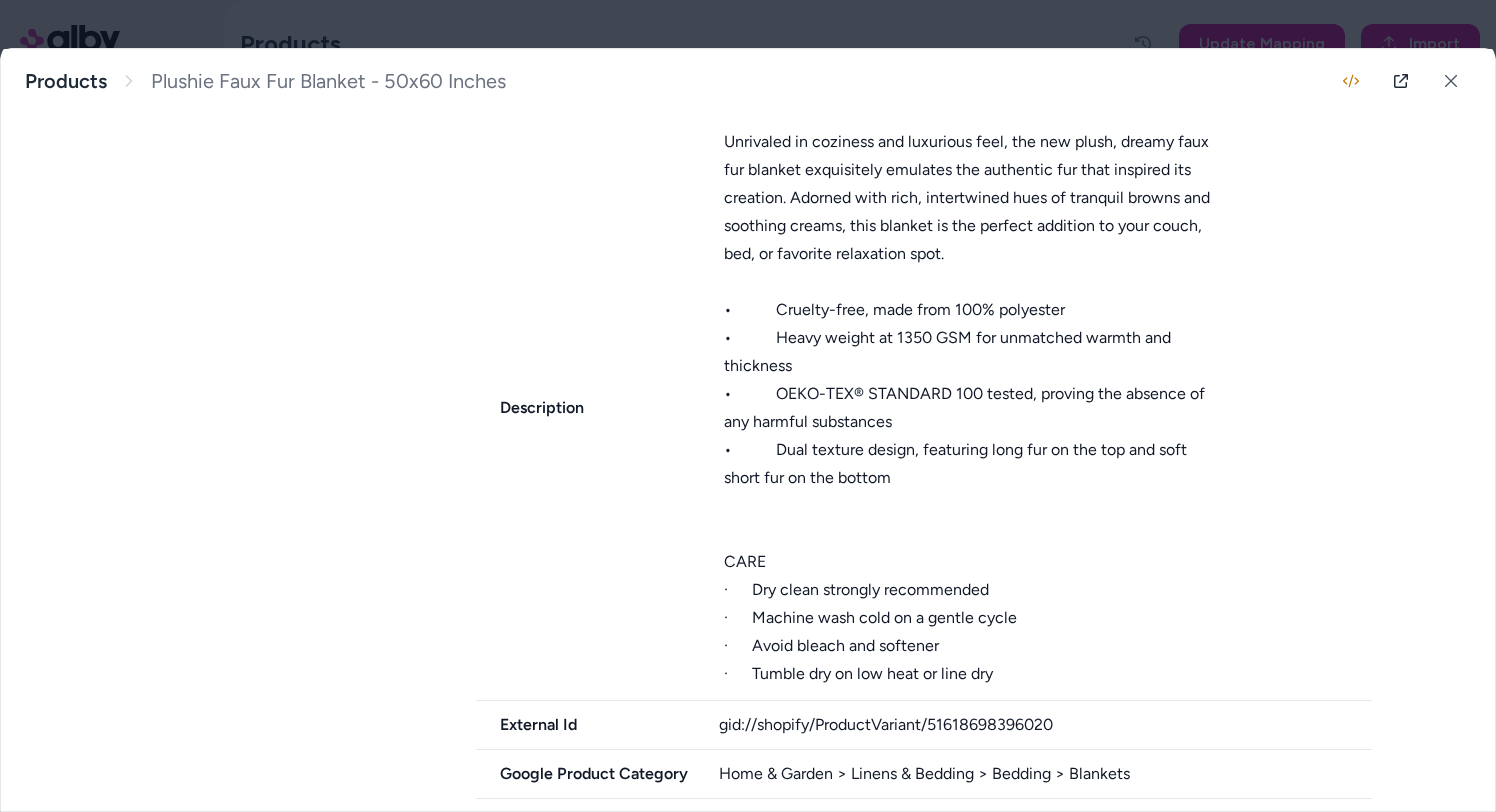 scroll, scrollTop: 824, scrollLeft: 0, axis: vertical 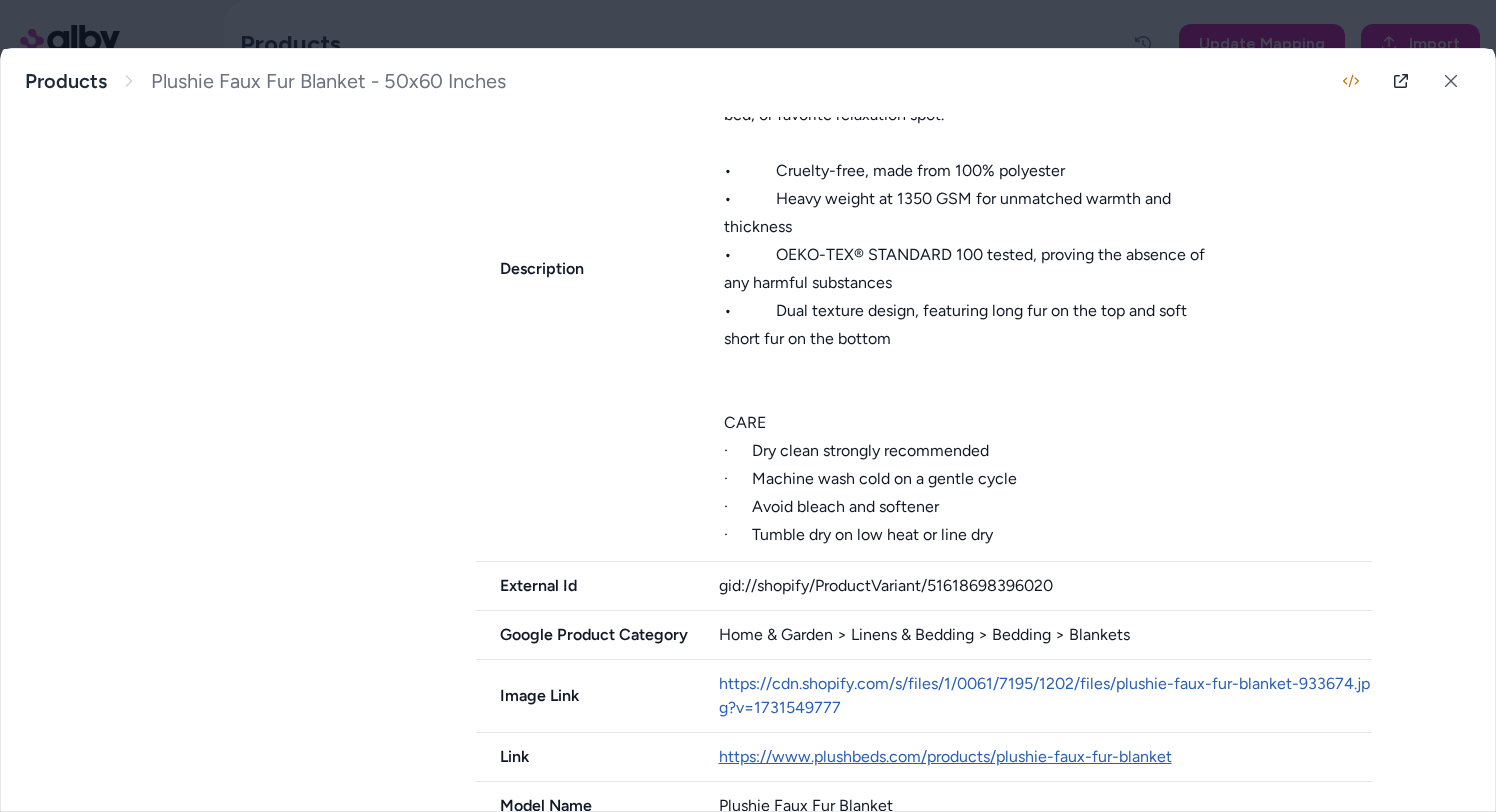 click on "https://www.plushbeds.com/products/plushie-faux-fur-blanket" at bounding box center [945, 756] 